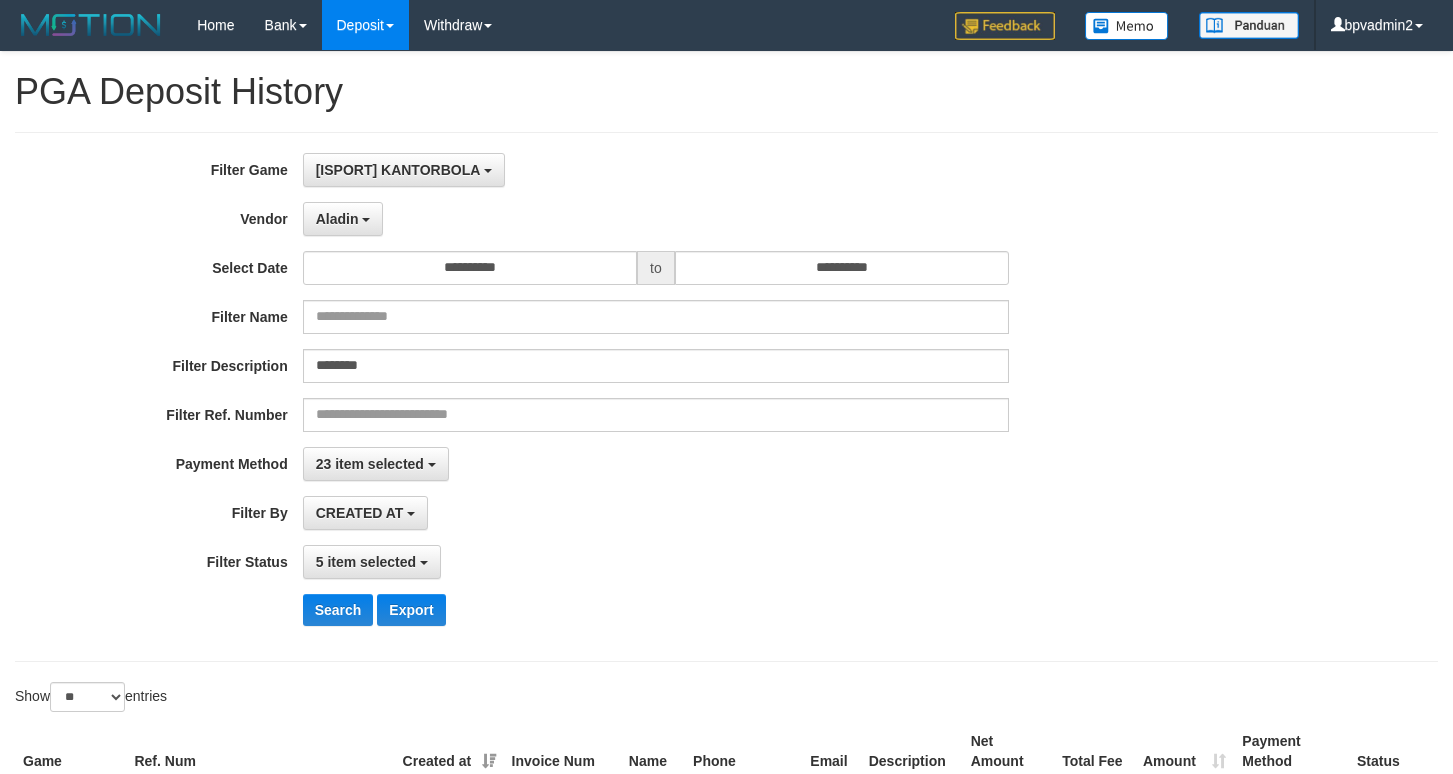 select on "**********" 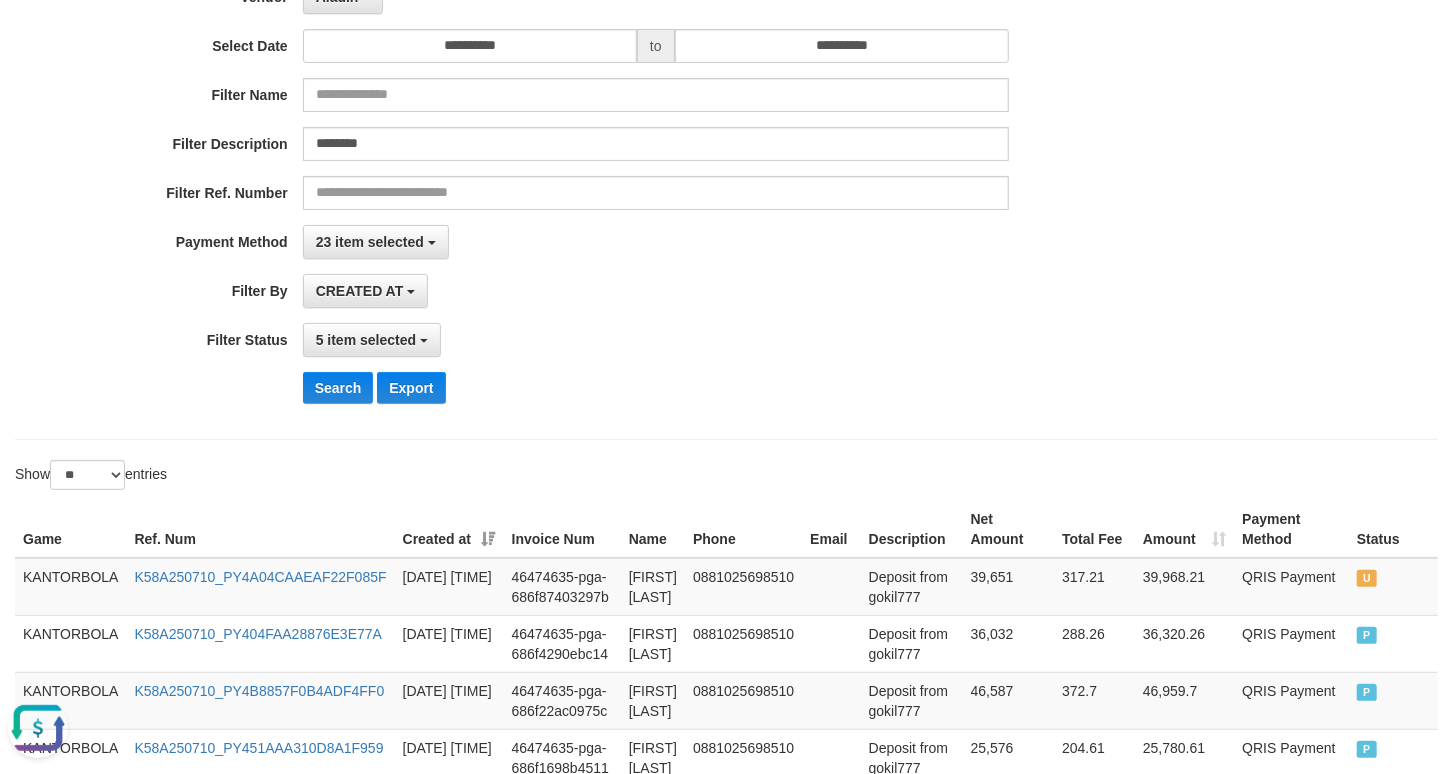 scroll, scrollTop: 0, scrollLeft: 0, axis: both 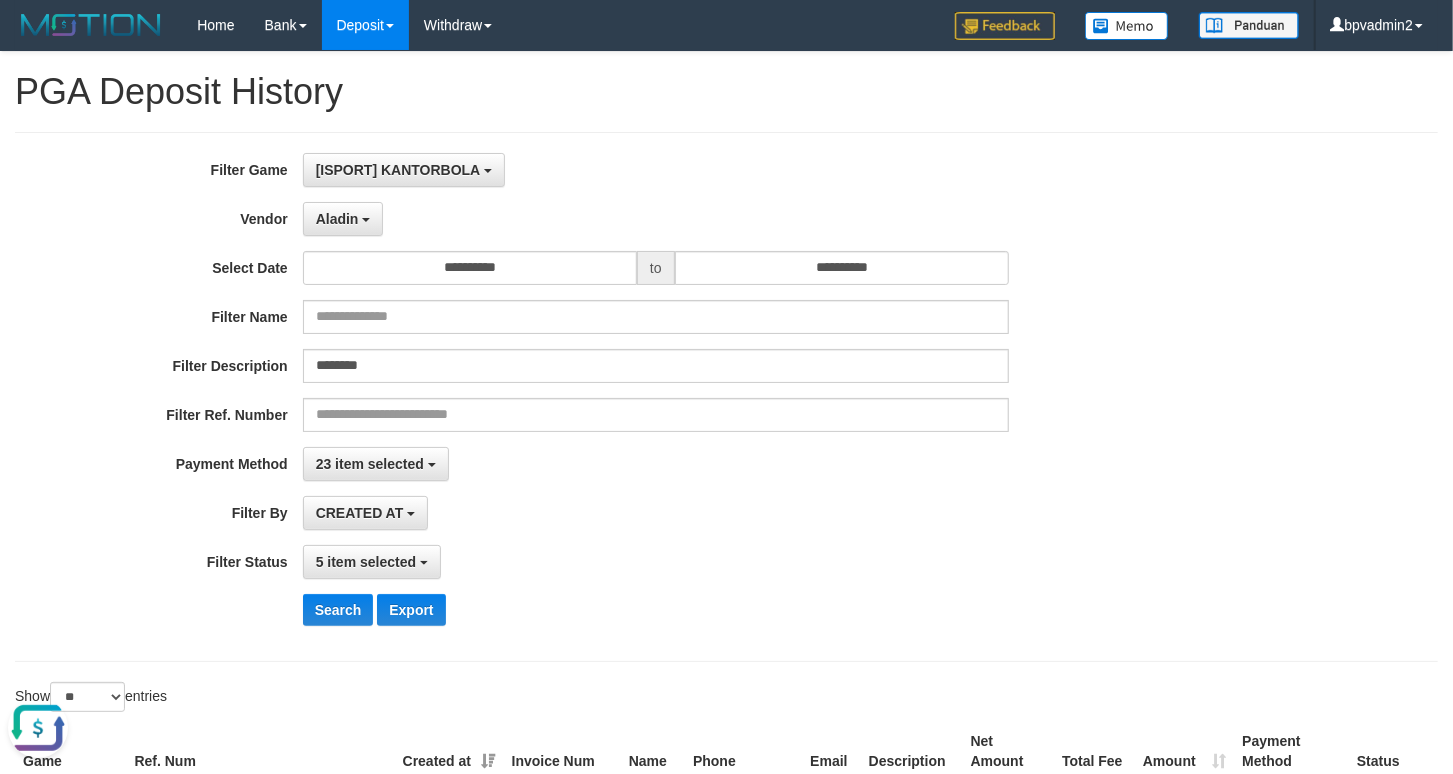 click on "CREATED AT
PAID AT
CREATED AT" at bounding box center [656, 513] 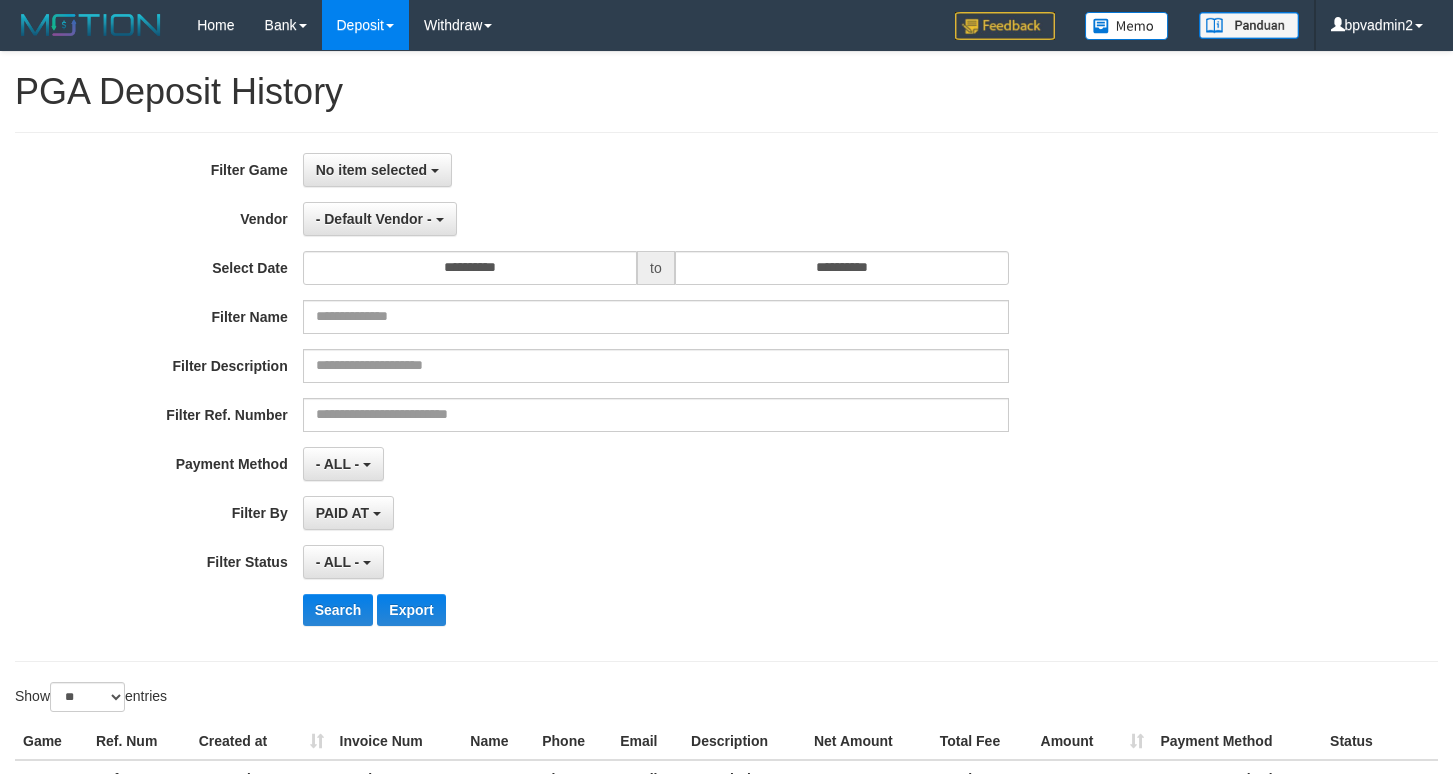 select 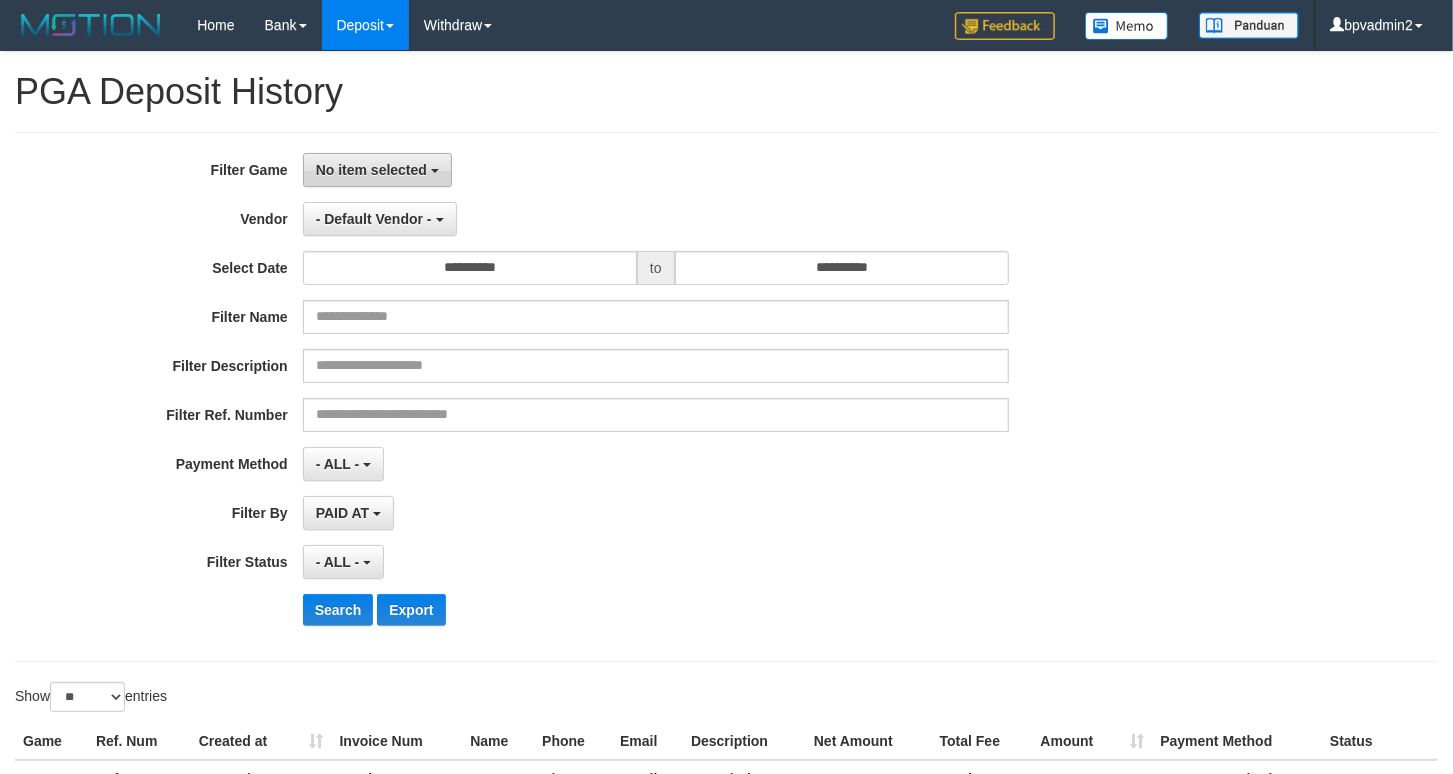 click on "No item selected" at bounding box center [377, 170] 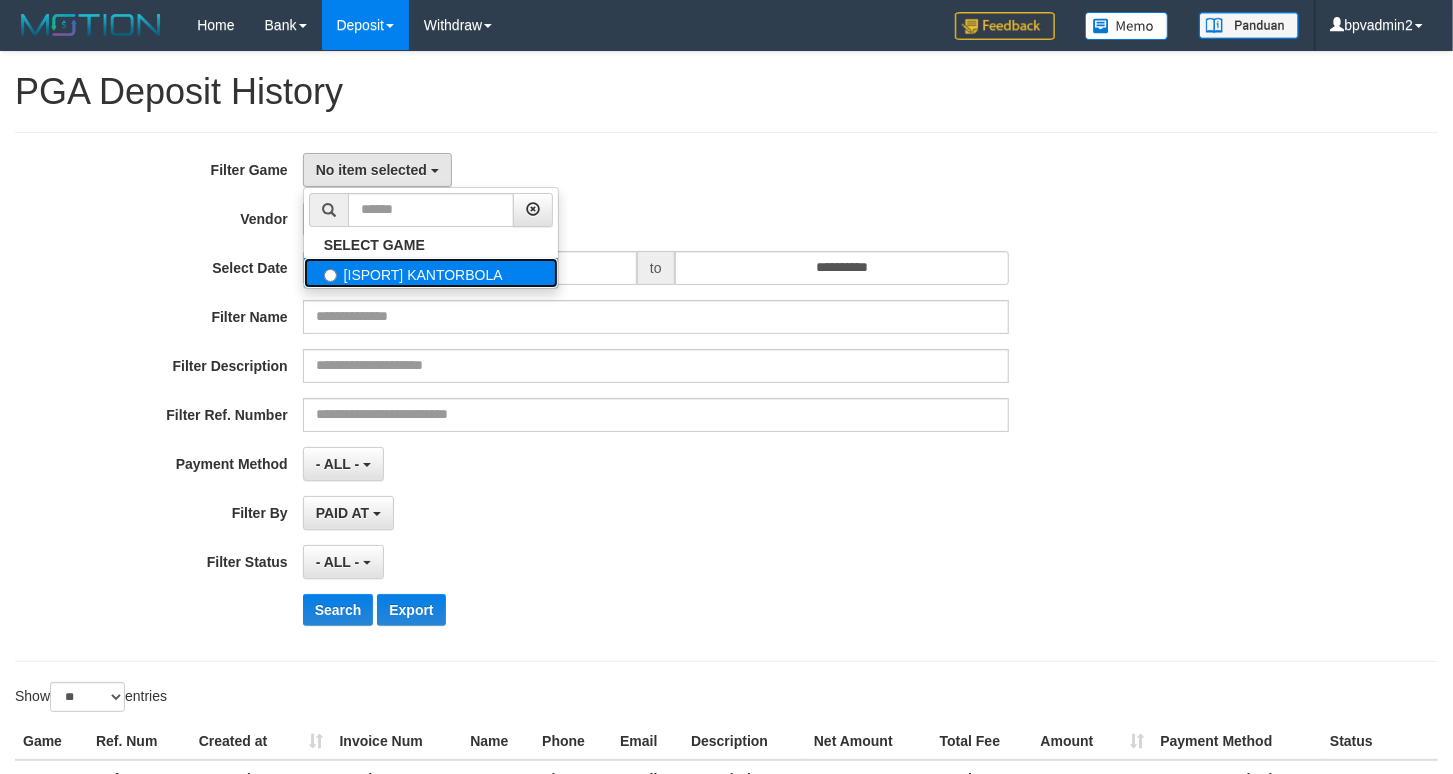 click on "[ISPORT] KANTORBOLA" at bounding box center (431, 273) 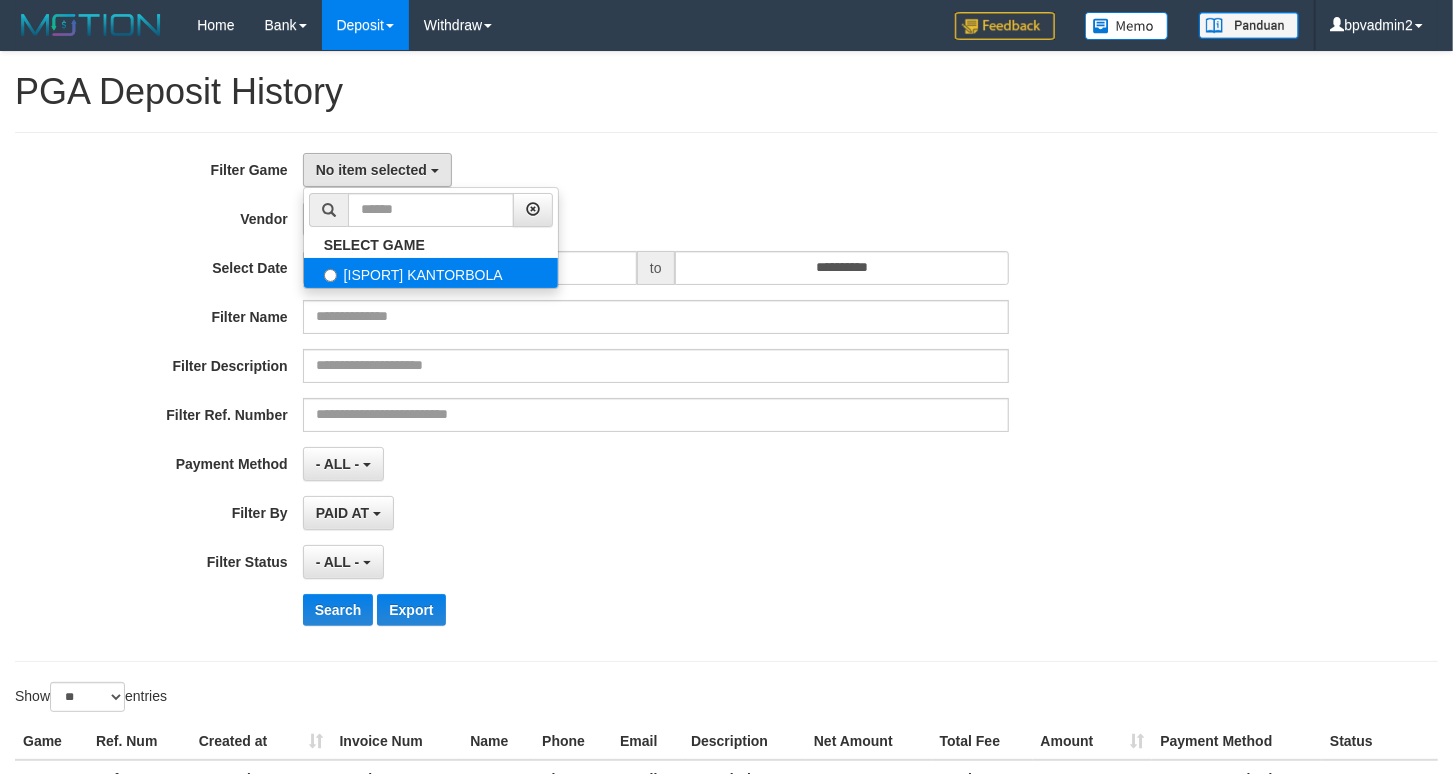 select on "****" 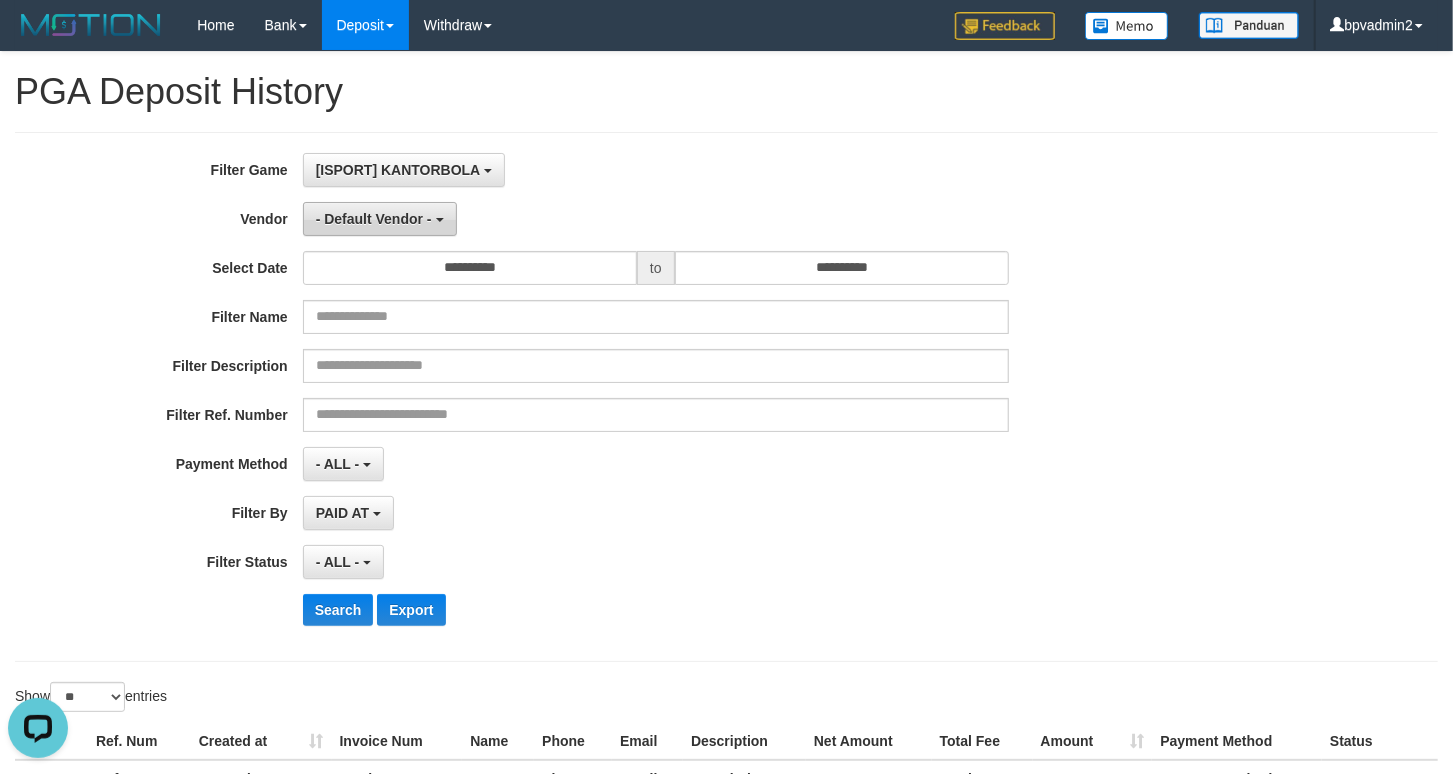 scroll, scrollTop: 0, scrollLeft: 0, axis: both 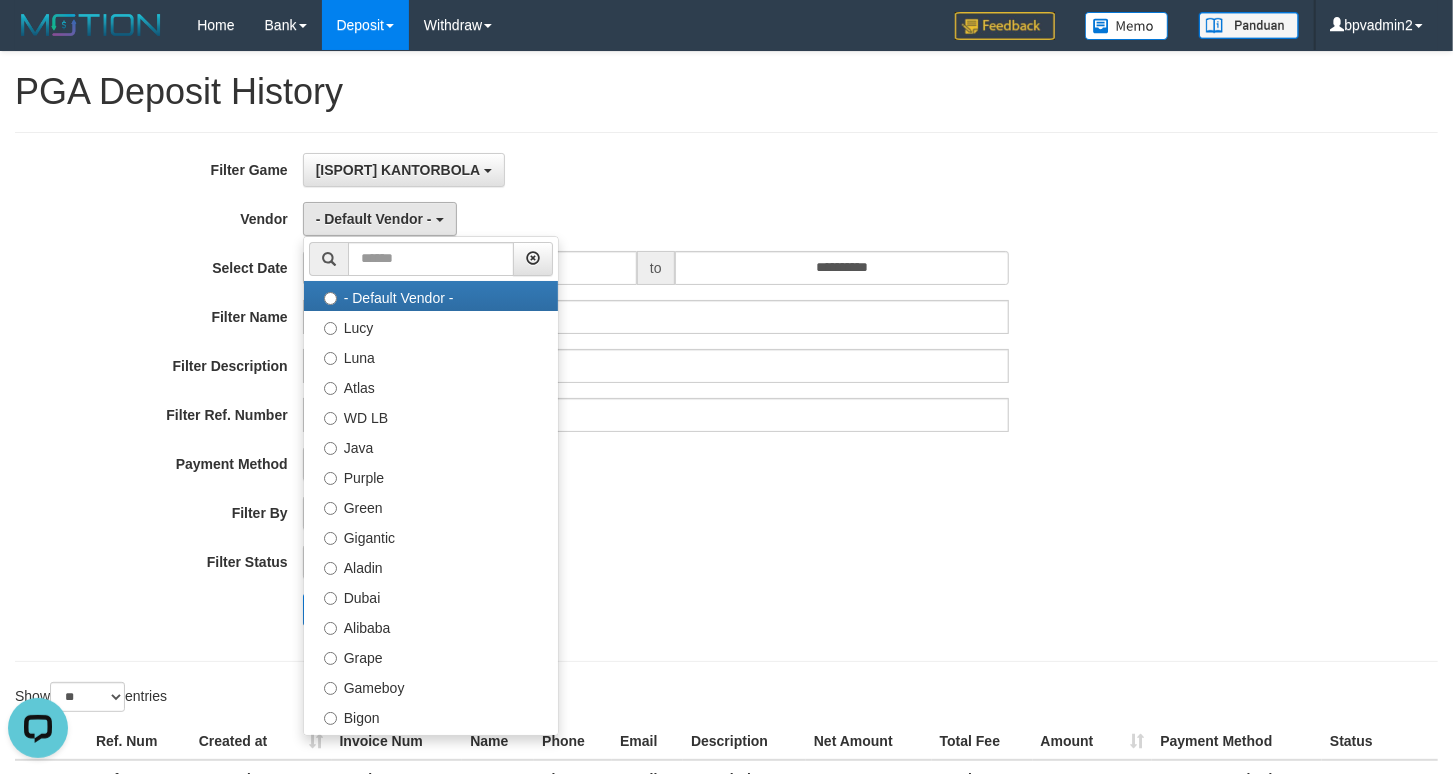 click on "[ISPORT] KANTORBOLA
SELECT GAME
[ISPORT] KANTORBOLA" at bounding box center (656, 170) 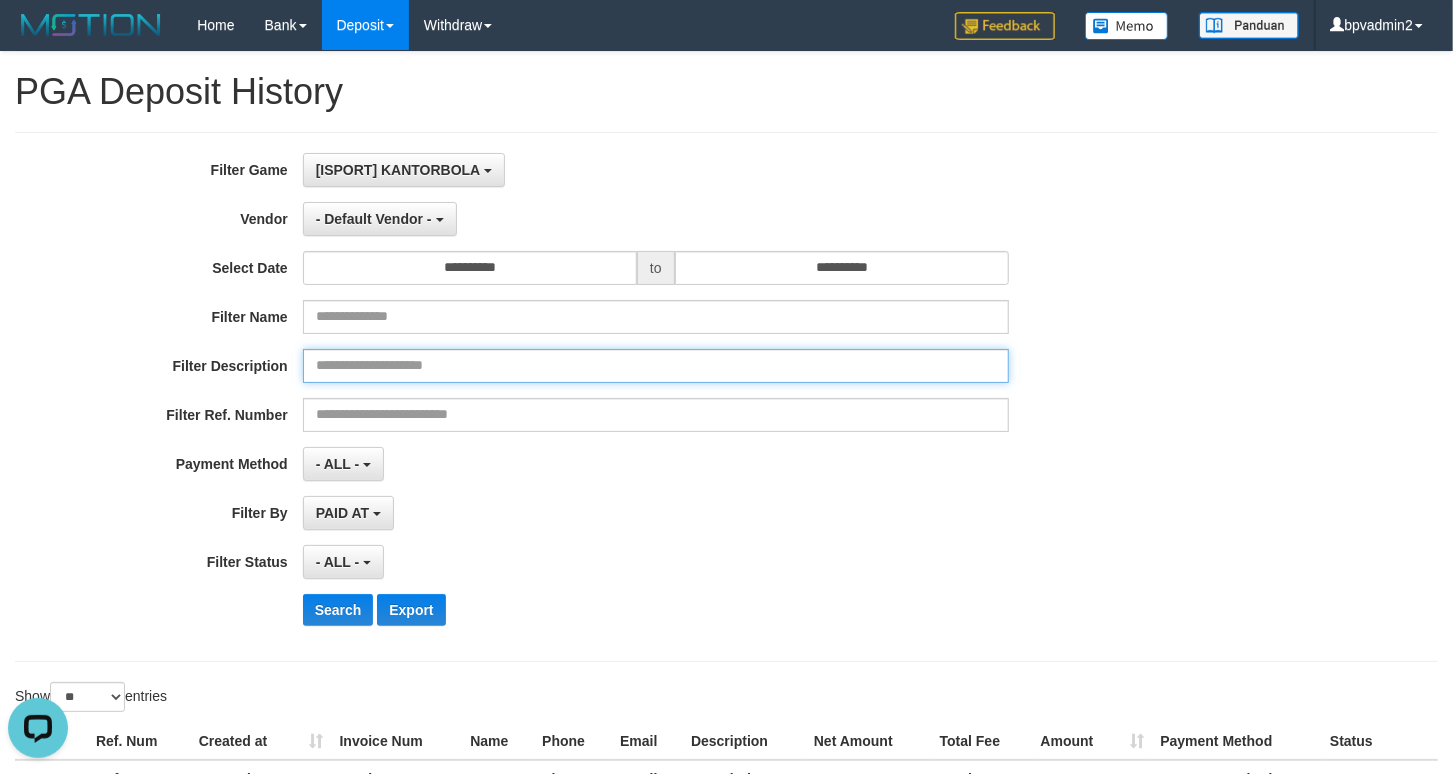 click at bounding box center (656, 366) 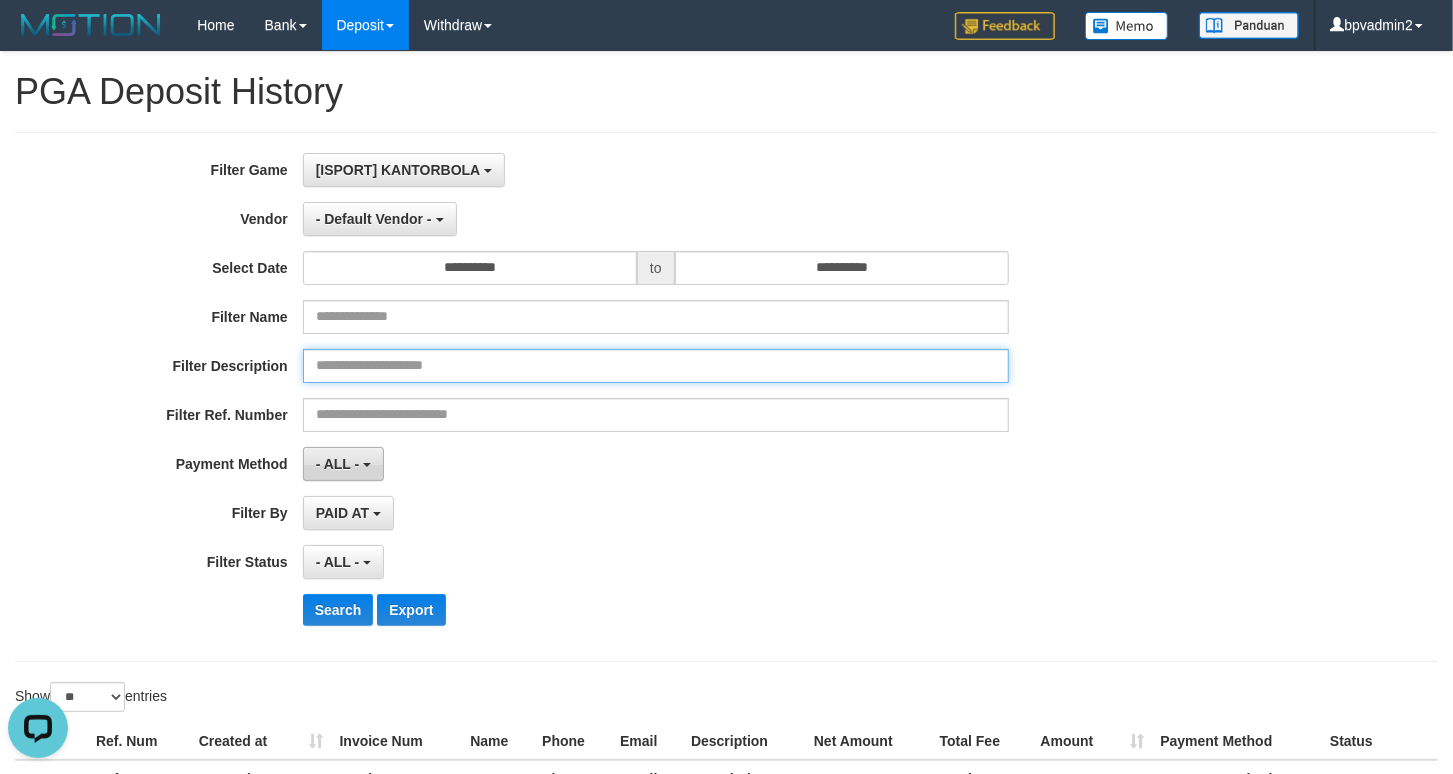 paste on "**********" 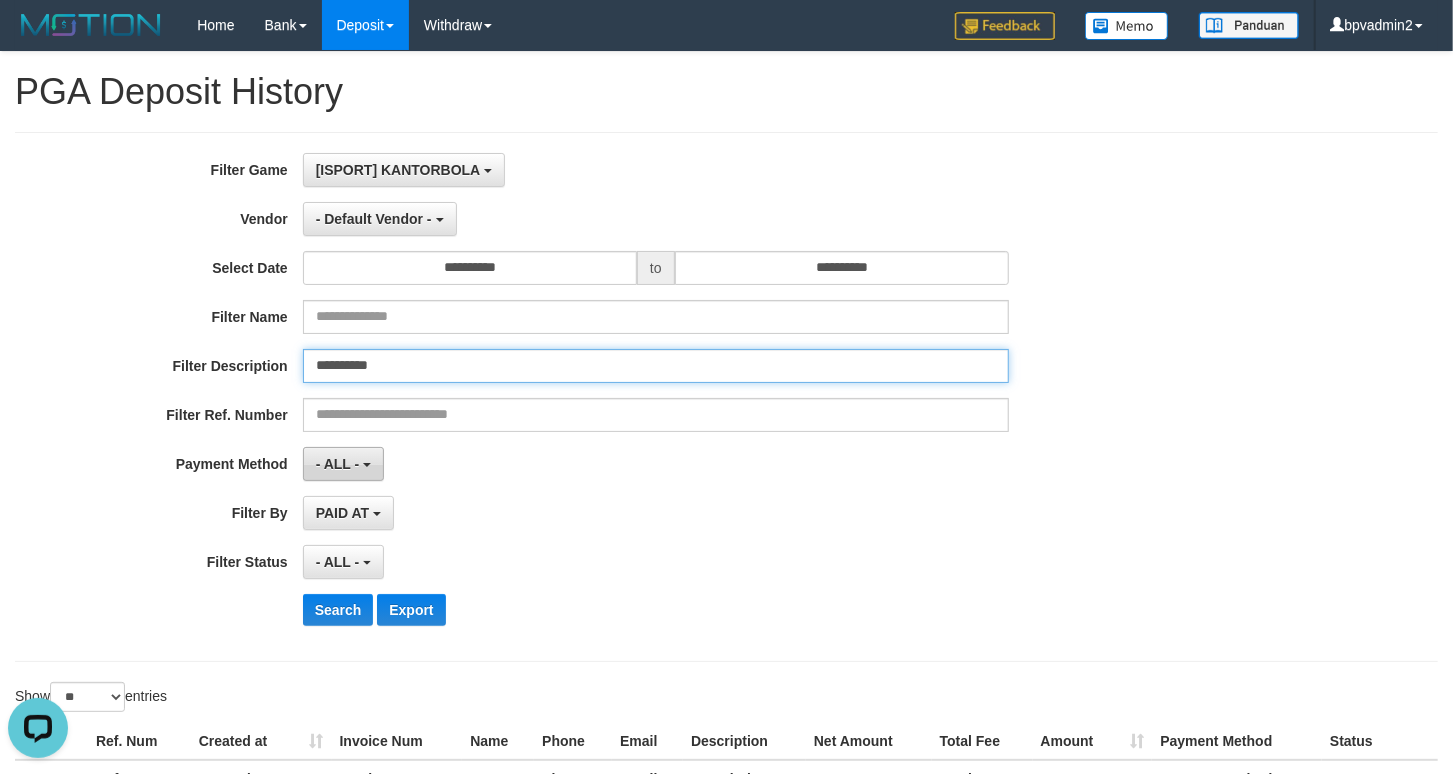 type on "**********" 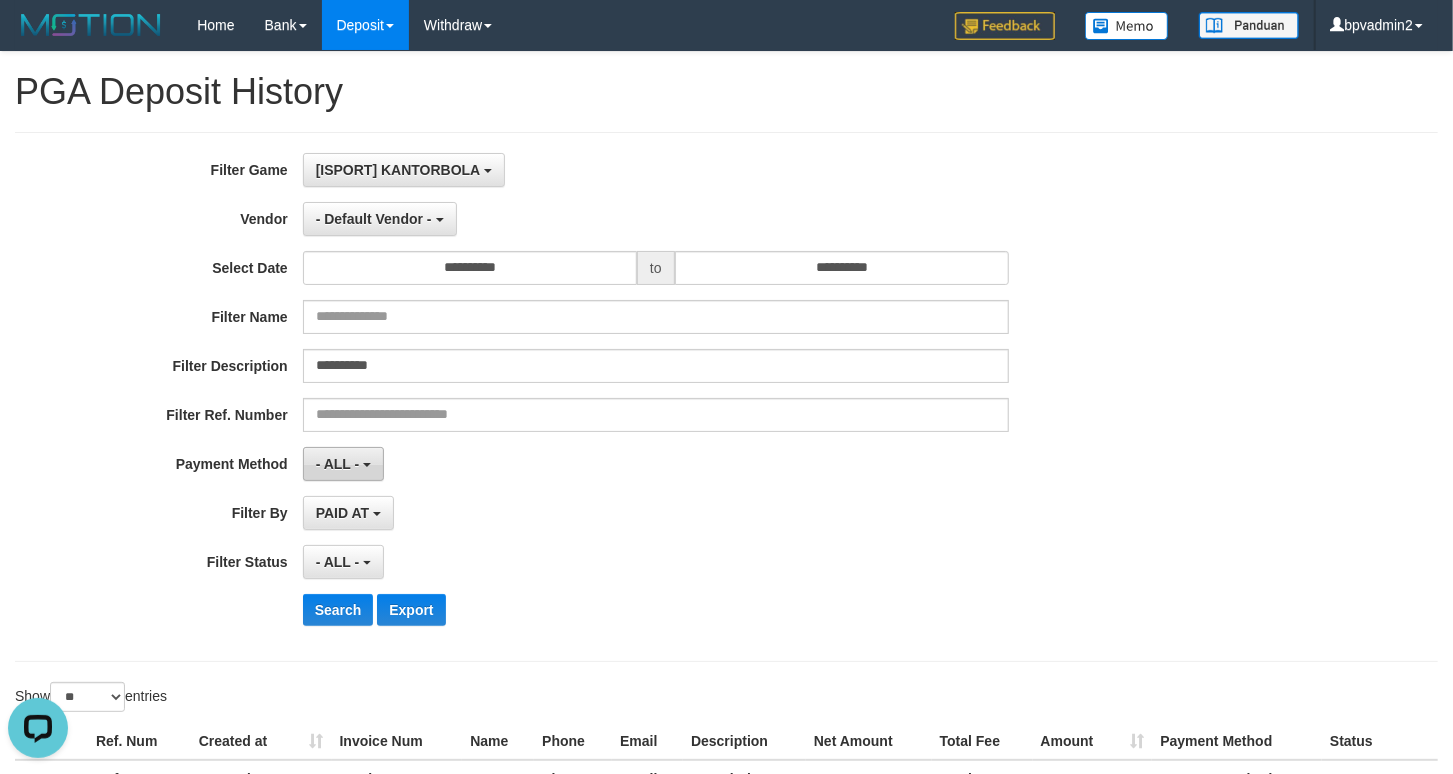 click on "- ALL -" at bounding box center (338, 464) 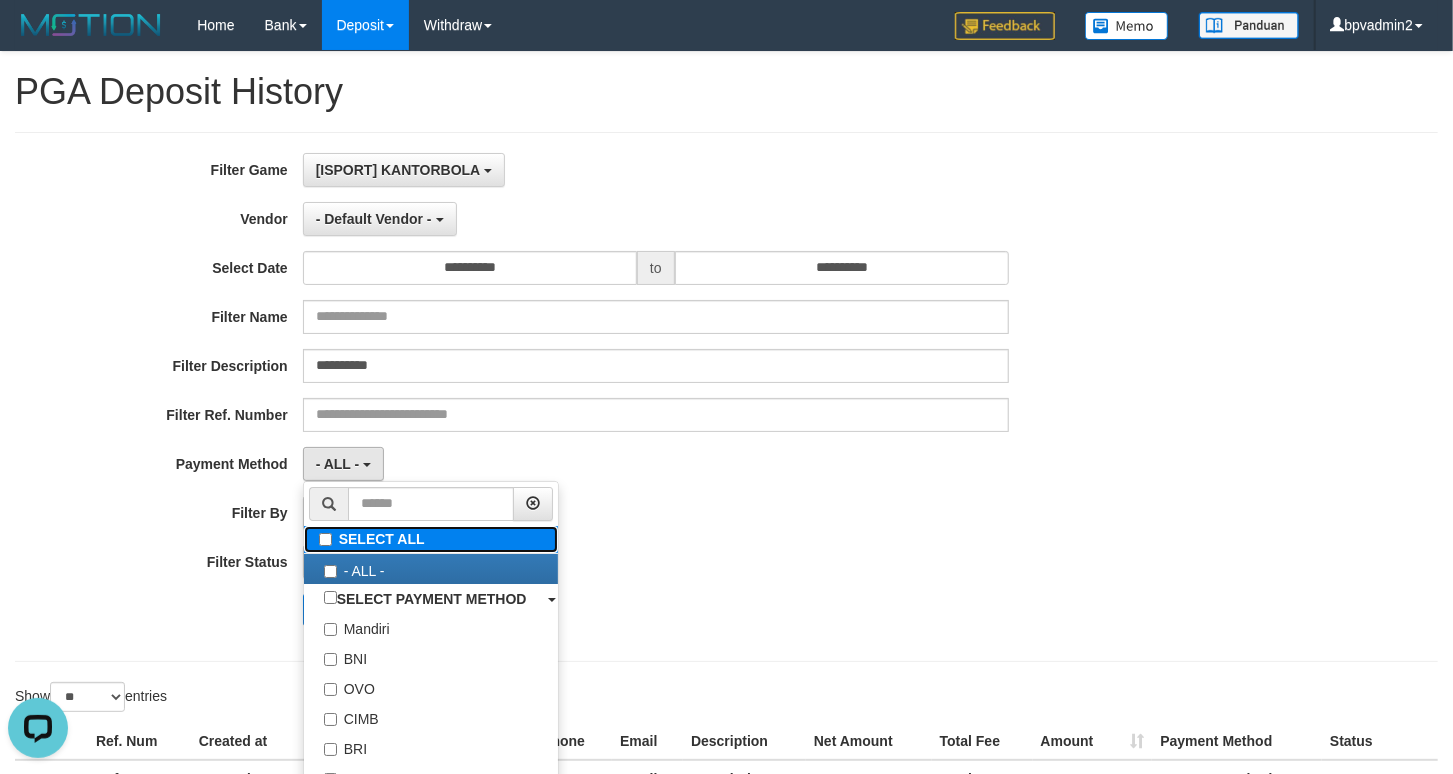 click on "SELECT ALL" at bounding box center [431, 539] 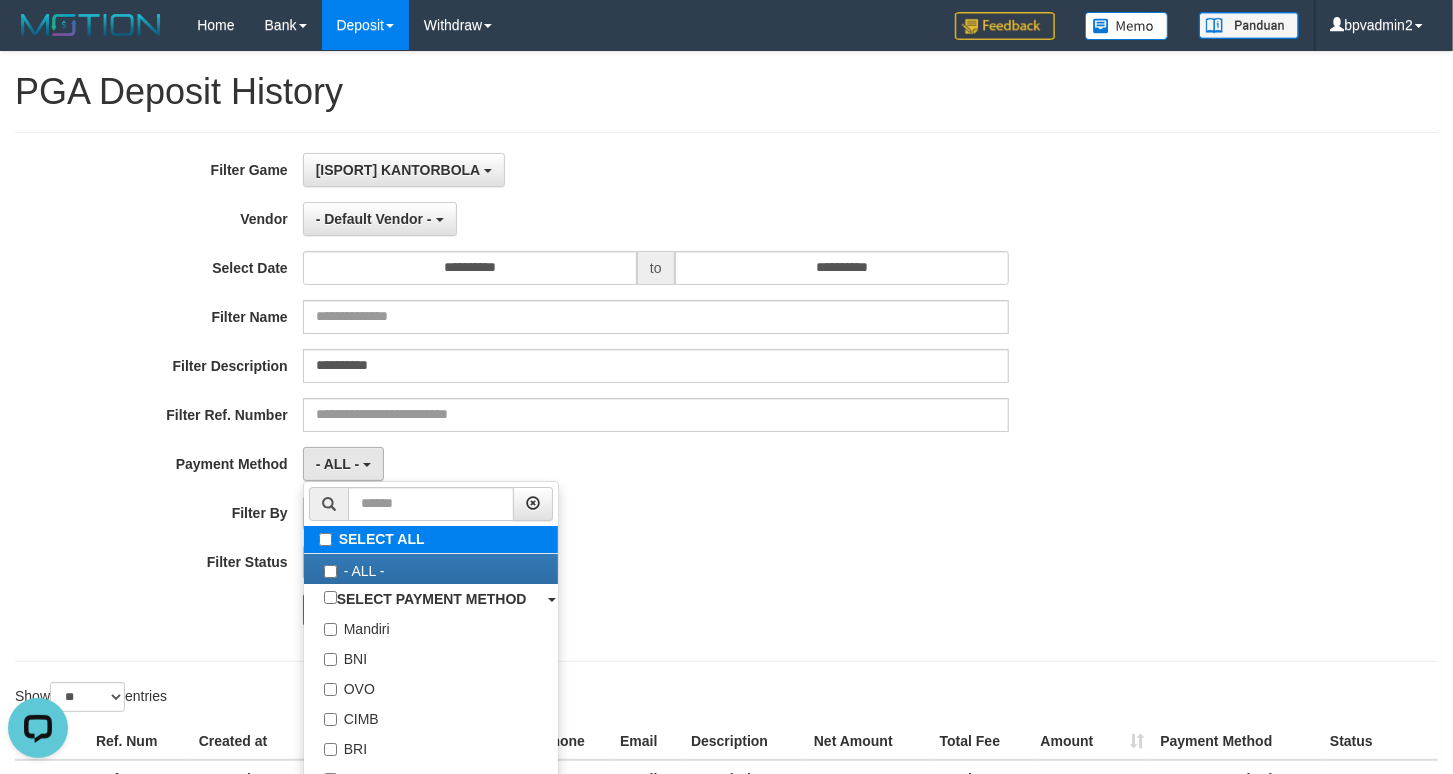 type 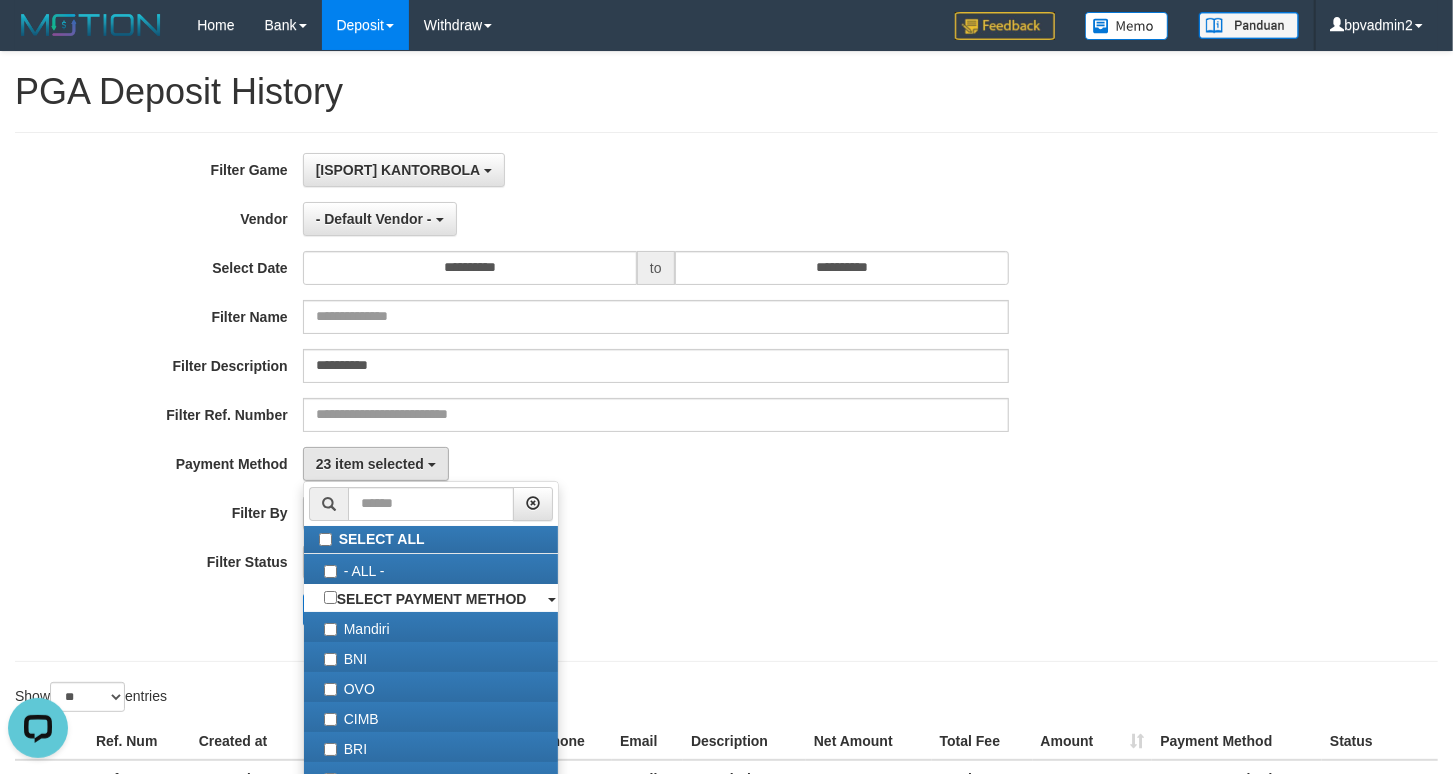 click on "23 item selected    SELECT ALL  - ALL -  SELECT PAYMENT METHOD
Mandiri
BNI
OVO
CIMB
BRI
MAYBANK
PERMATA
DANAMON
INDOMARET
ALFAMART
GOPAY
CC
BCA
QRIS
SINARMAS
LINKAJA
SHOPEEPAY
ATMBERSAMA
DANA
ARTHAGRAHA
SAMPOERNA
OCBCNISP" at bounding box center (656, 464) 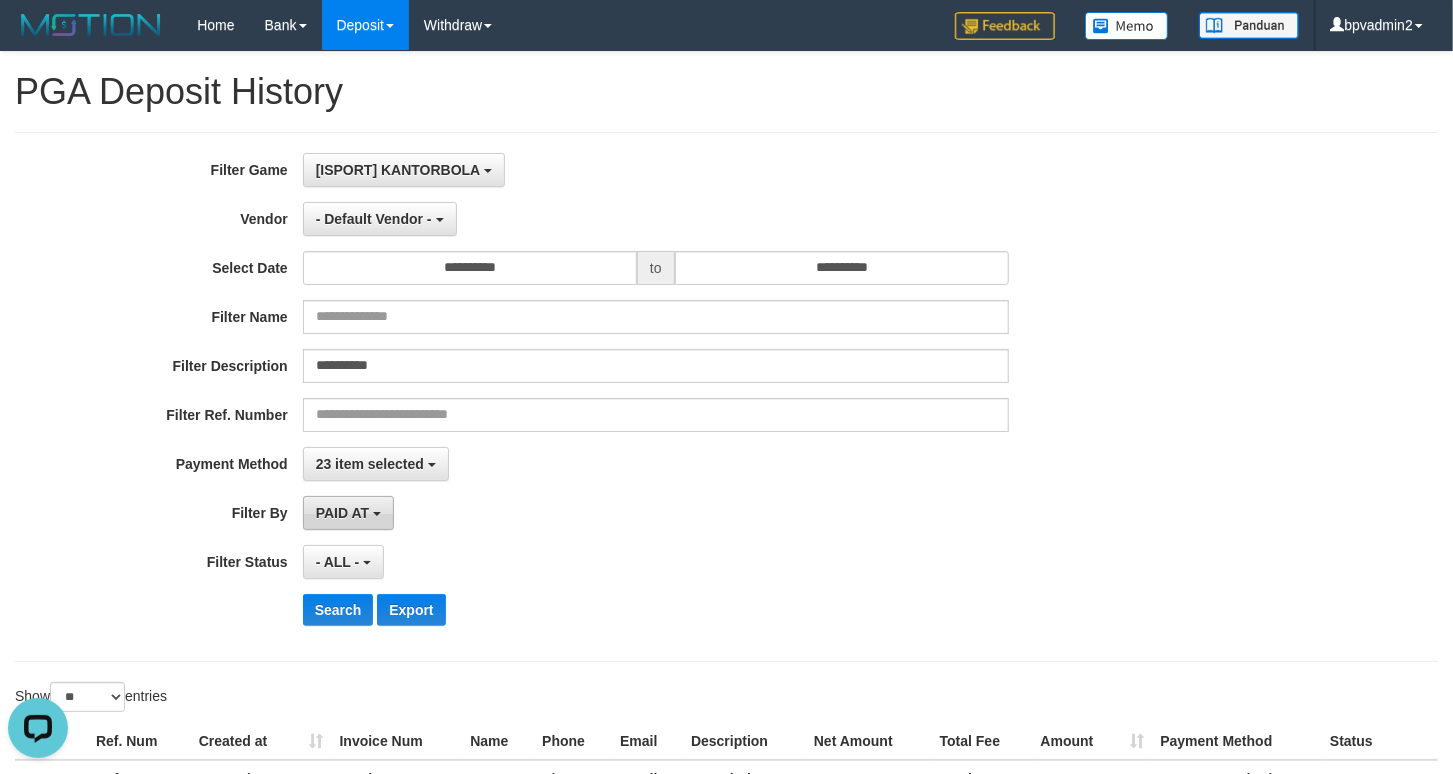 click on "PAID AT" at bounding box center [342, 513] 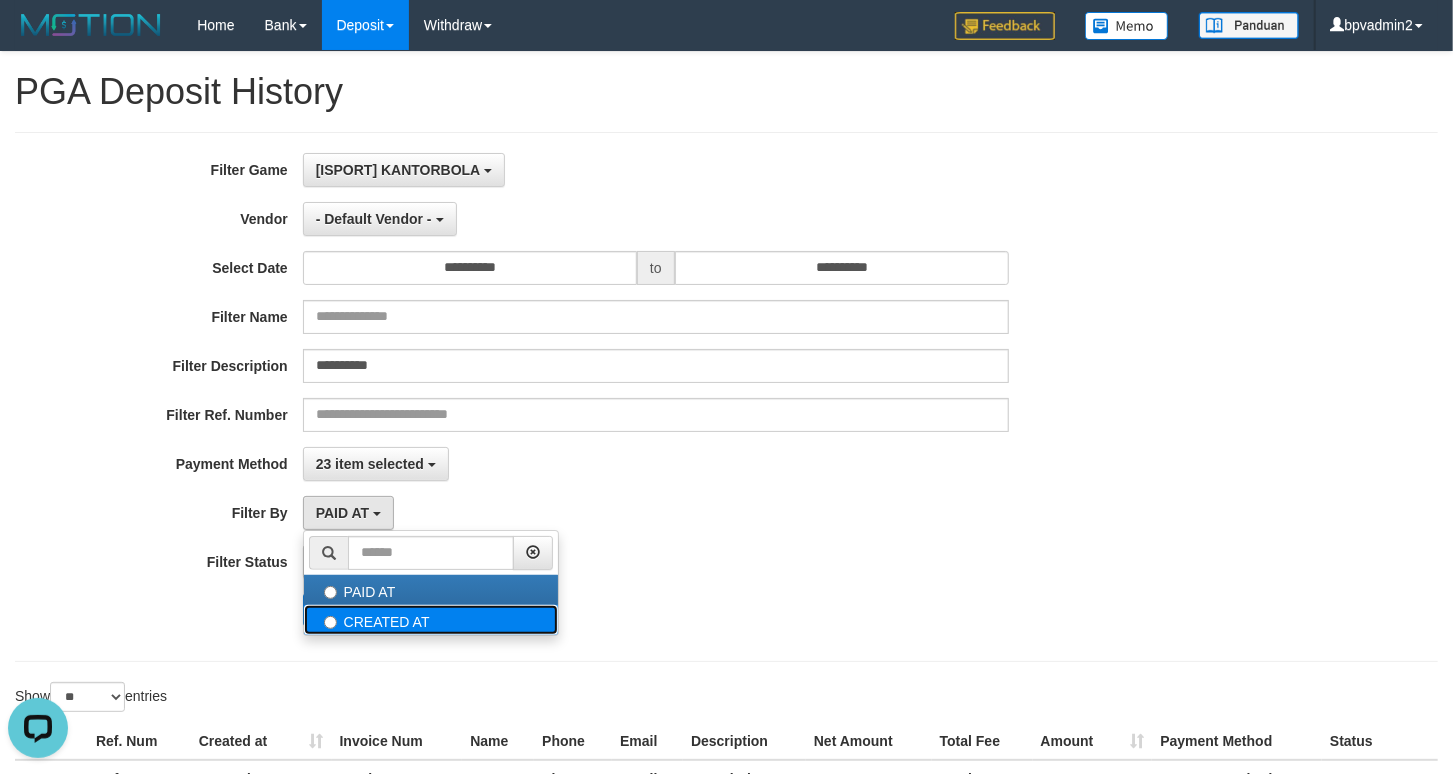click on "CREATED AT" at bounding box center (431, 620) 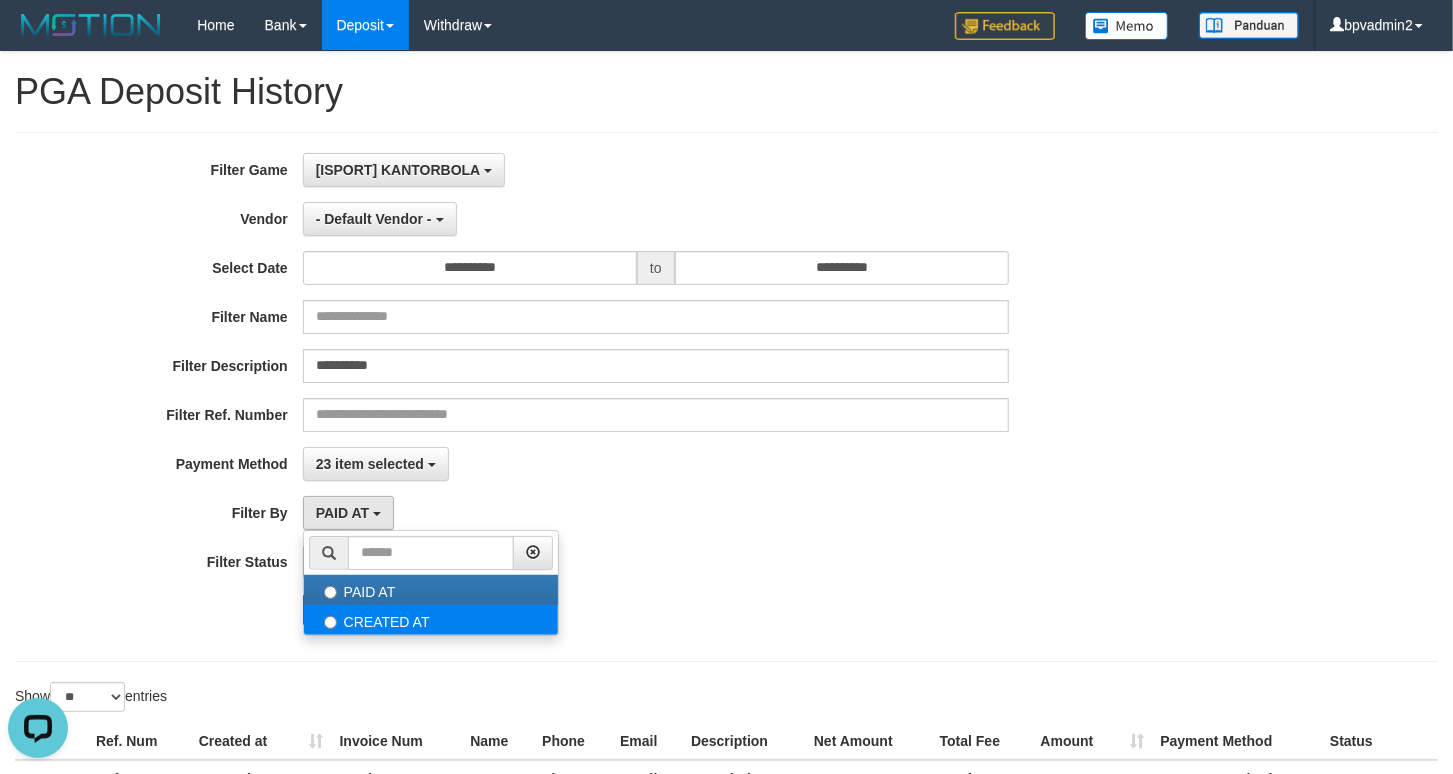 select on "*" 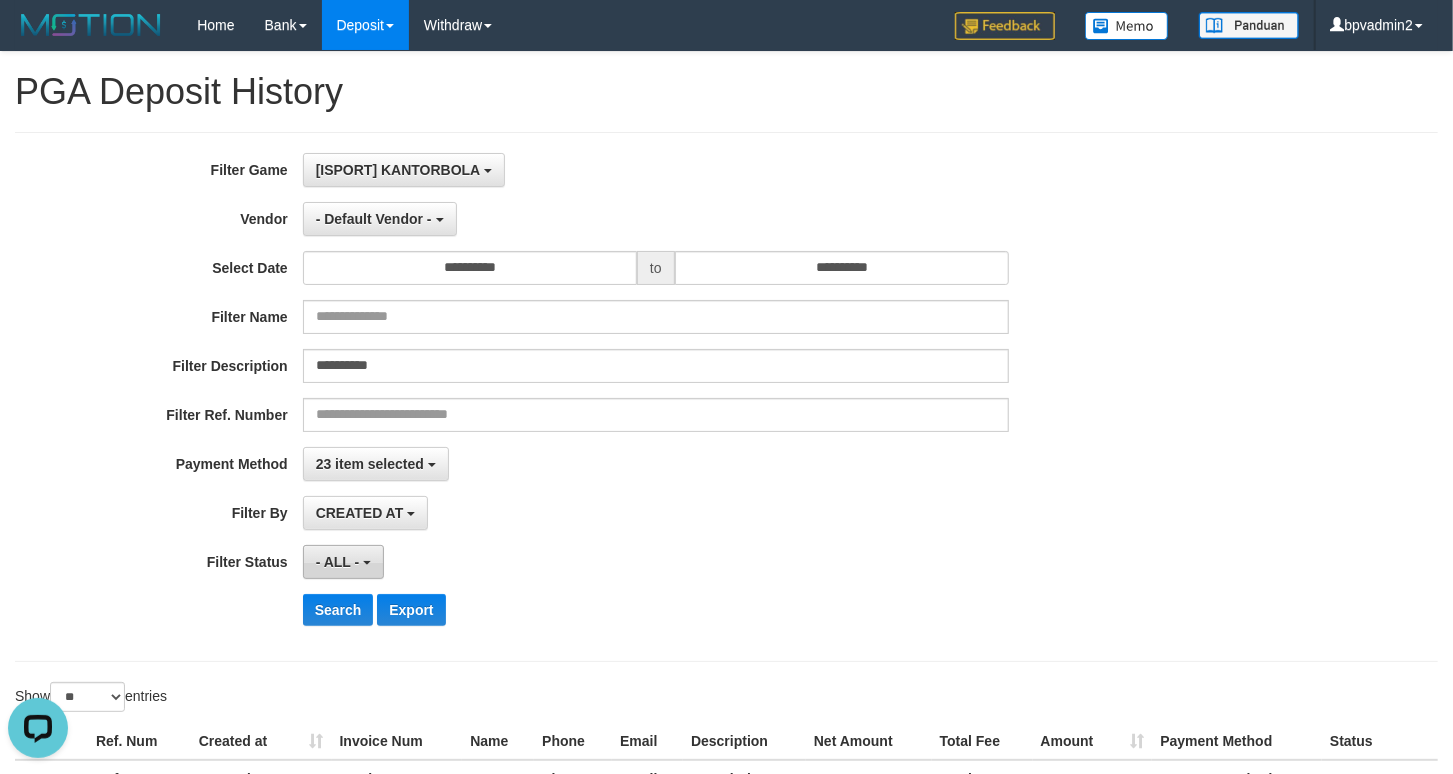 click on "- ALL -" at bounding box center (338, 562) 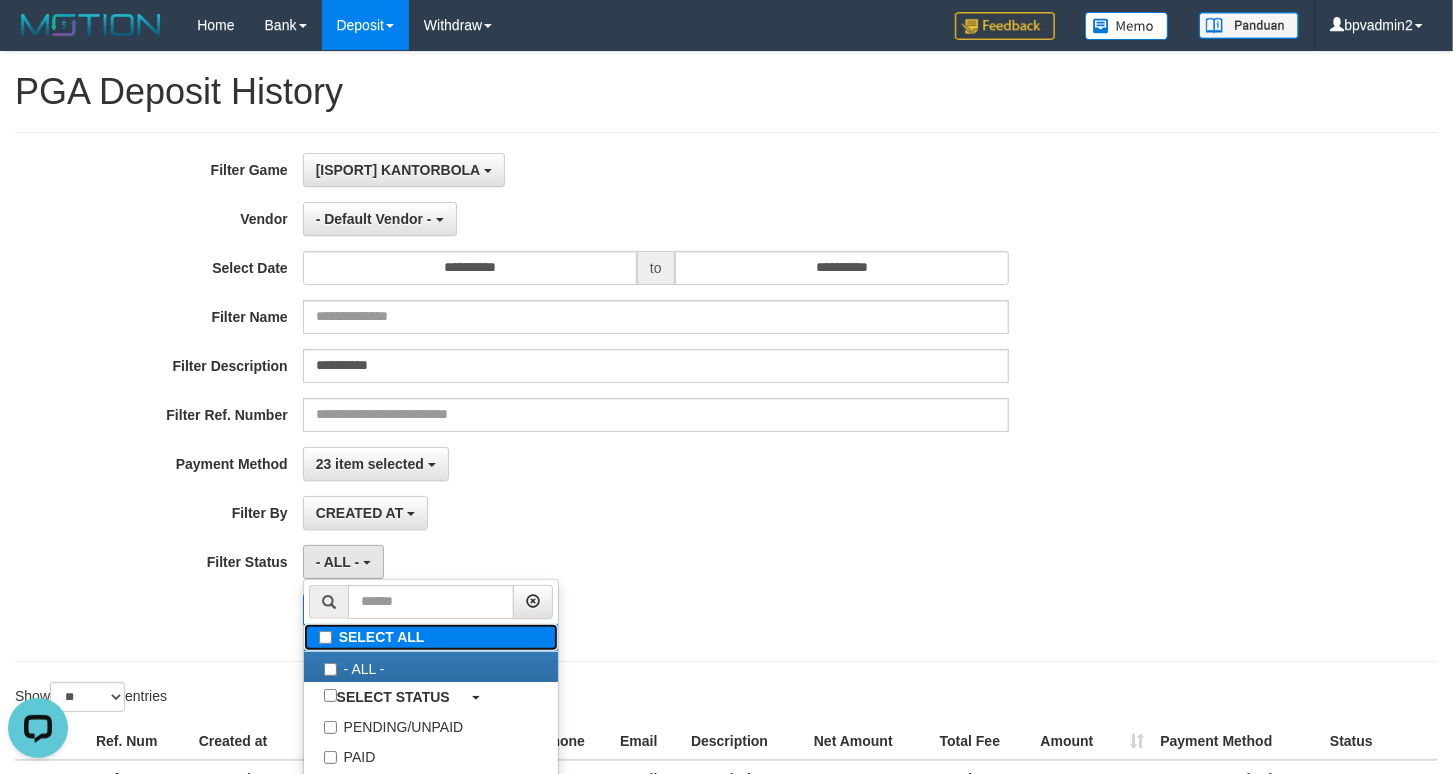 click on "SELECT ALL" at bounding box center (431, 637) 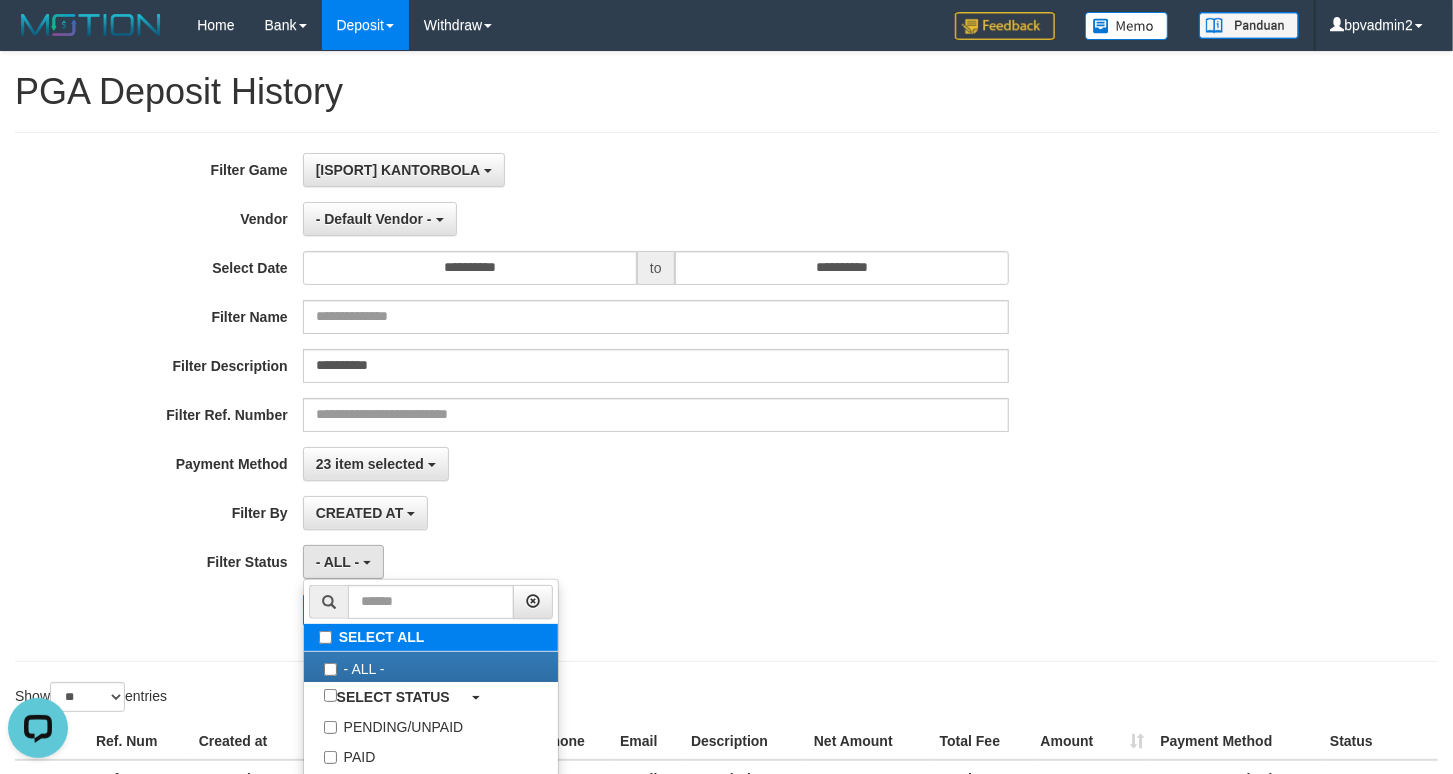 select 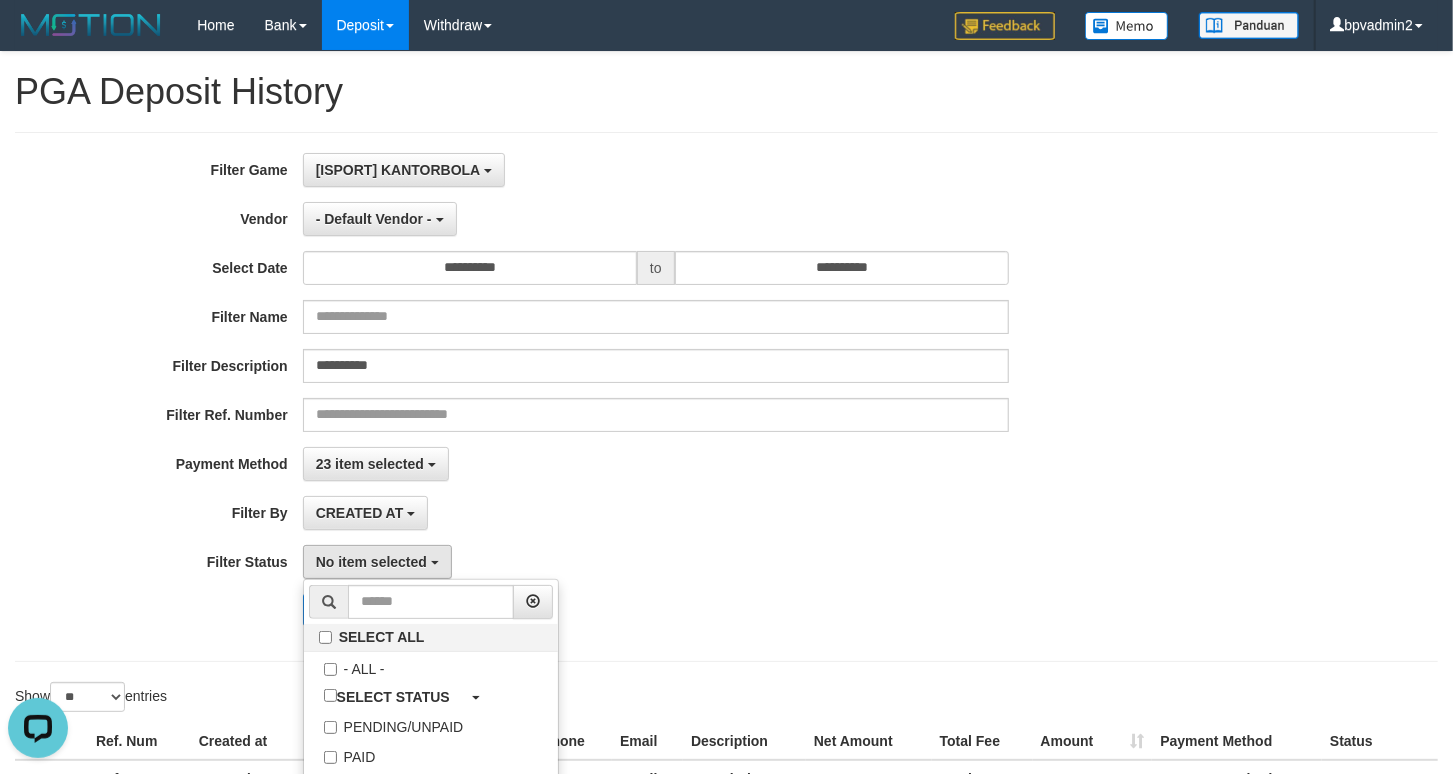 click on "Search
Export" at bounding box center [605, 610] 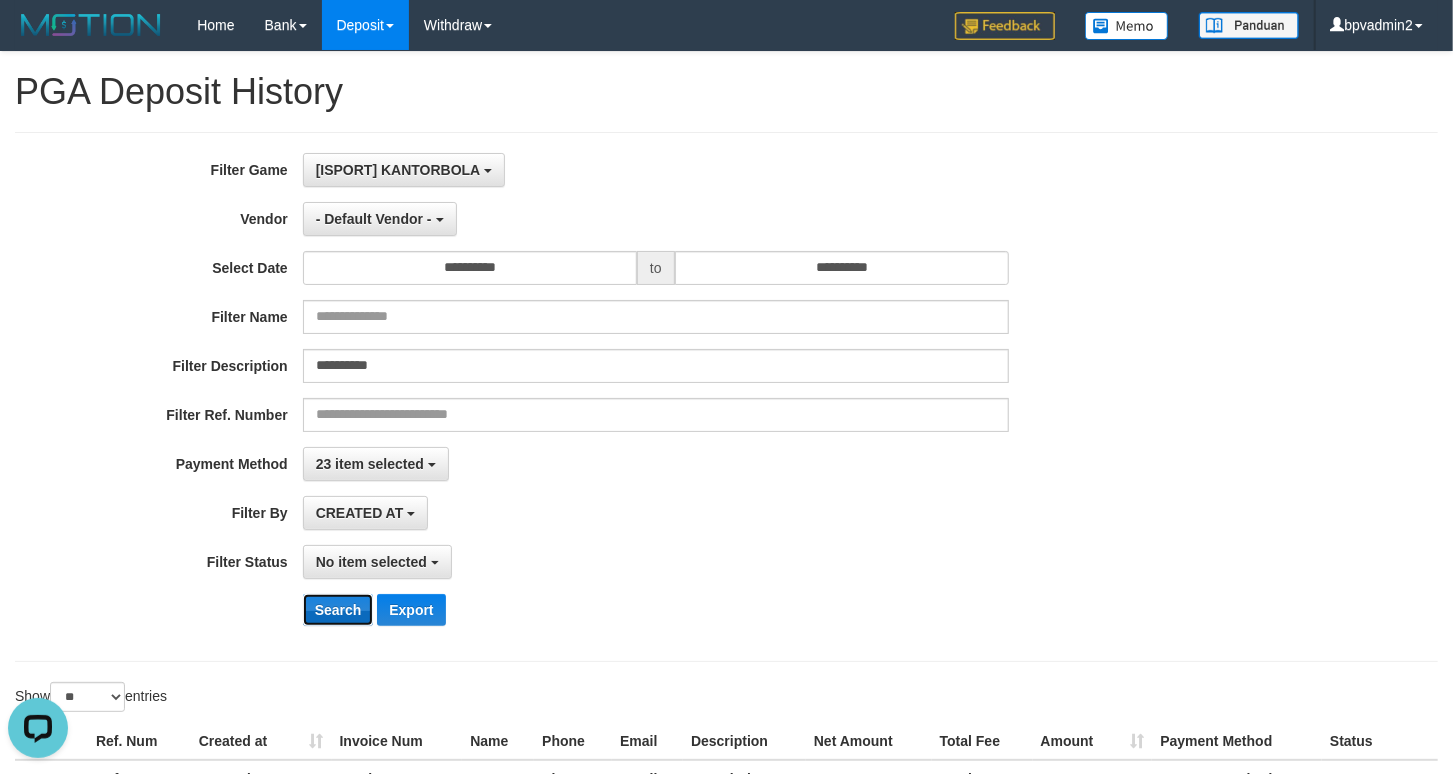 click on "Search" at bounding box center [338, 610] 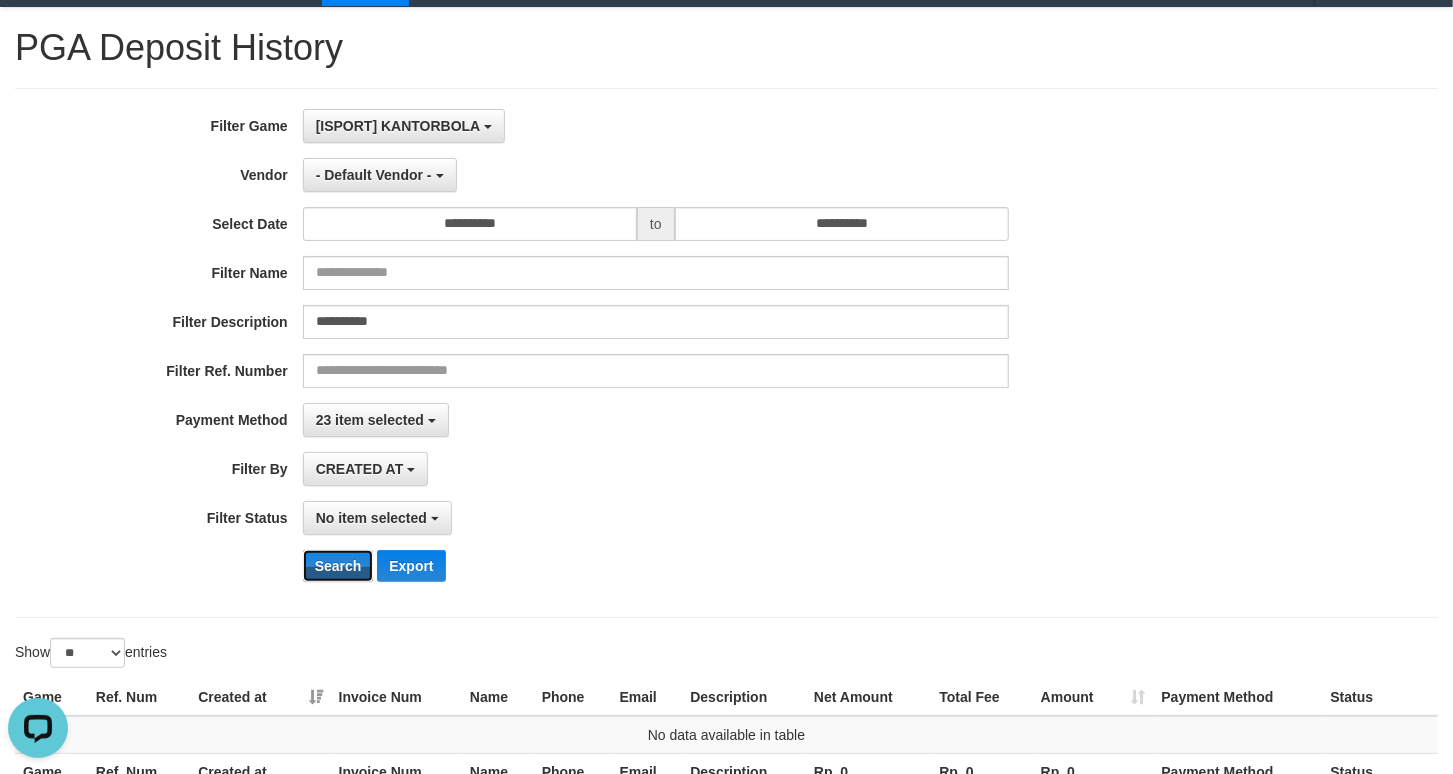 scroll, scrollTop: 0, scrollLeft: 0, axis: both 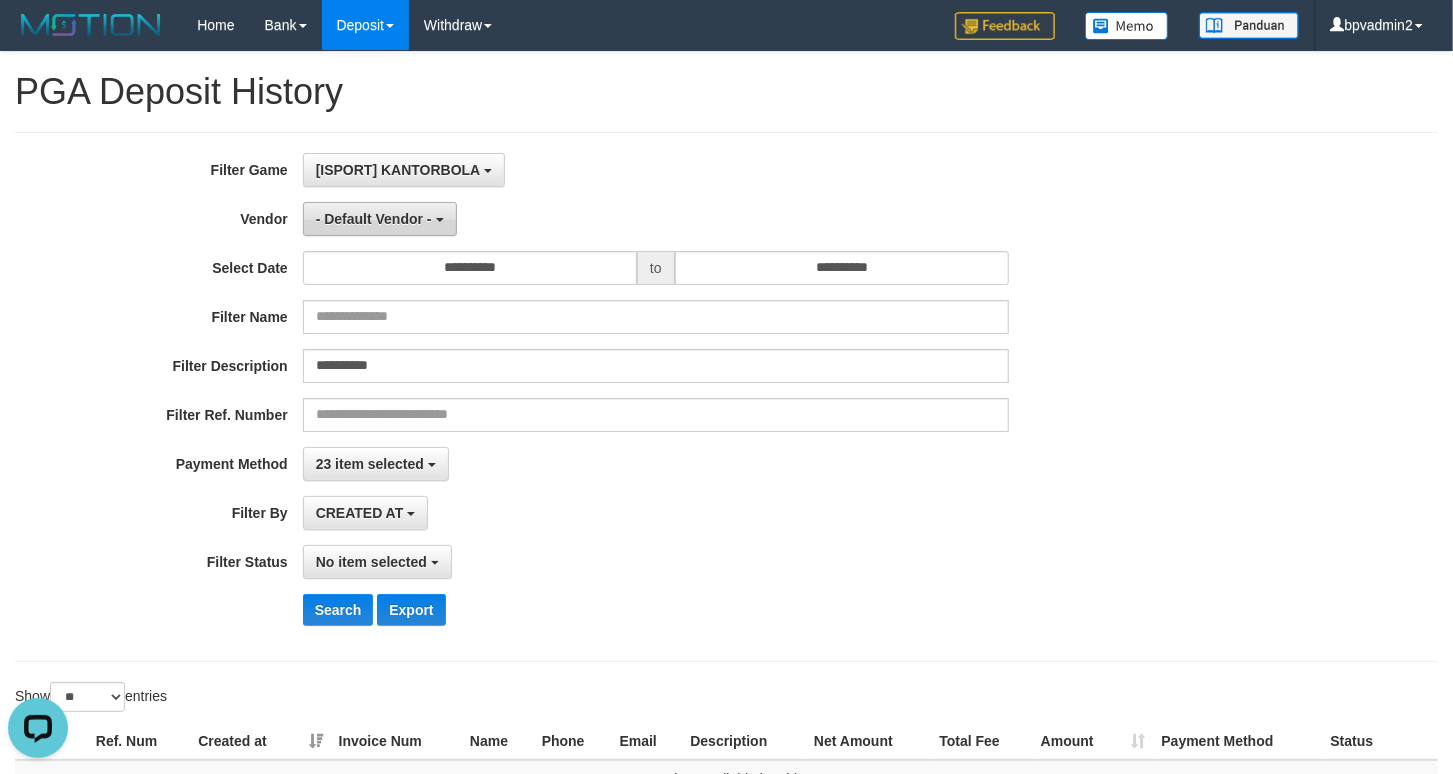 click on "- Default Vendor -" at bounding box center (374, 219) 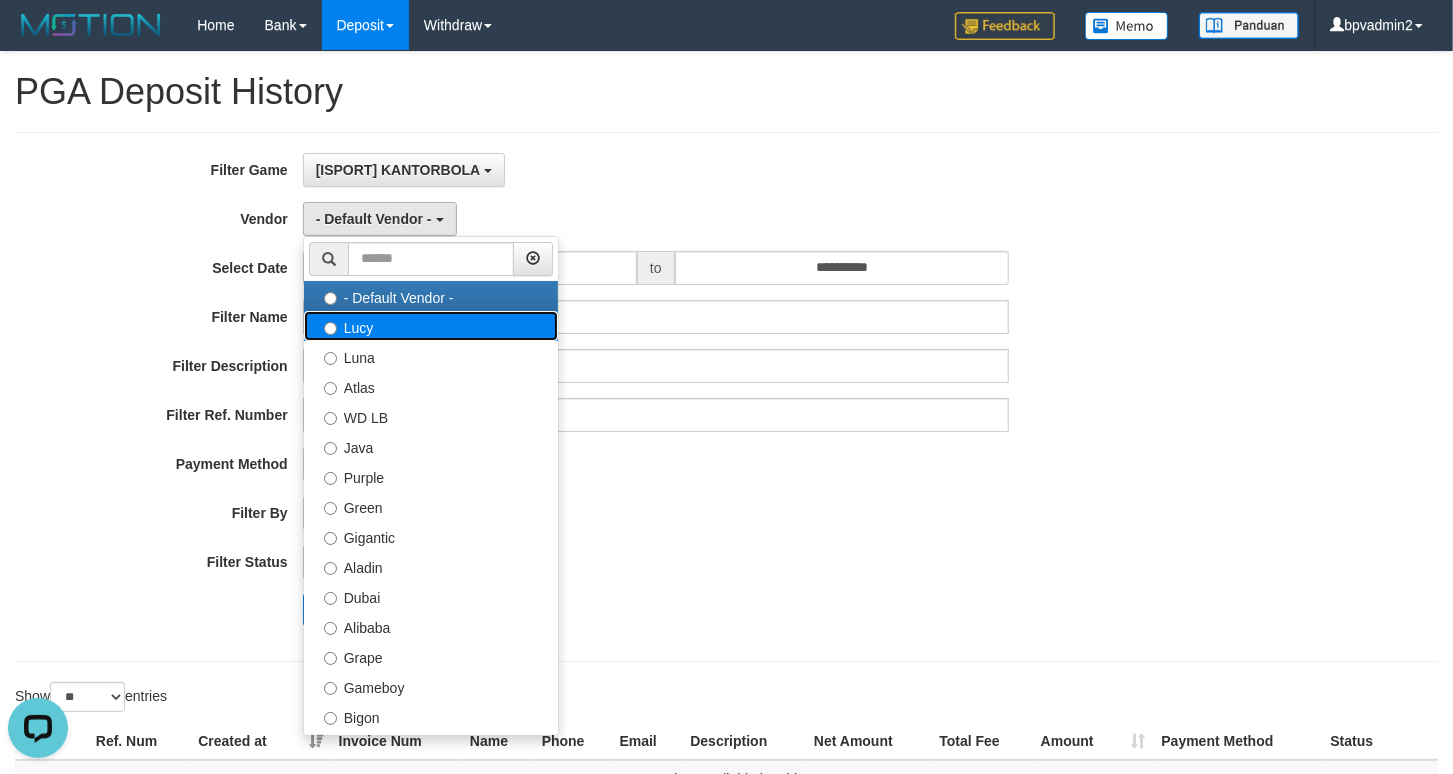 click on "Lucy" at bounding box center [431, 326] 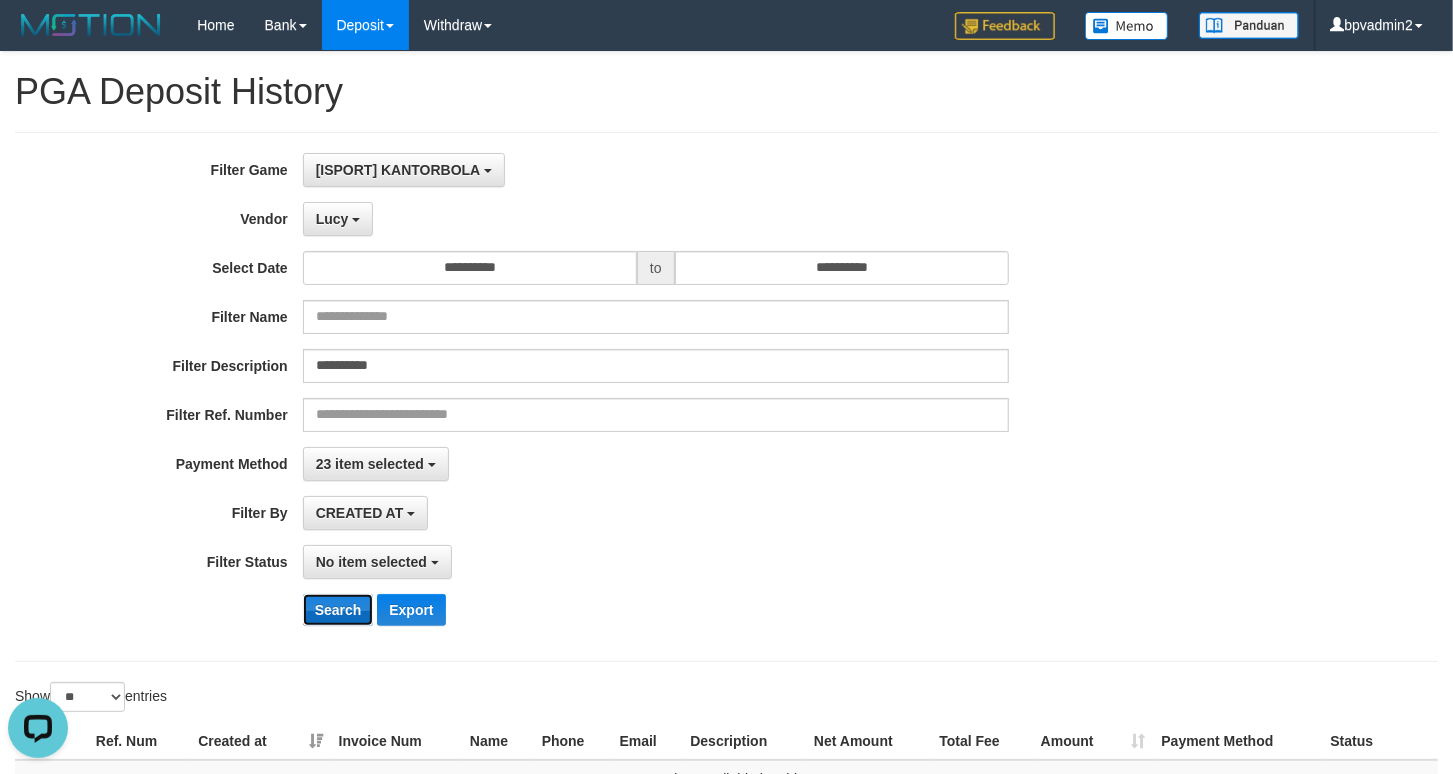 click on "Search" at bounding box center (338, 610) 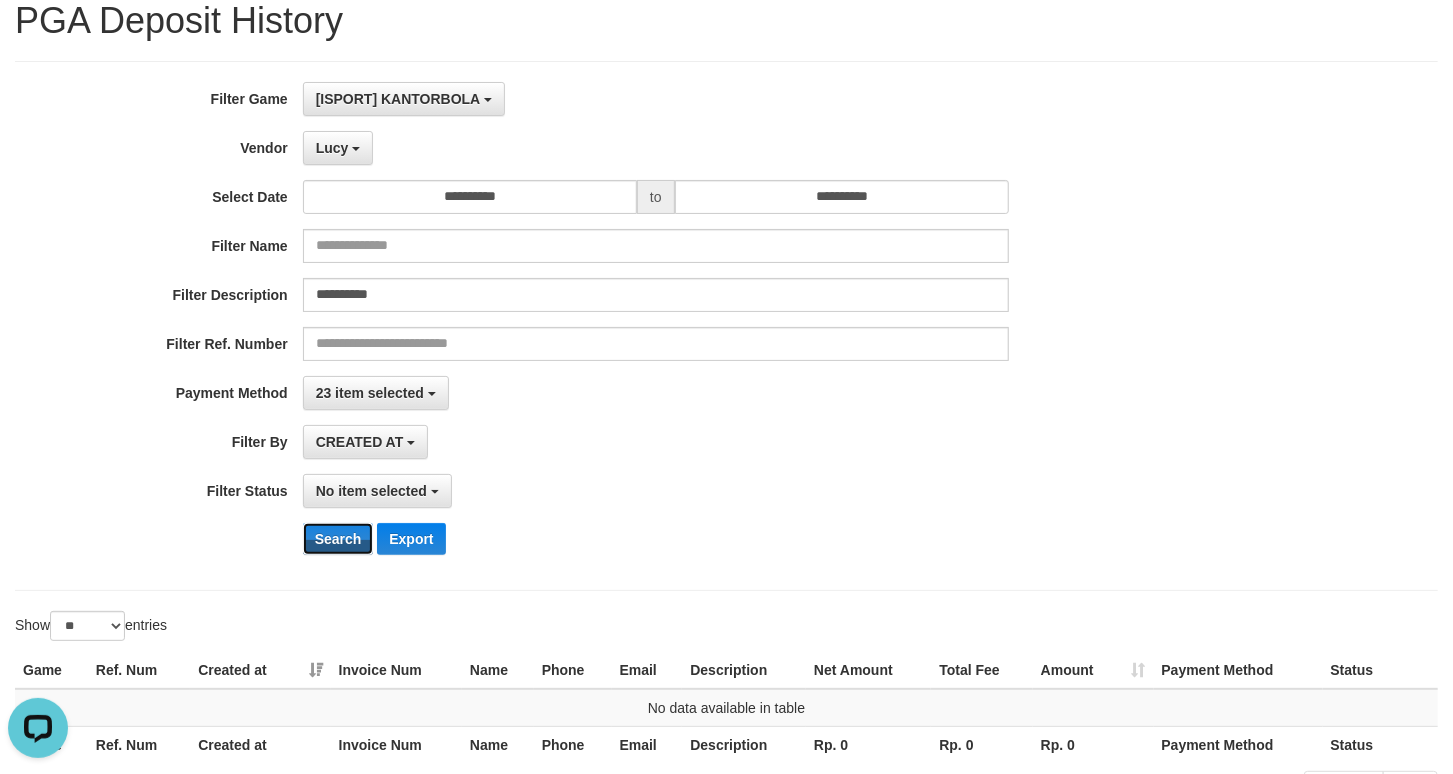 scroll, scrollTop: 111, scrollLeft: 0, axis: vertical 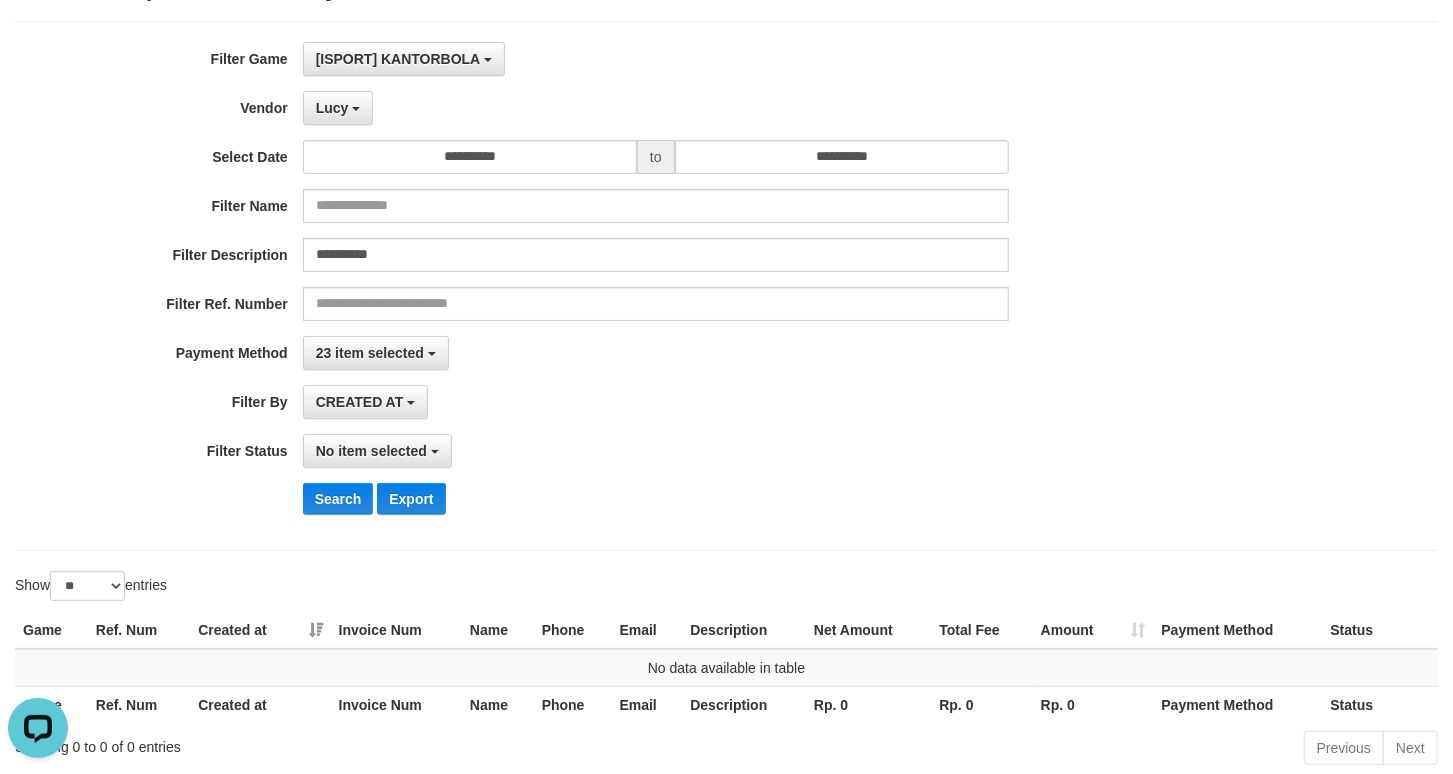 click on "**********" at bounding box center [605, 286] 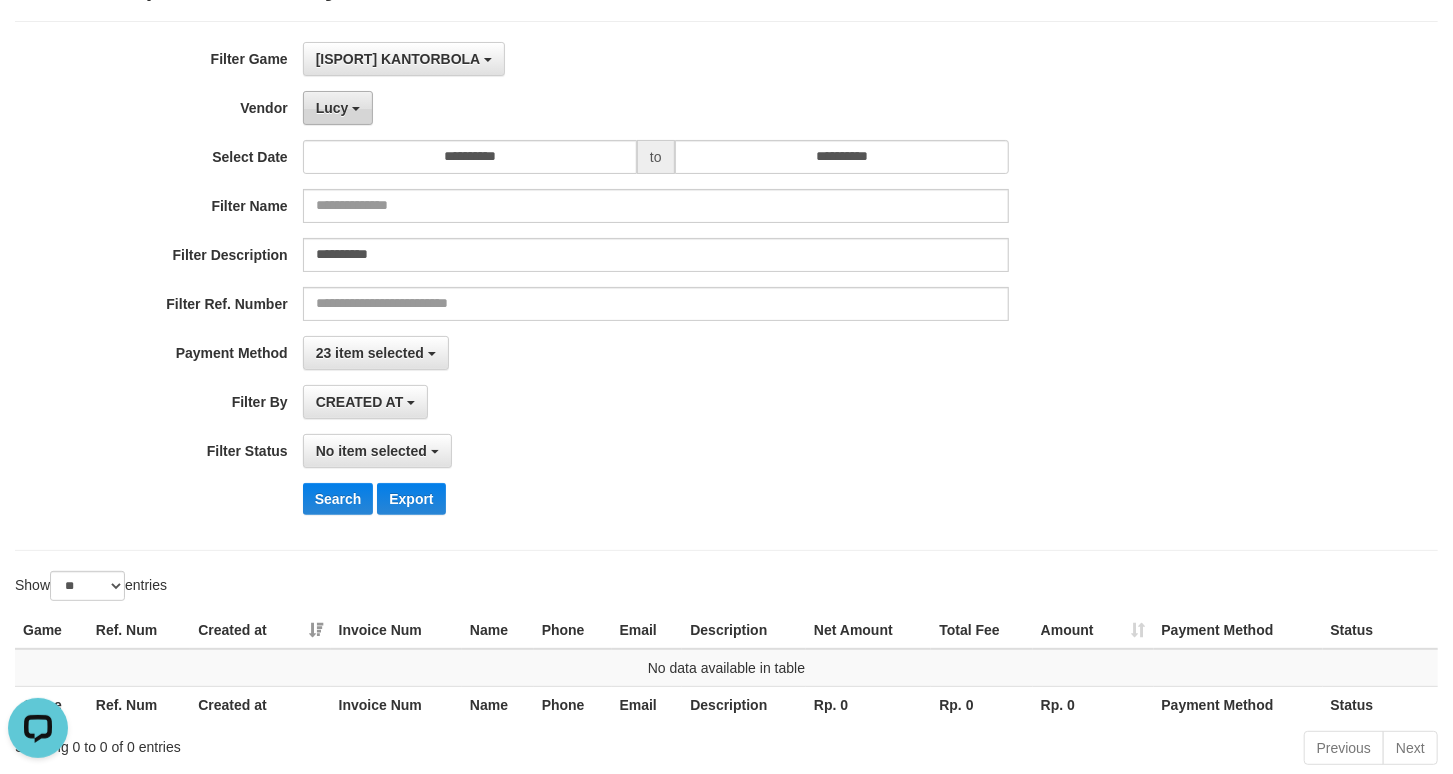 click on "Lucy" at bounding box center (338, 108) 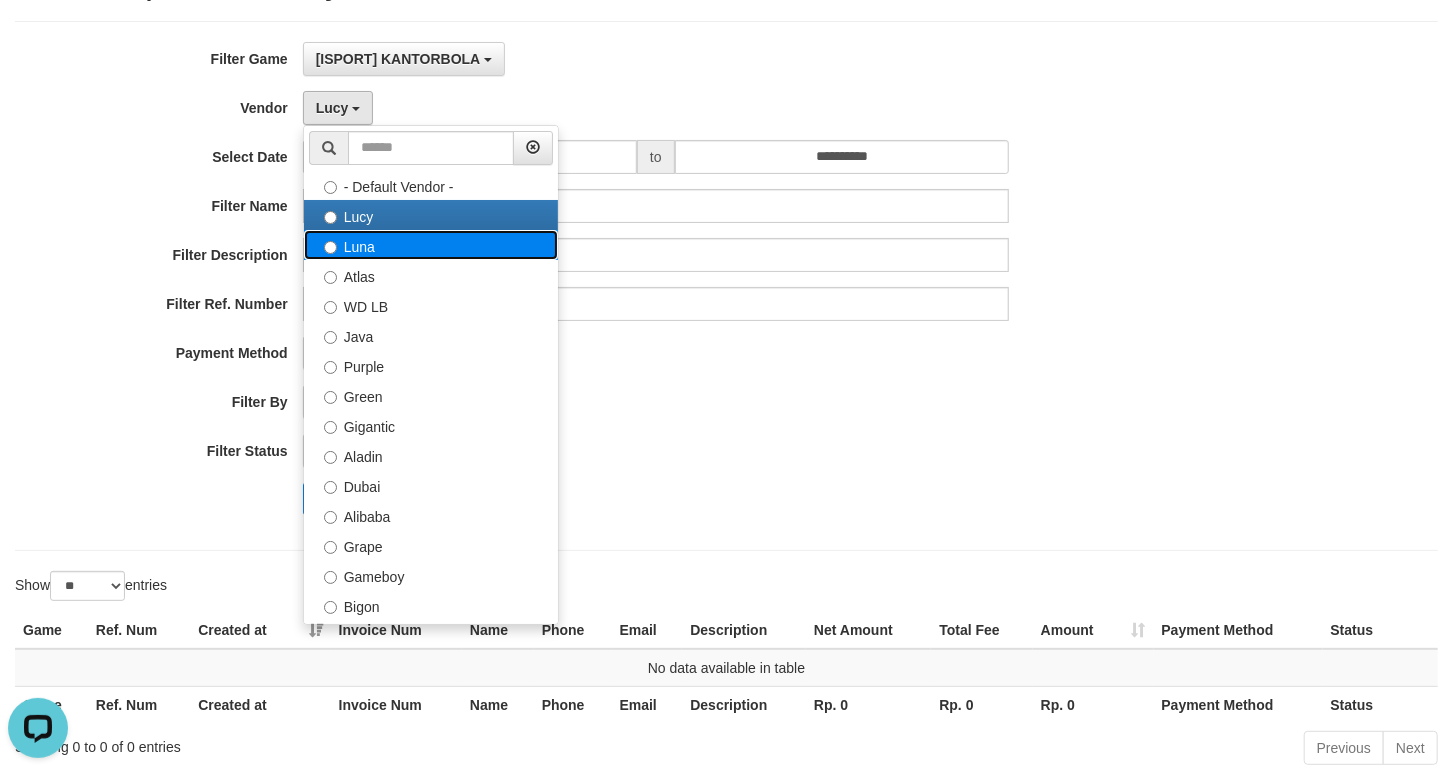 click on "Luna" at bounding box center (431, 245) 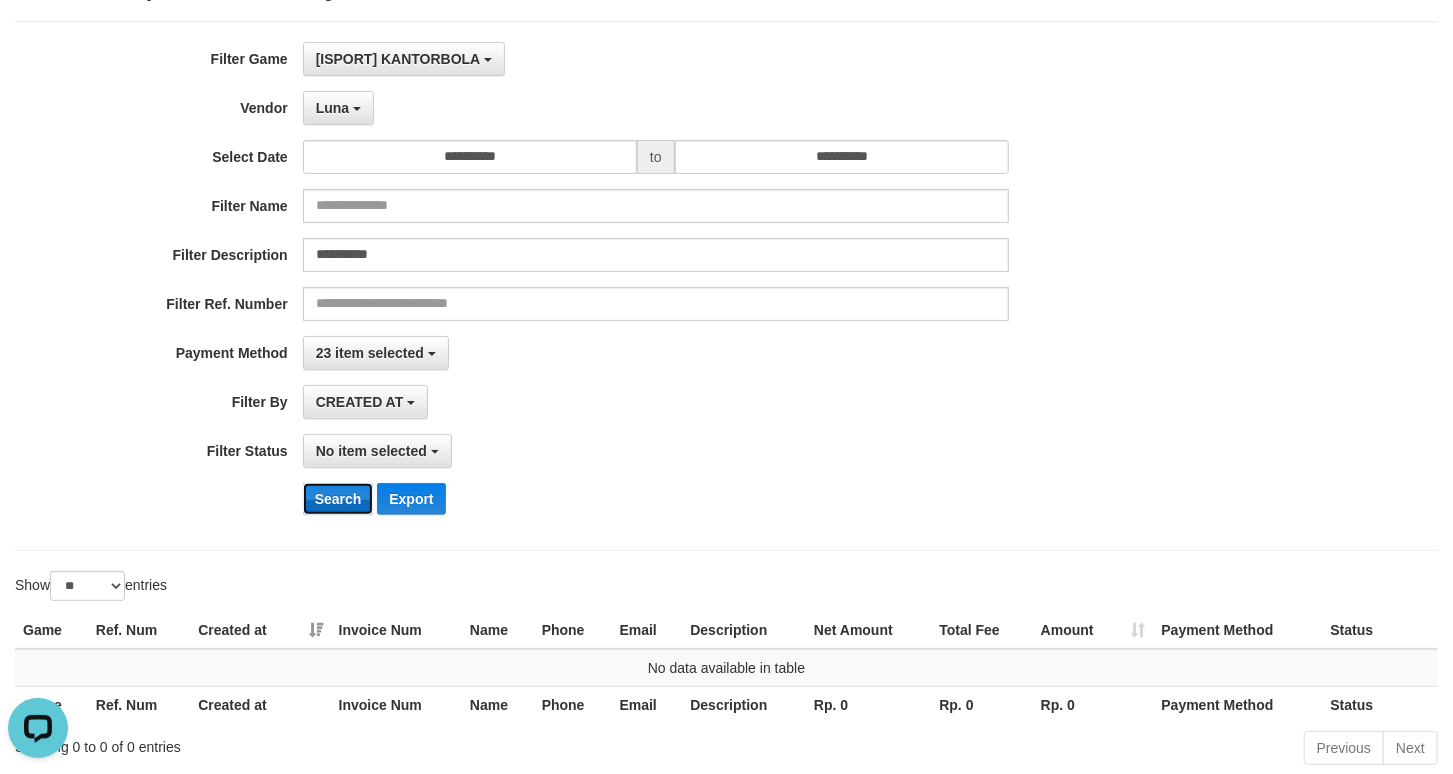 click on "Search" at bounding box center (338, 499) 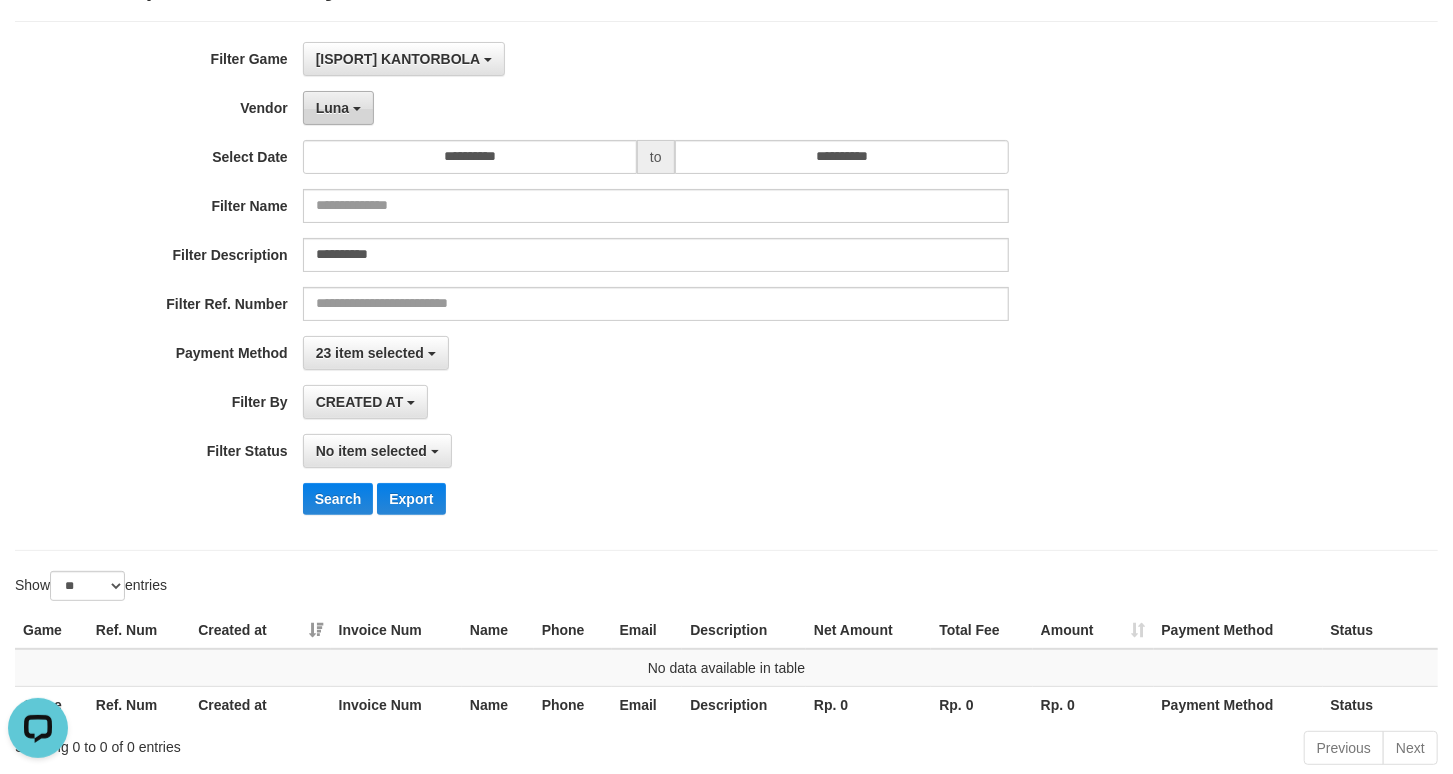 click on "Luna" at bounding box center [338, 108] 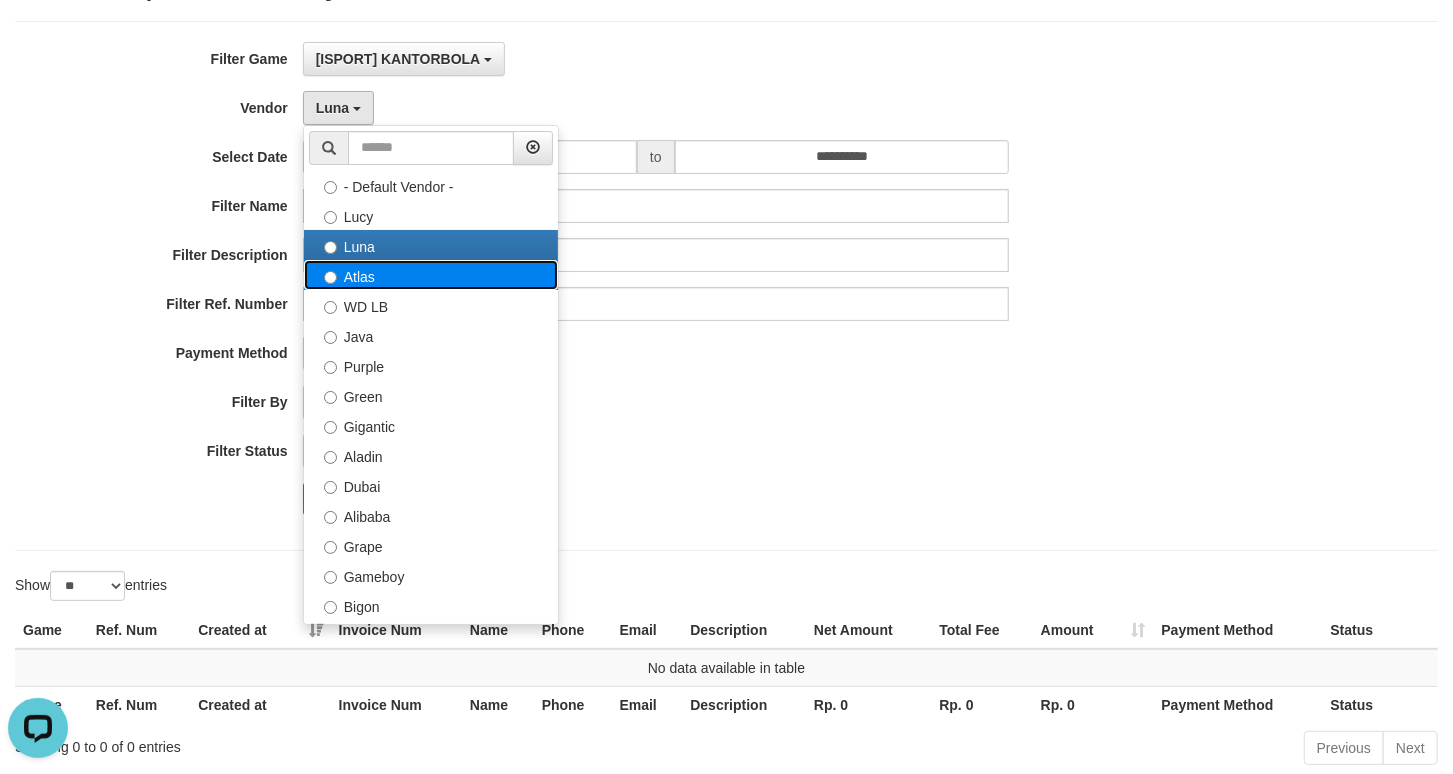 click on "Atlas" at bounding box center (431, 275) 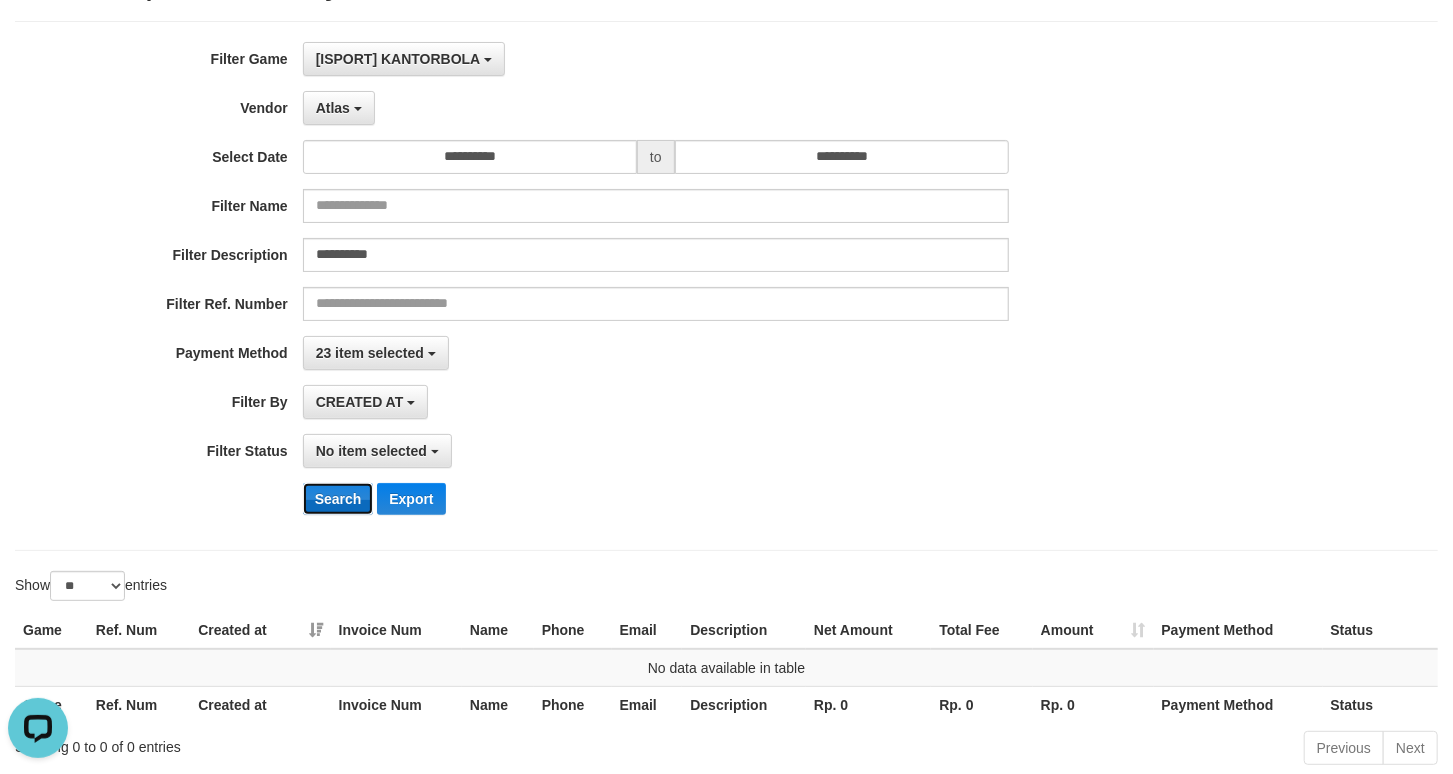click on "Search" at bounding box center (338, 499) 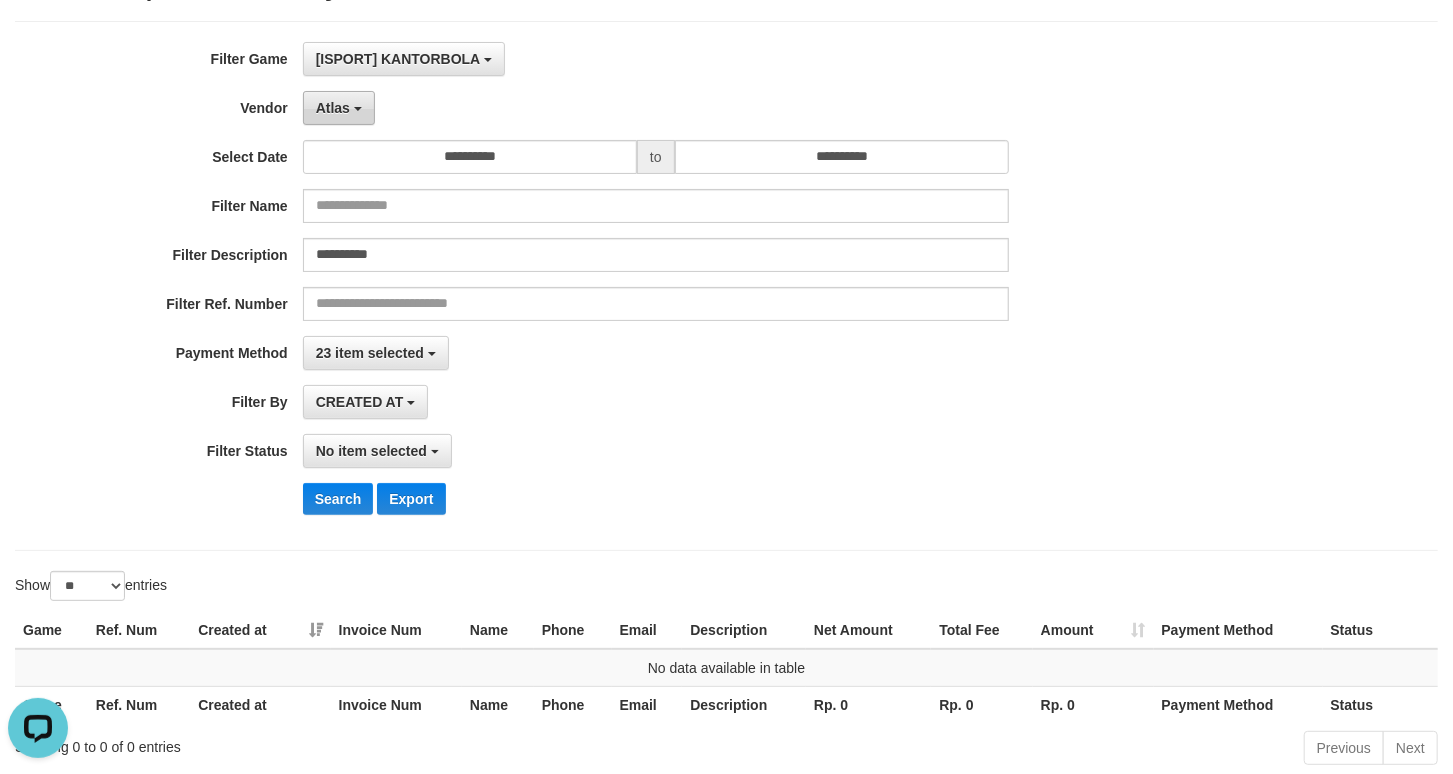 click on "Atlas" at bounding box center (339, 108) 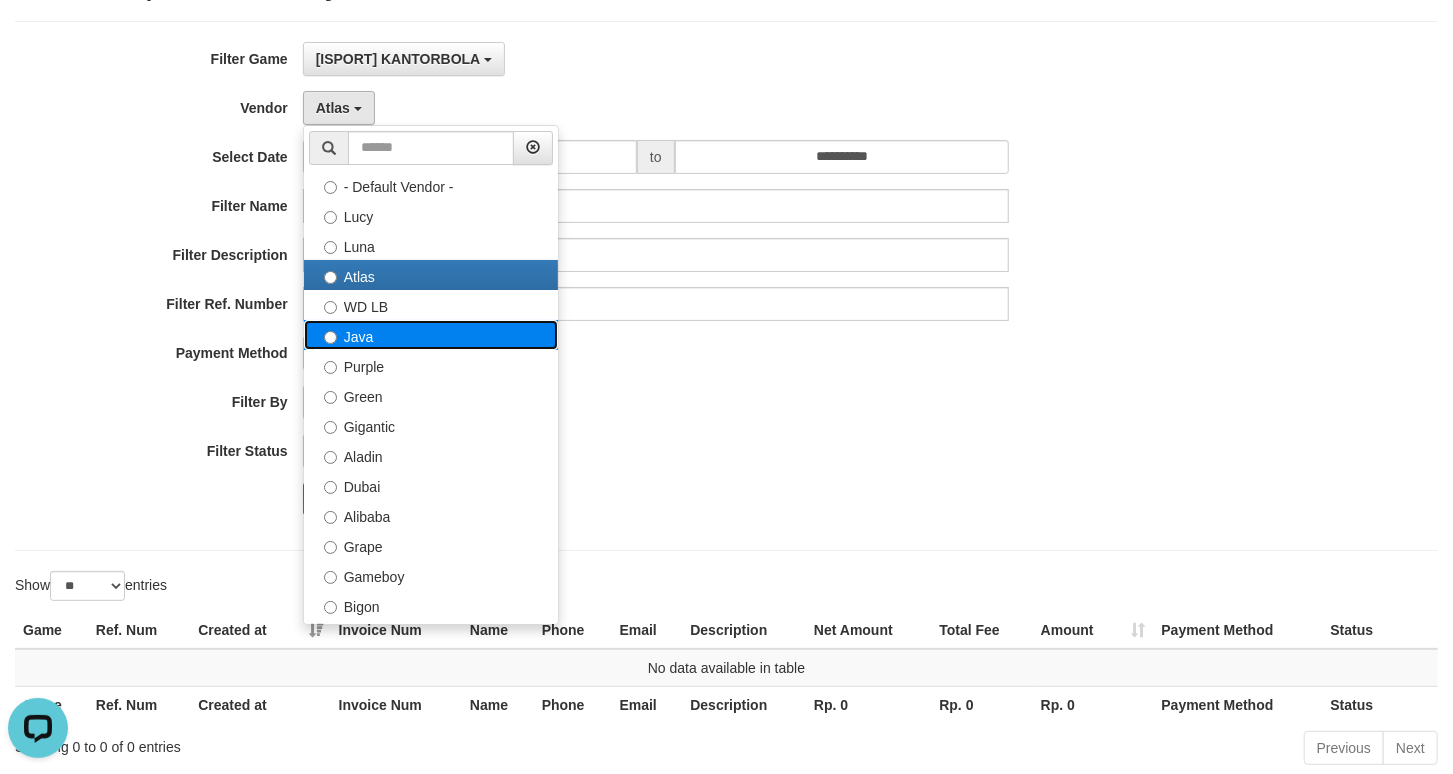 click on "Java" at bounding box center (431, 335) 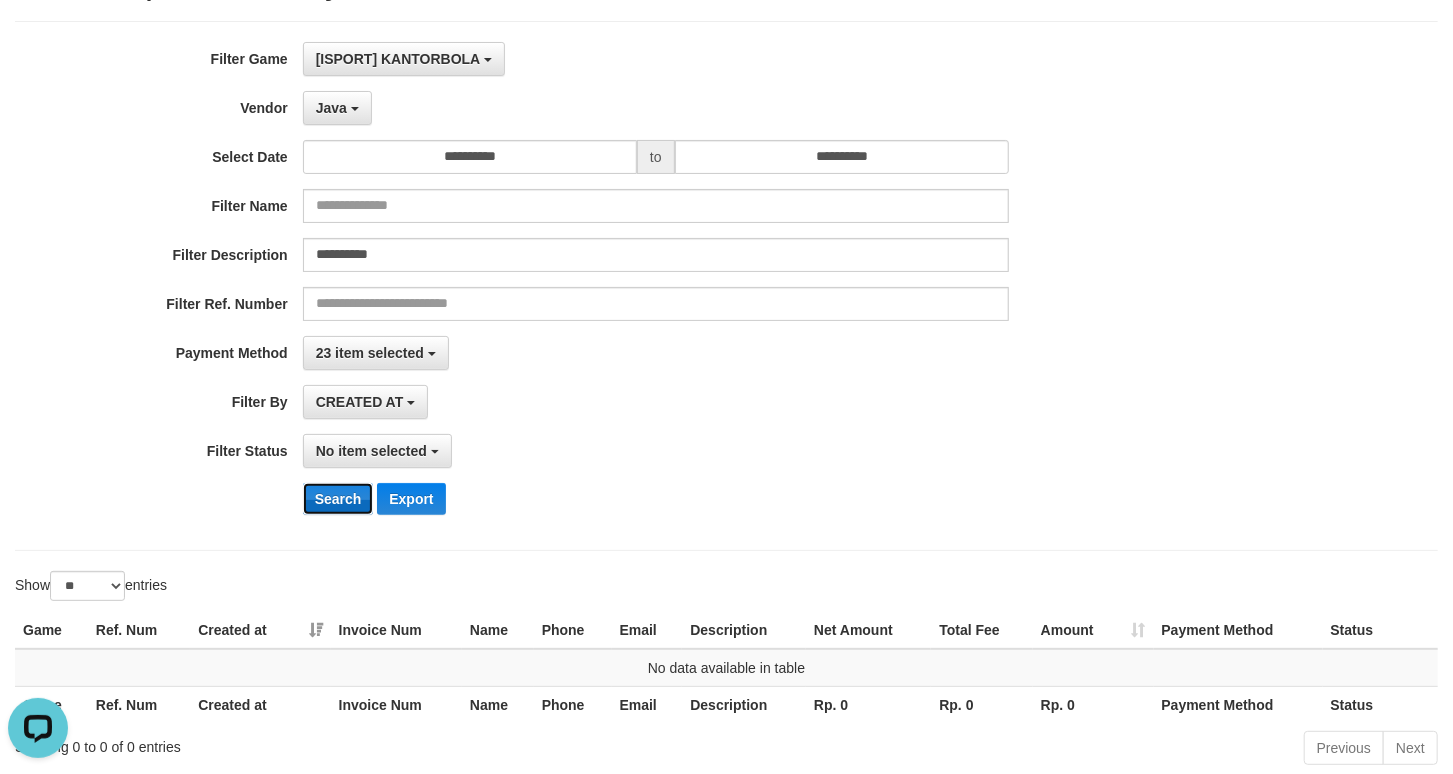 click on "Search" at bounding box center (338, 499) 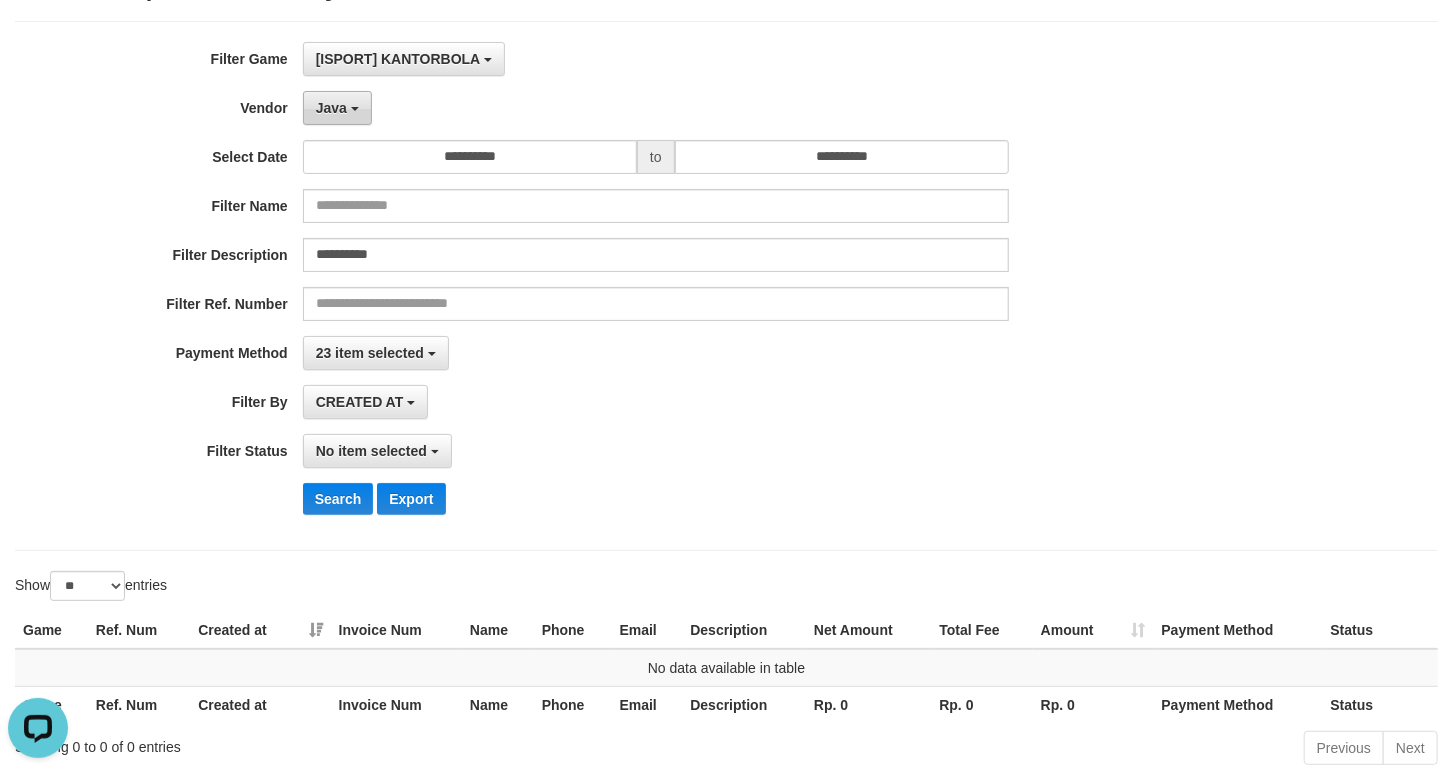 click on "Java" at bounding box center [331, 108] 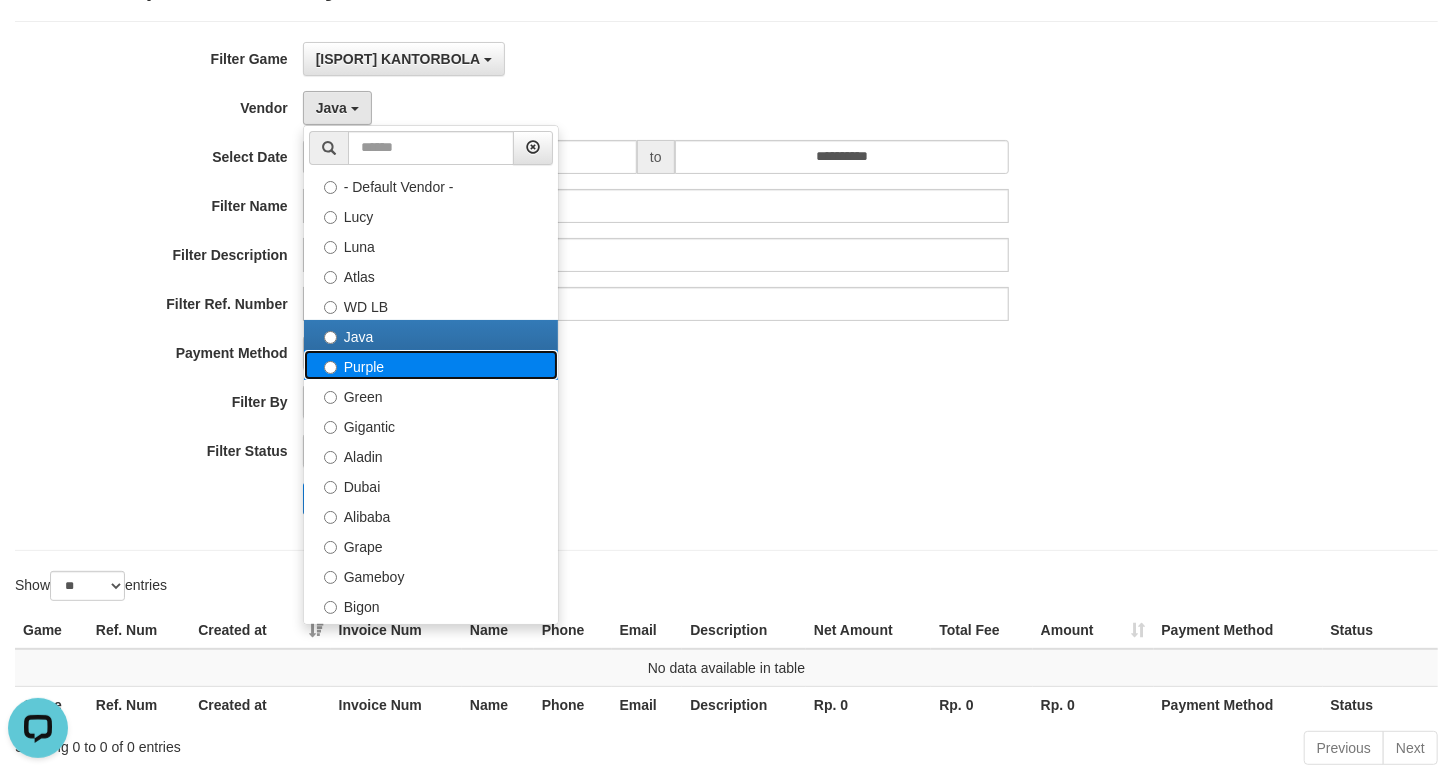 click on "Purple" at bounding box center [431, 365] 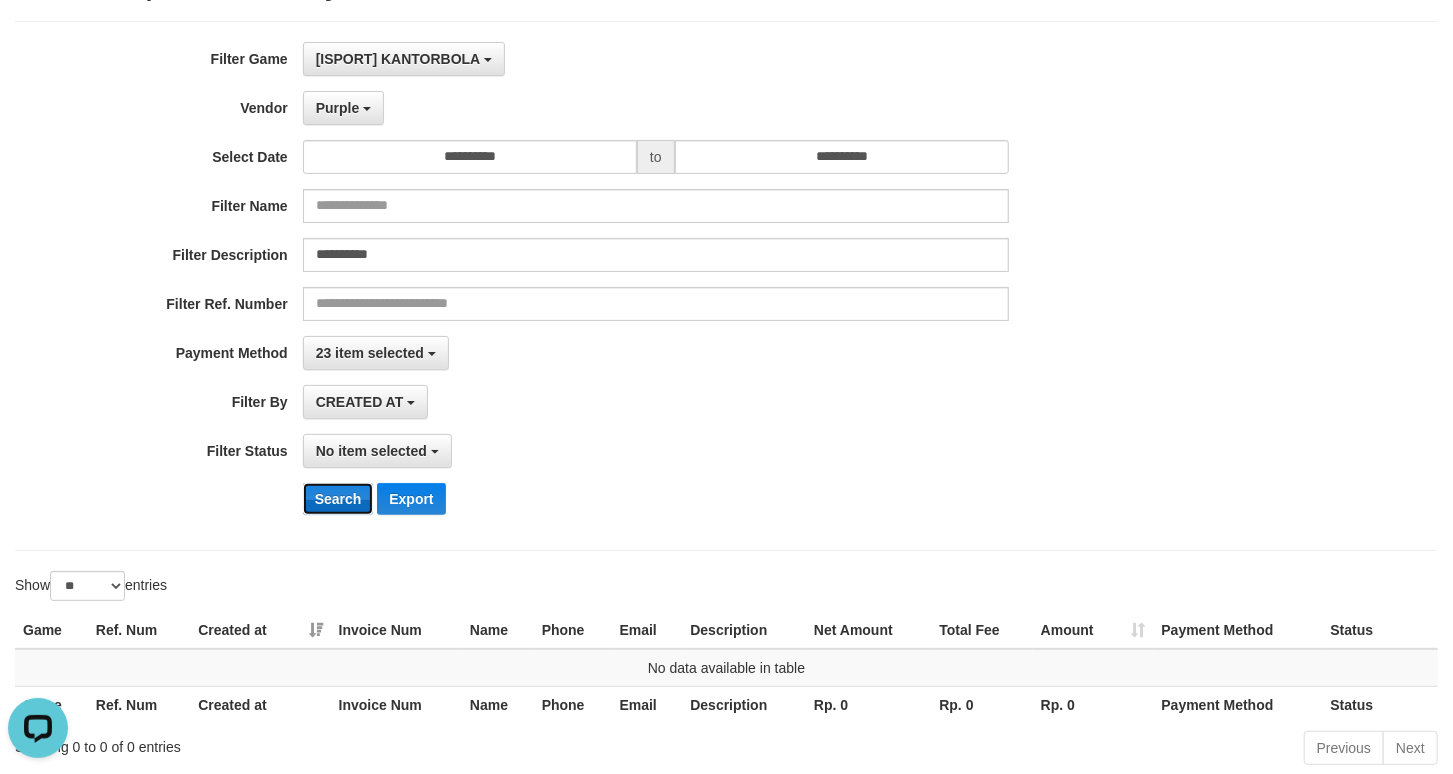 click on "Search" at bounding box center [338, 499] 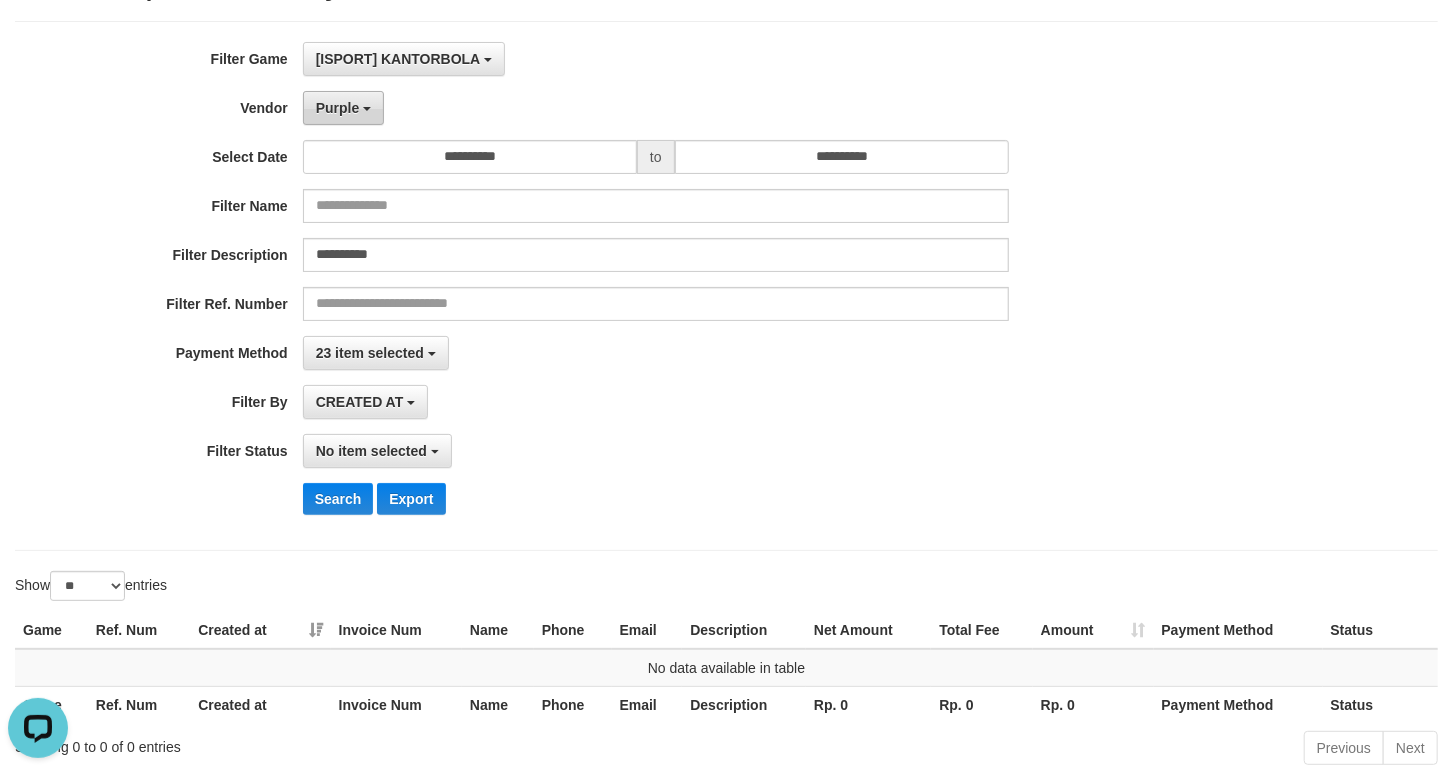 click on "Purple" at bounding box center (338, 108) 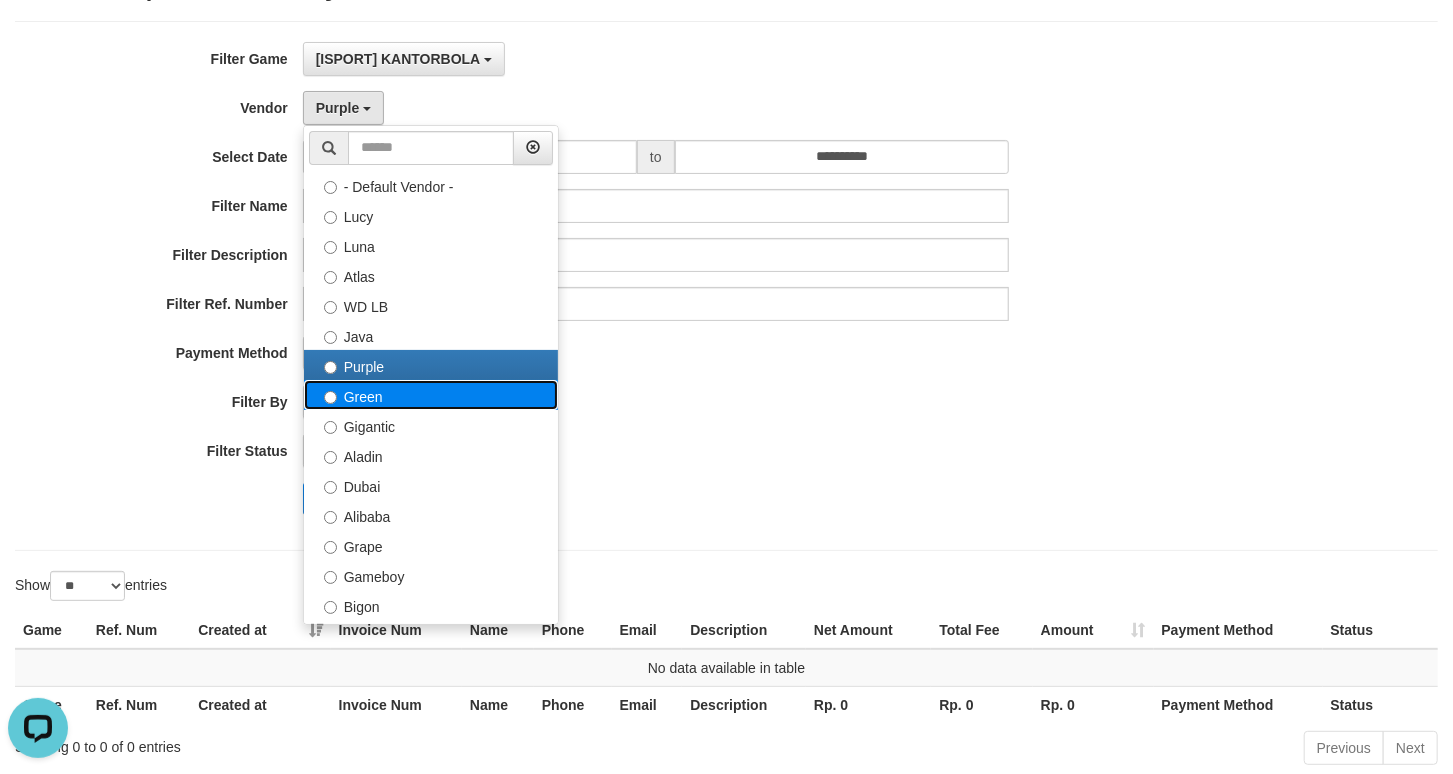 click on "Green" at bounding box center (431, 395) 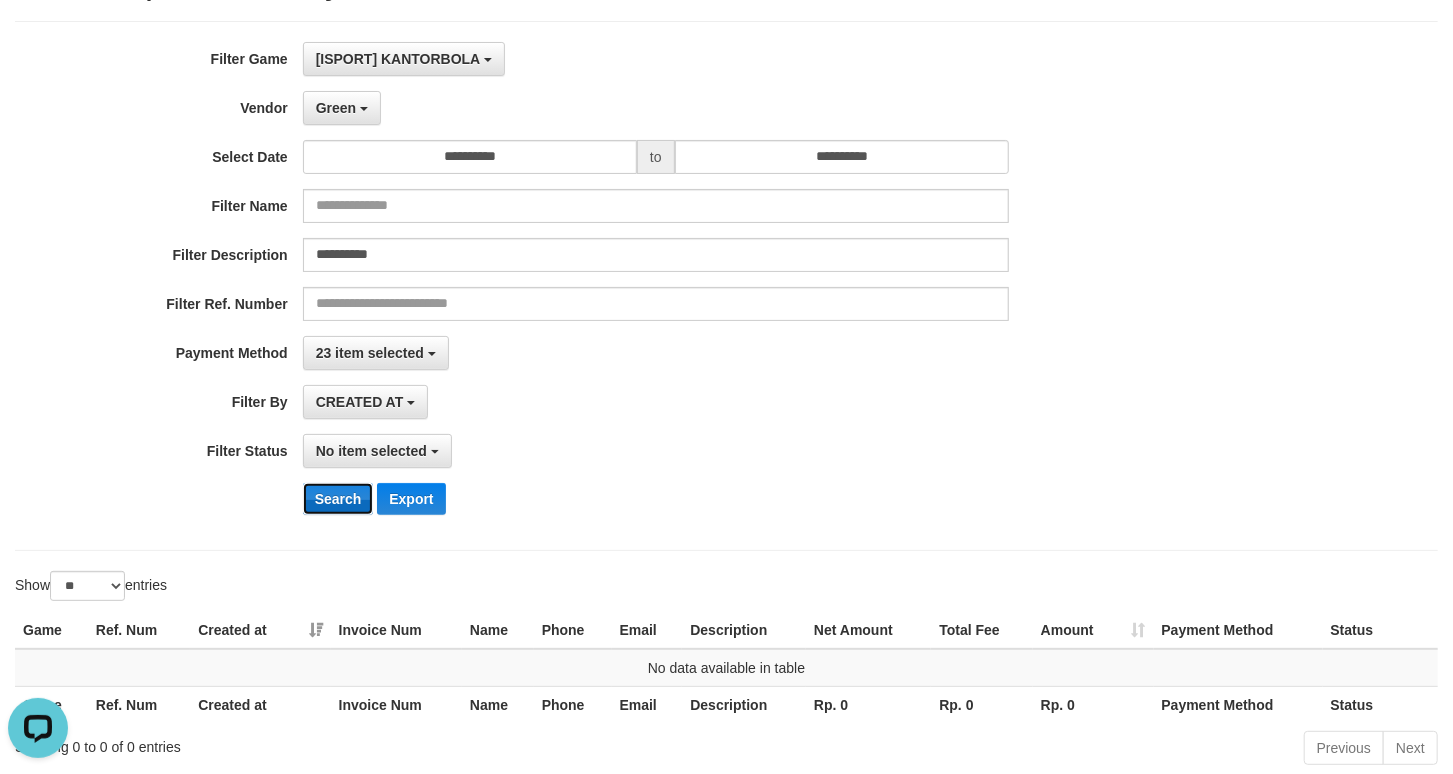 click on "Search" at bounding box center [338, 499] 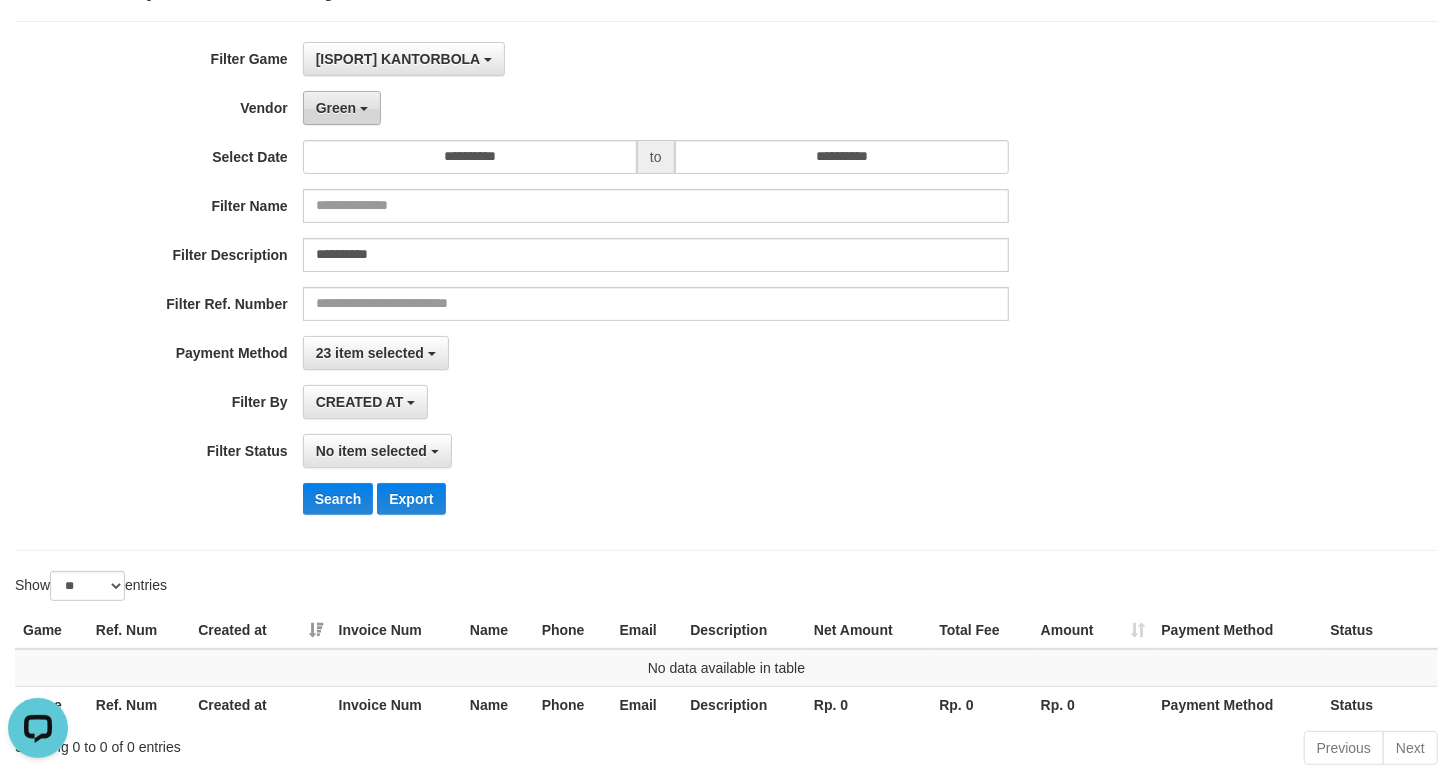click on "Green" at bounding box center (336, 108) 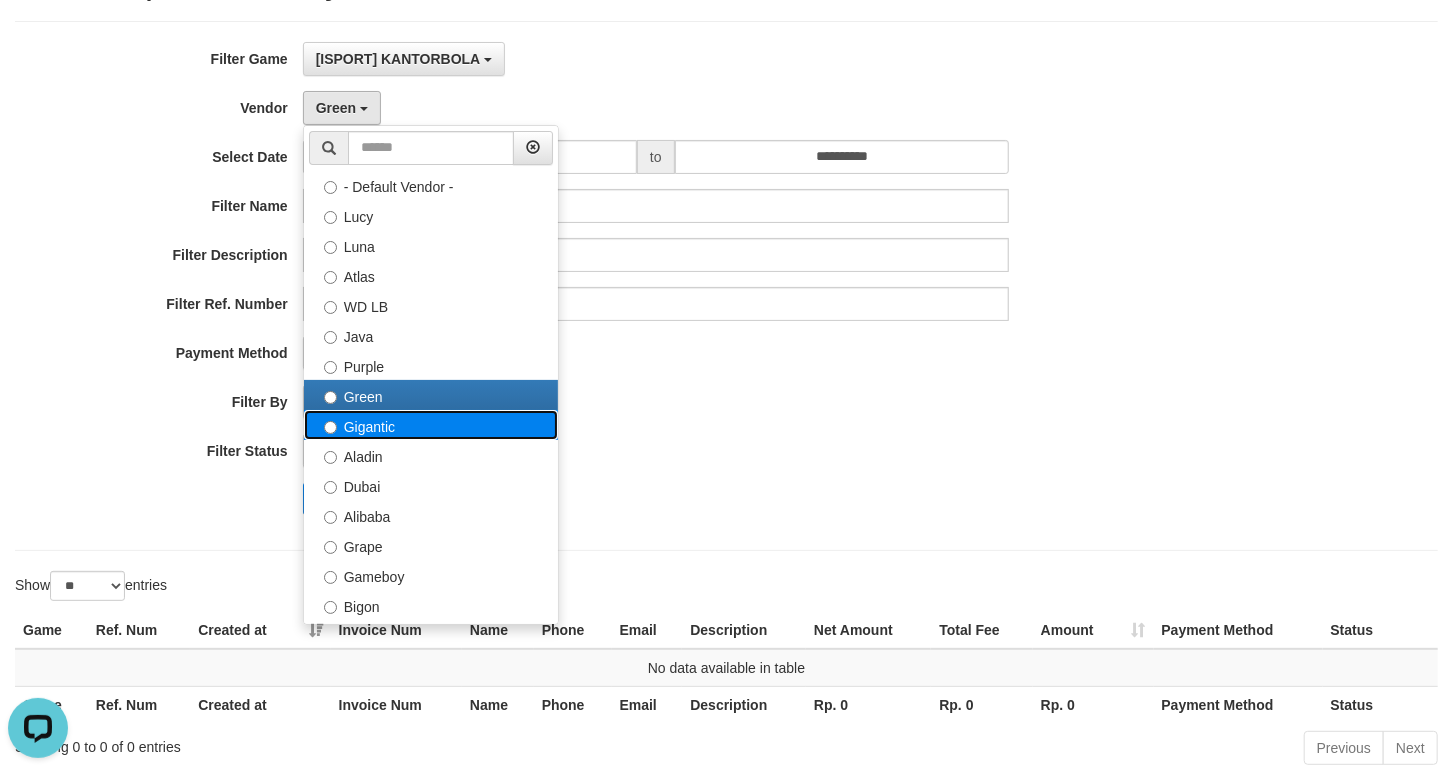 click on "Gigantic" at bounding box center [431, 425] 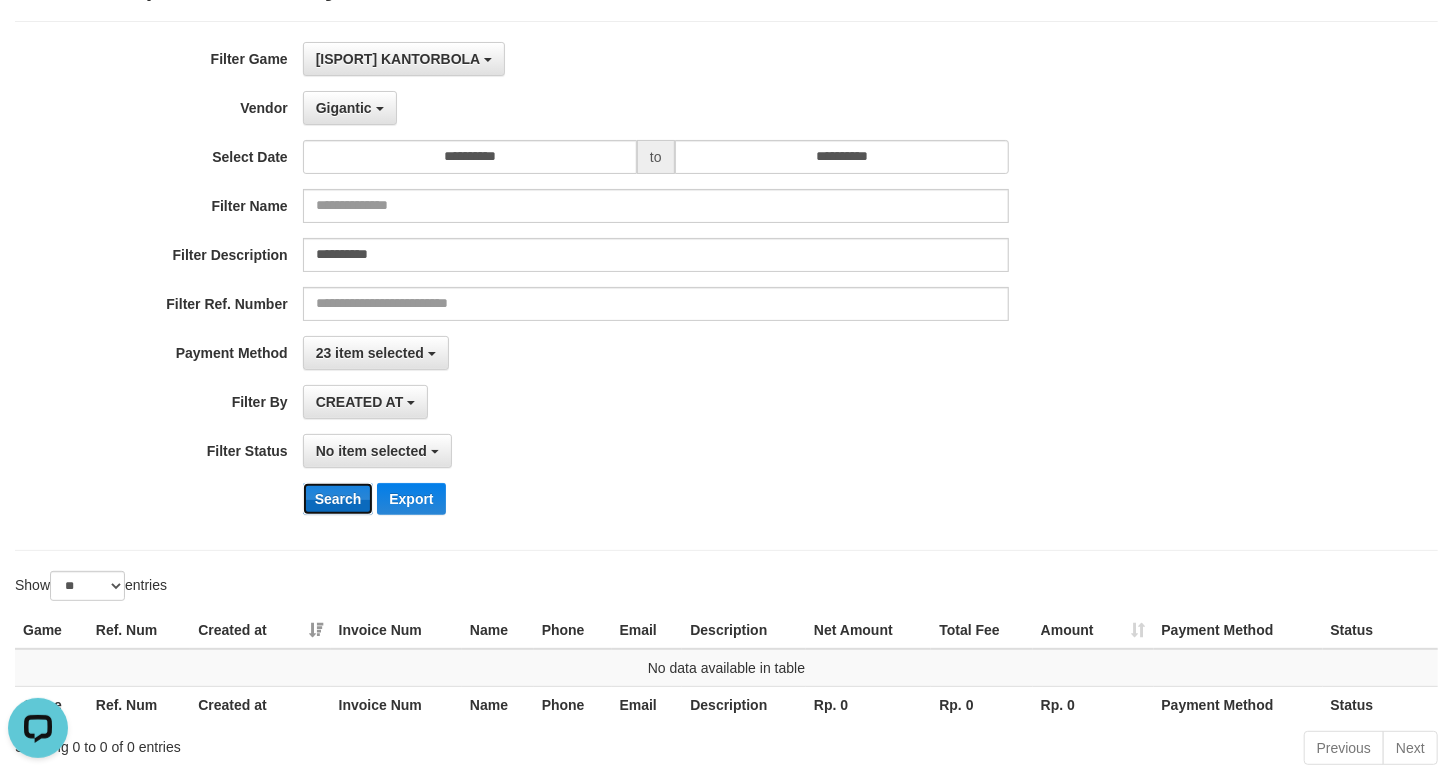 click on "Search" at bounding box center (338, 499) 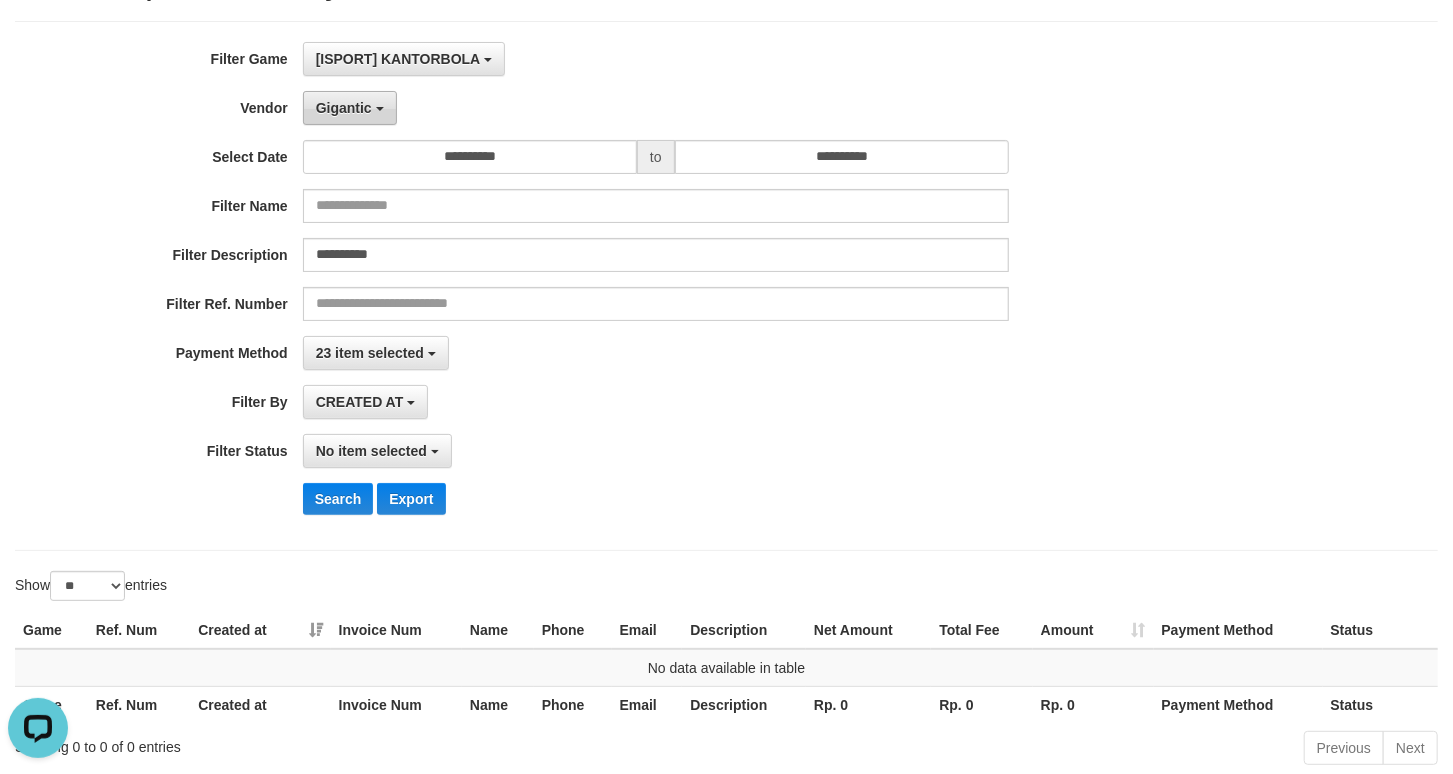 click on "Gigantic" at bounding box center [344, 108] 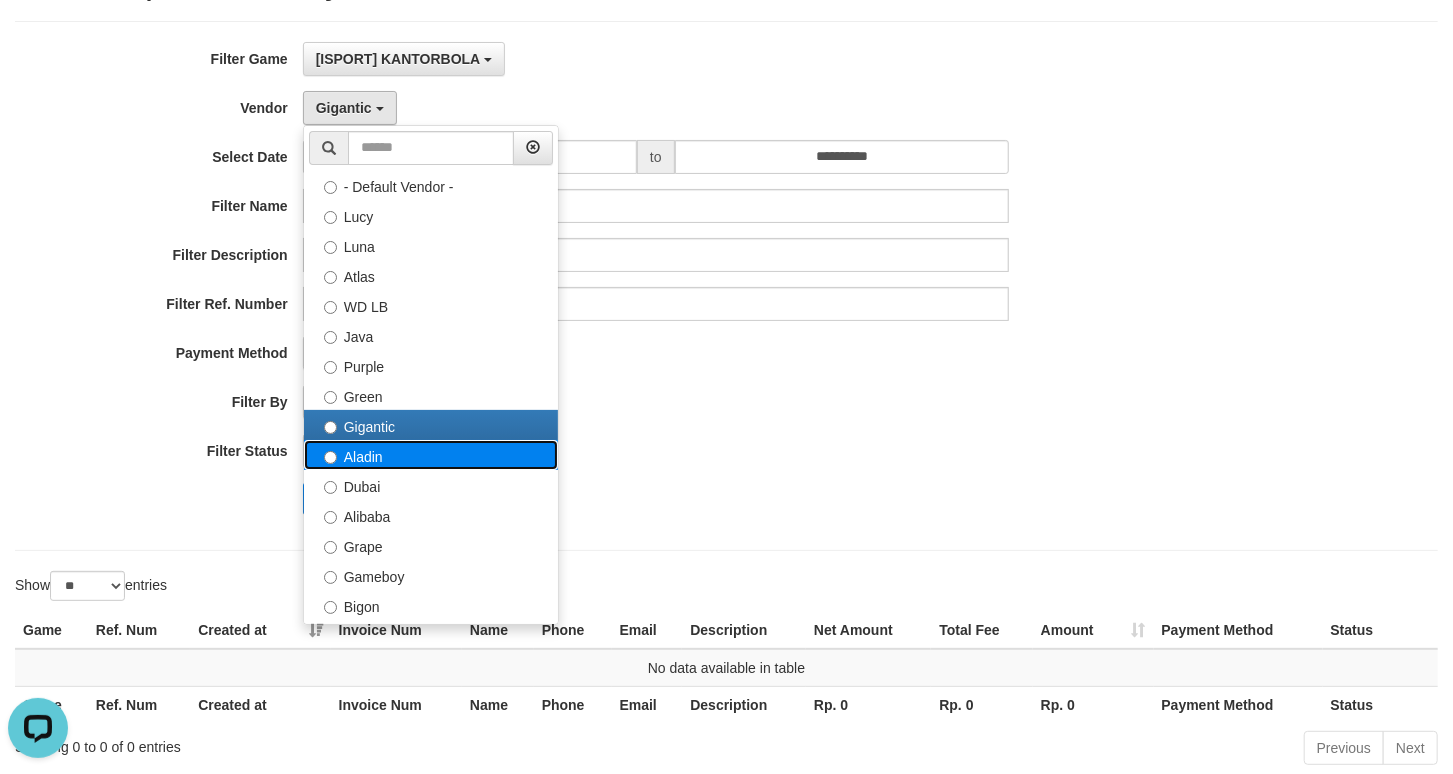 click on "Aladin" at bounding box center (431, 455) 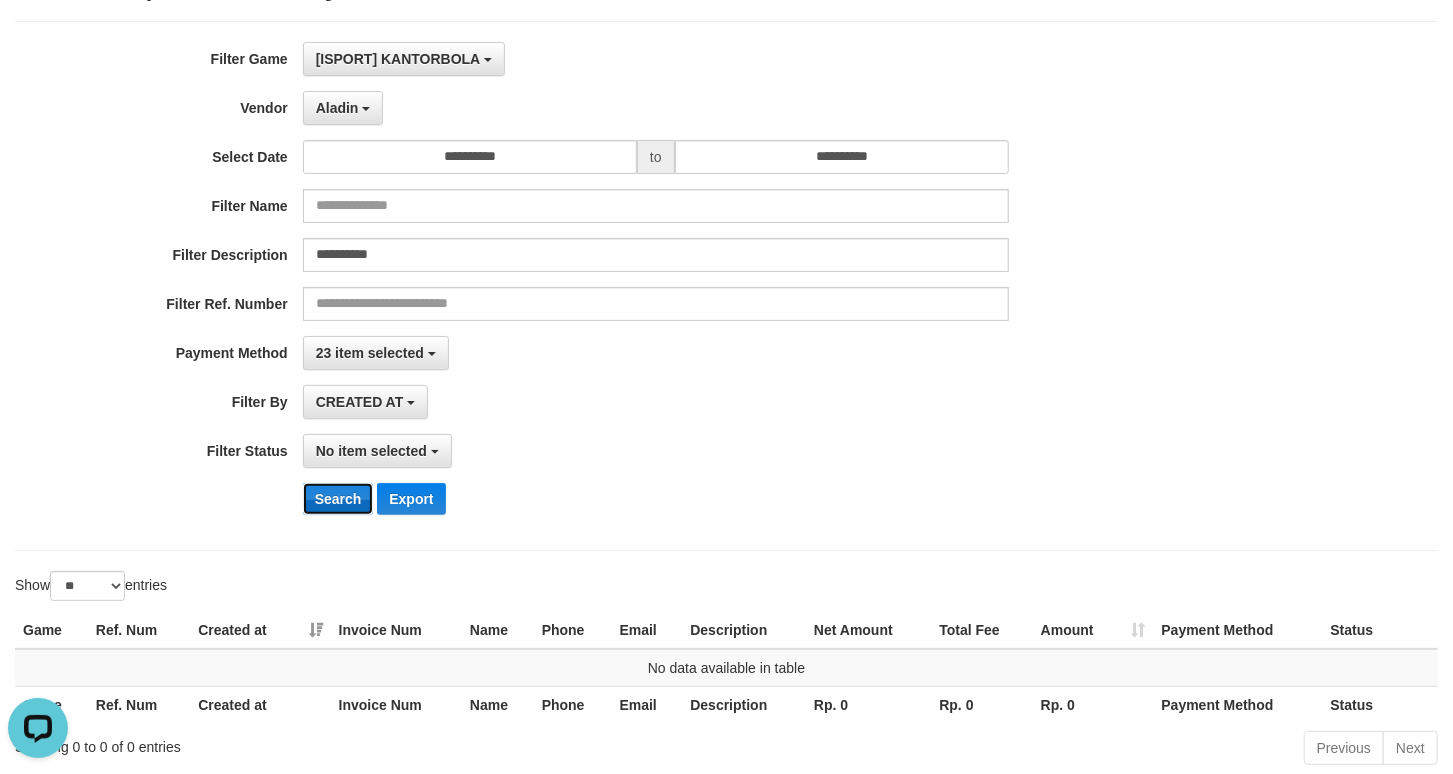 click on "Search" at bounding box center (338, 499) 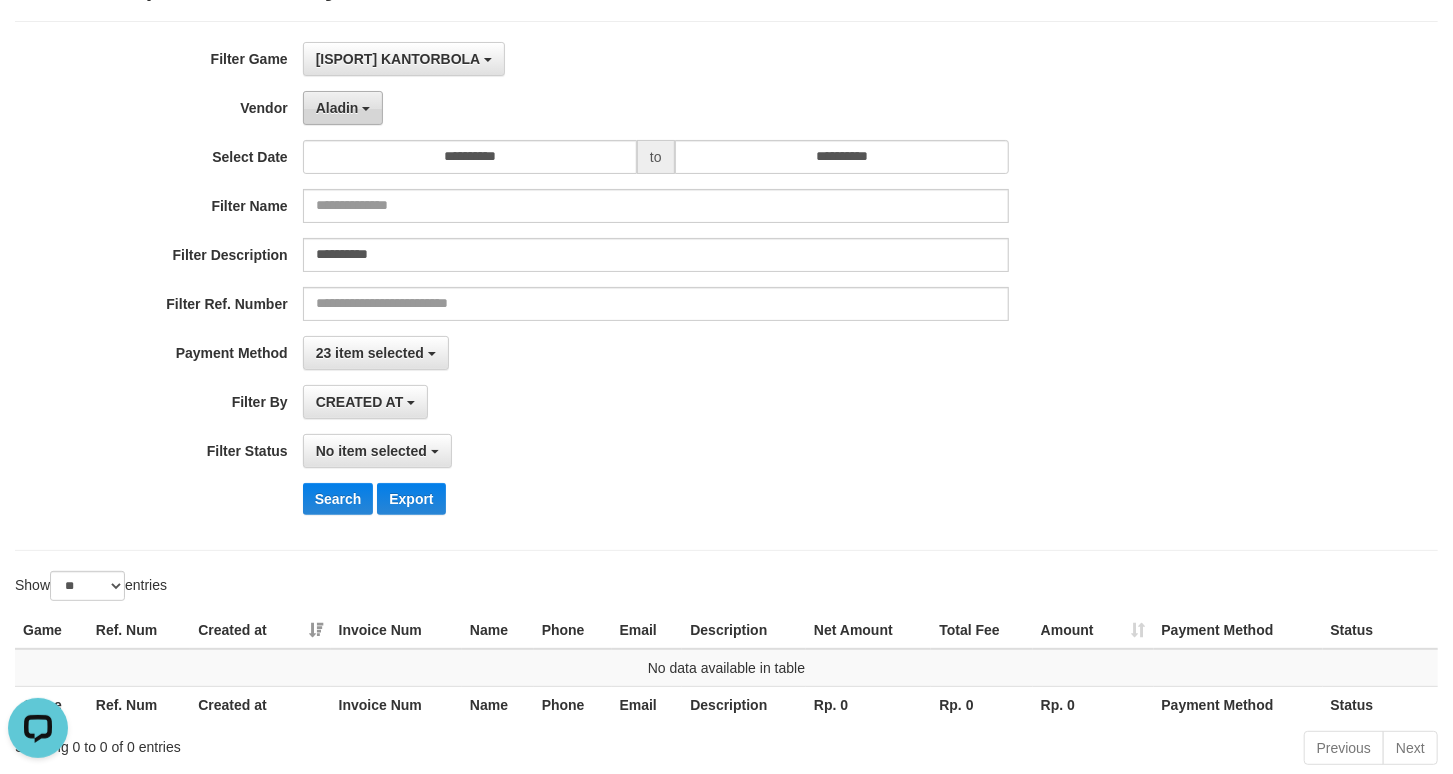 click on "Aladin" at bounding box center (337, 108) 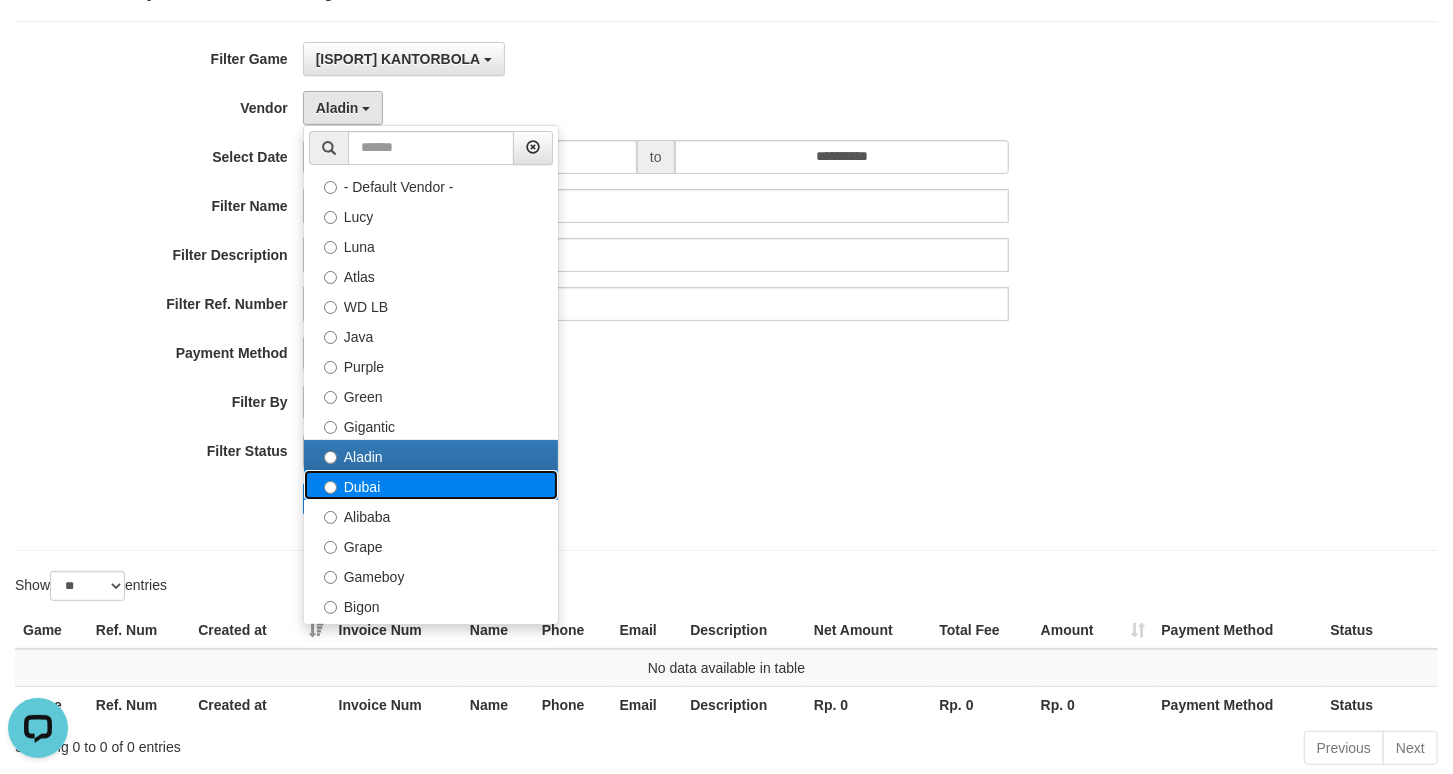 click on "Dubai" at bounding box center [431, 485] 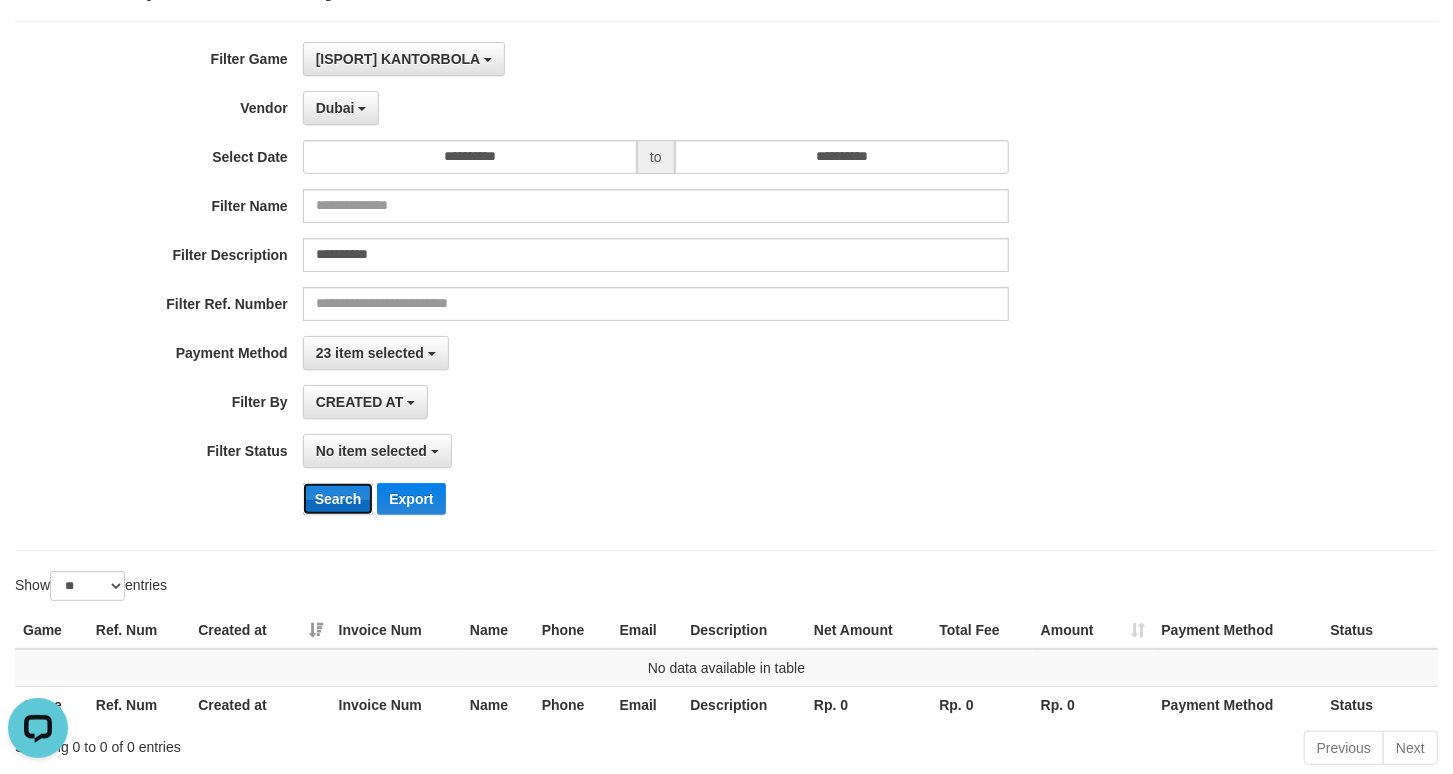 click on "Search" at bounding box center (338, 499) 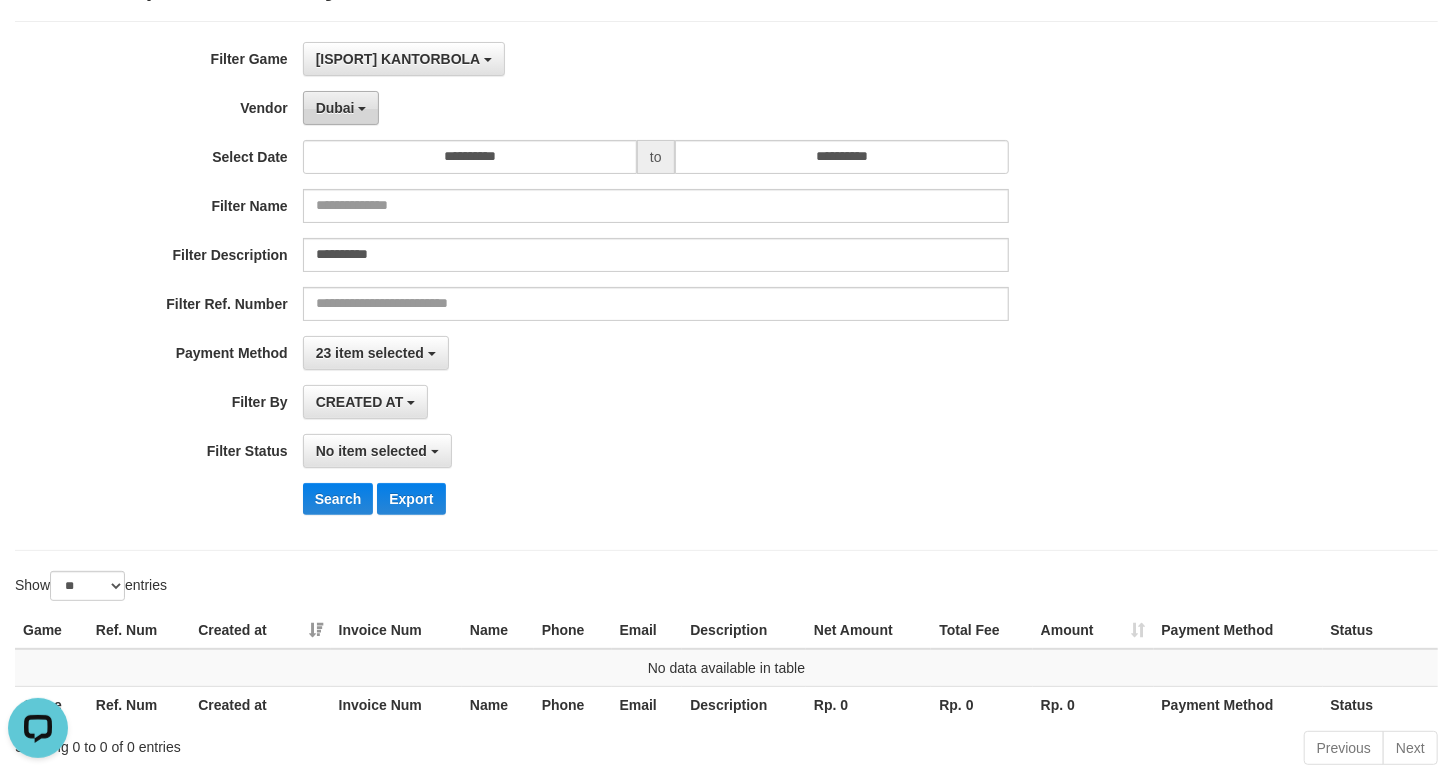 click on "Dubai" at bounding box center [335, 108] 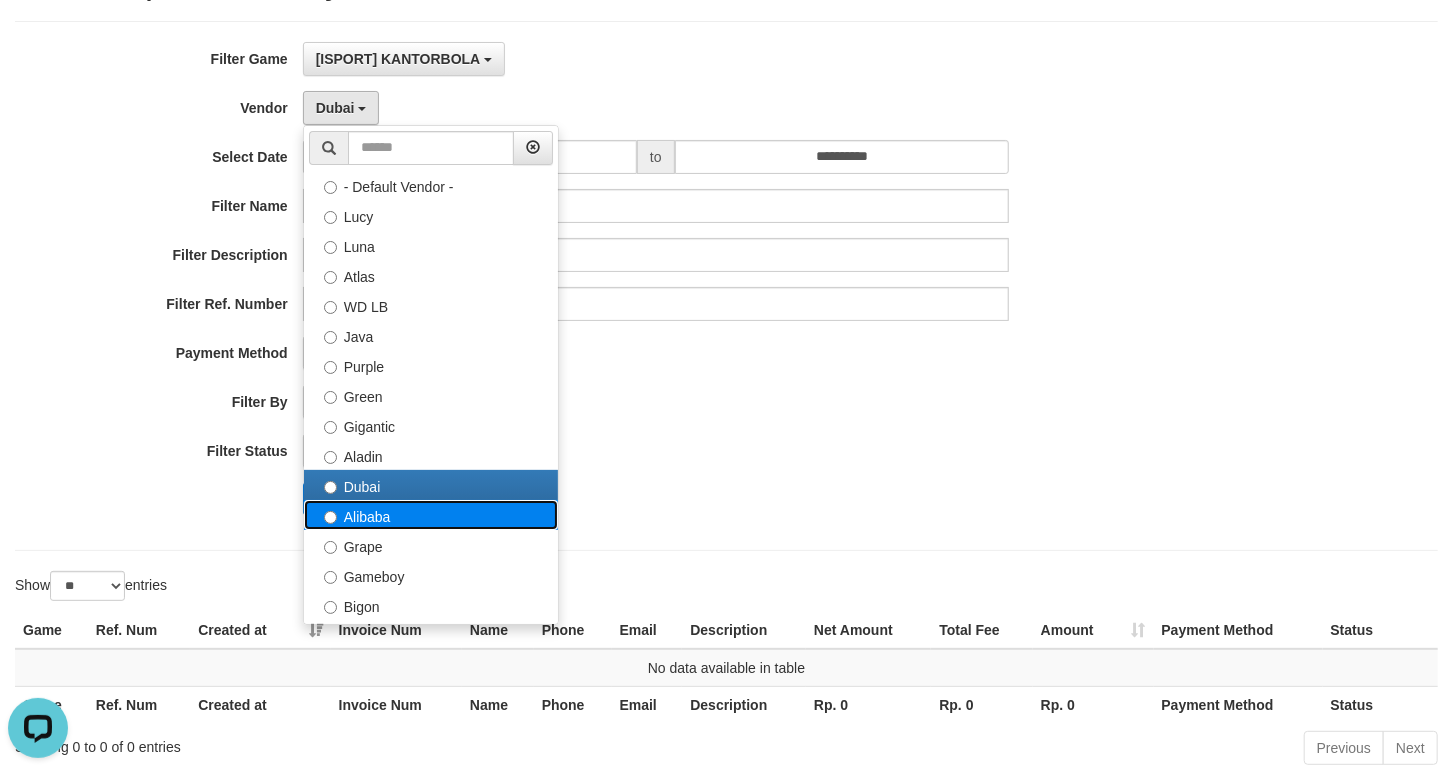click on "Alibaba" at bounding box center (431, 515) 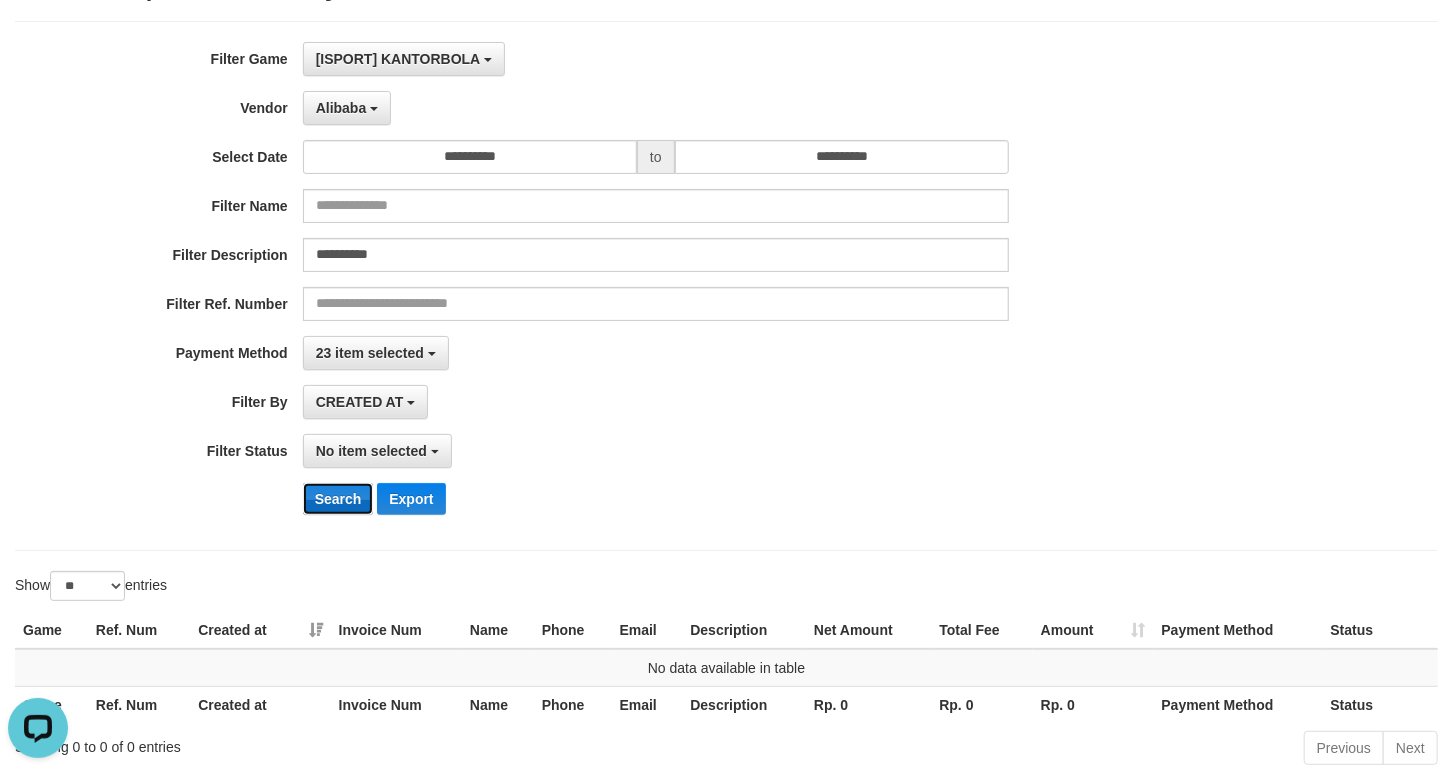 click on "Search" at bounding box center [338, 499] 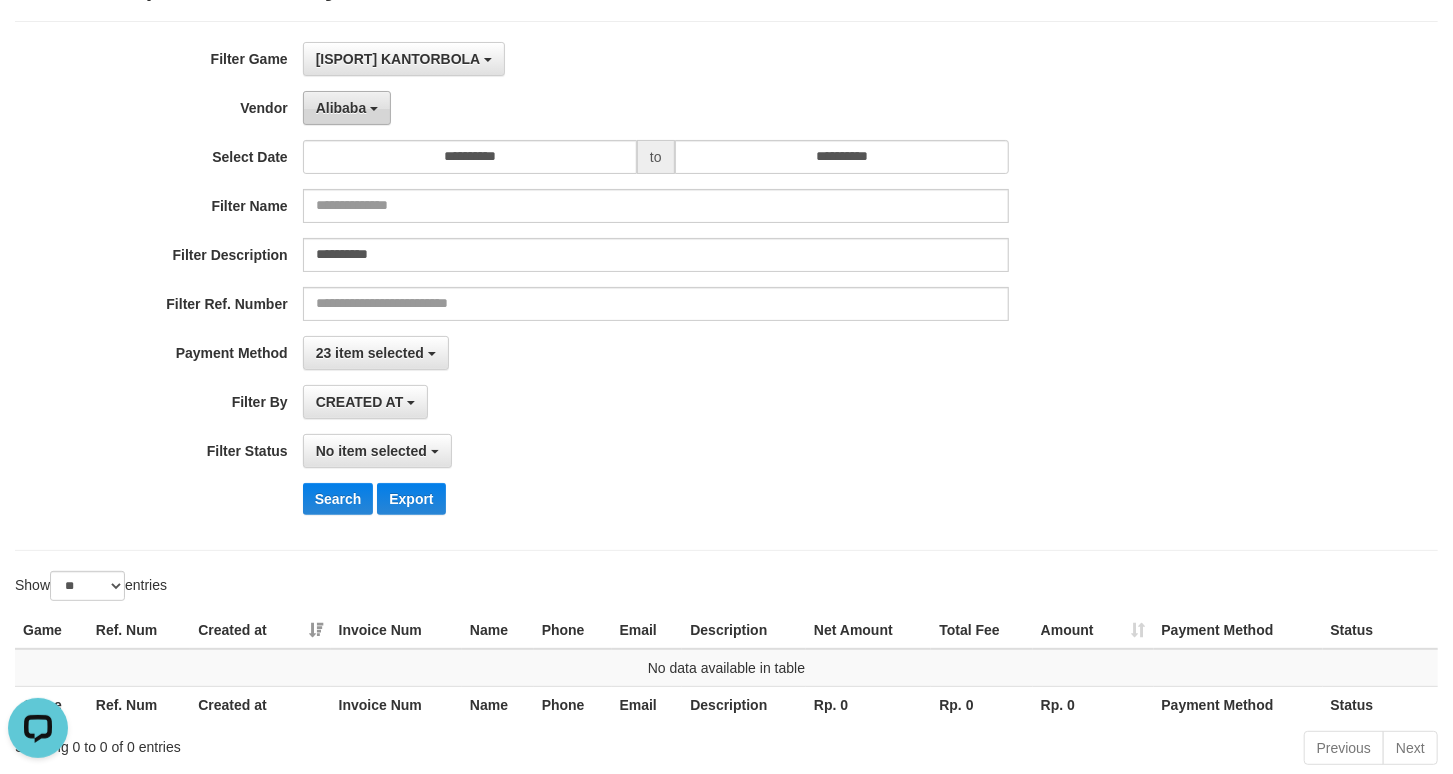 click on "Alibaba" at bounding box center [341, 108] 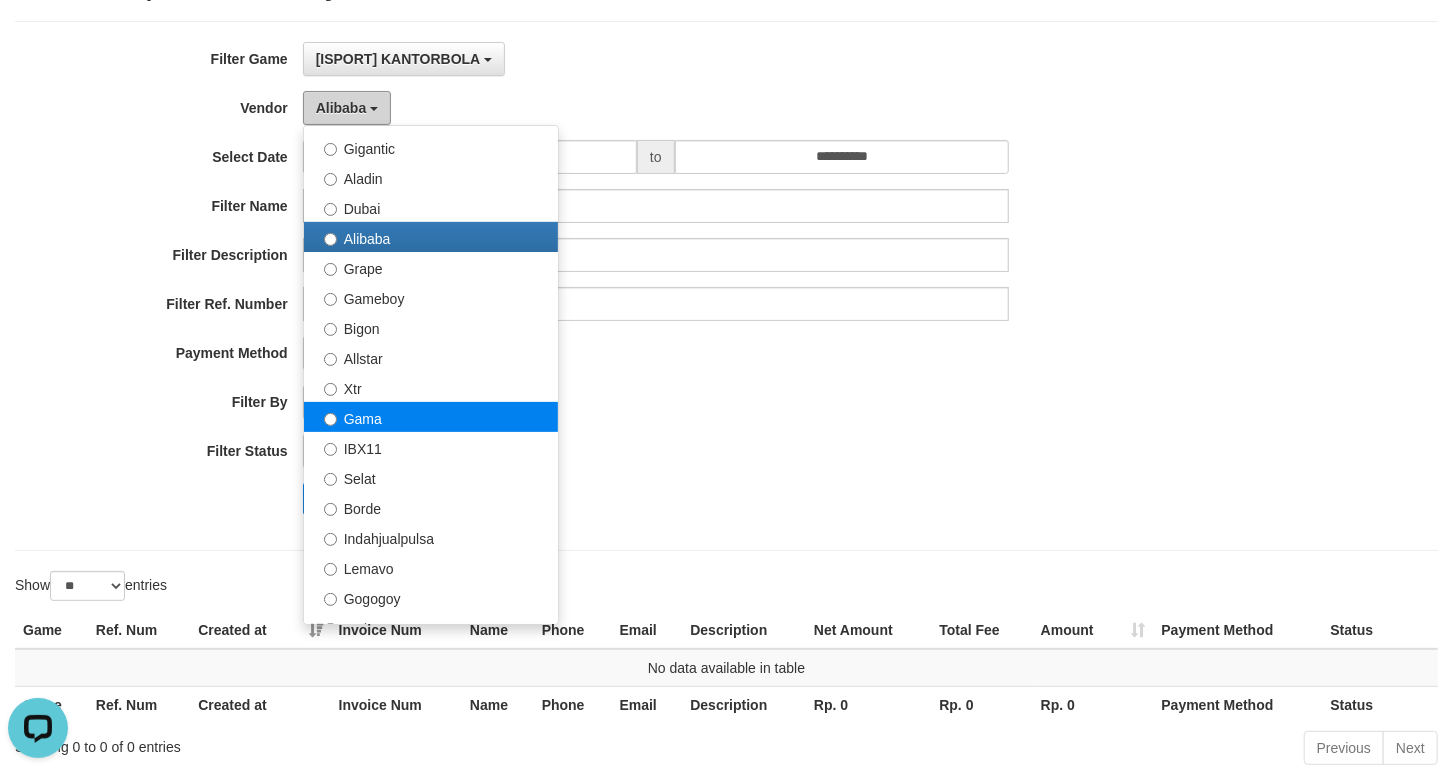 scroll, scrollTop: 333, scrollLeft: 0, axis: vertical 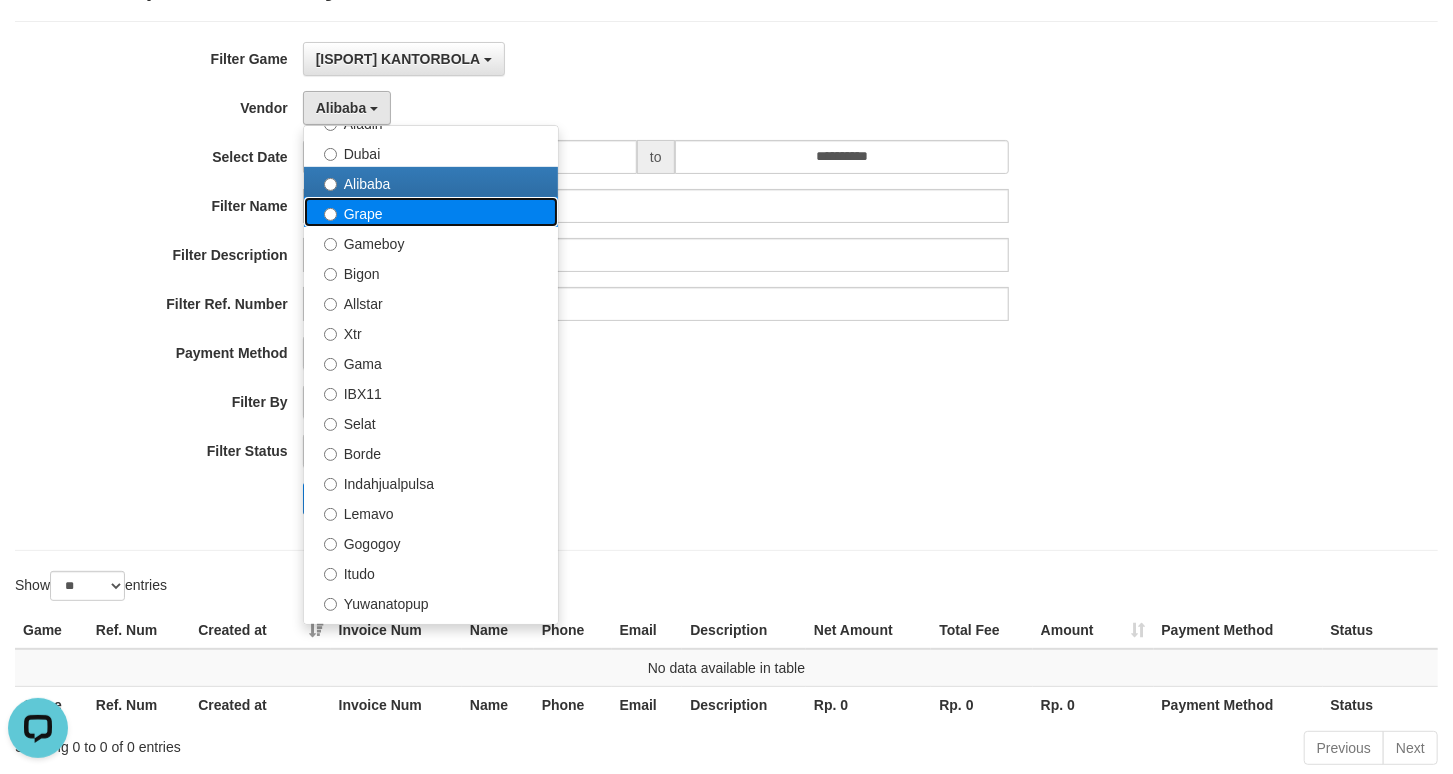 click on "Grape" at bounding box center [431, 212] 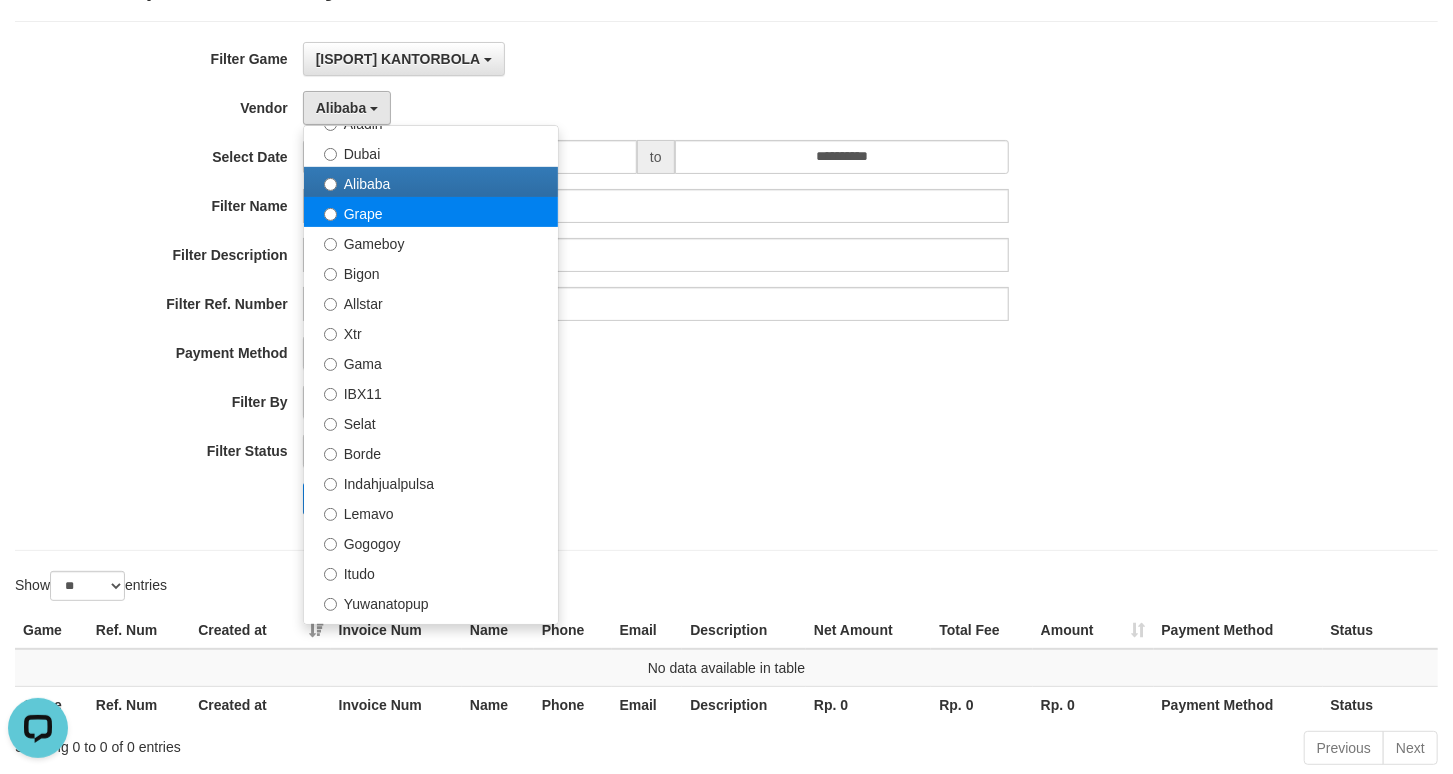 select on "**********" 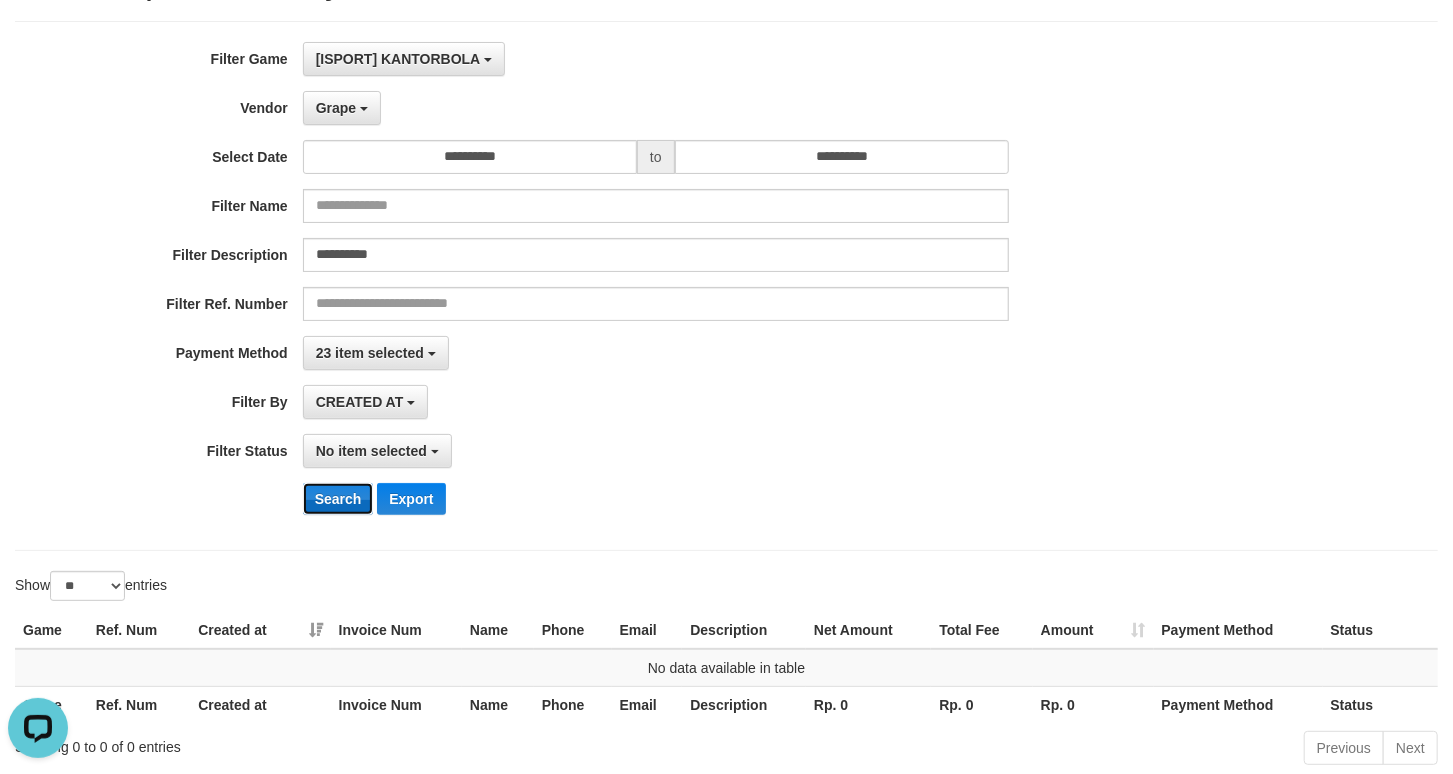 click on "Search" at bounding box center [338, 499] 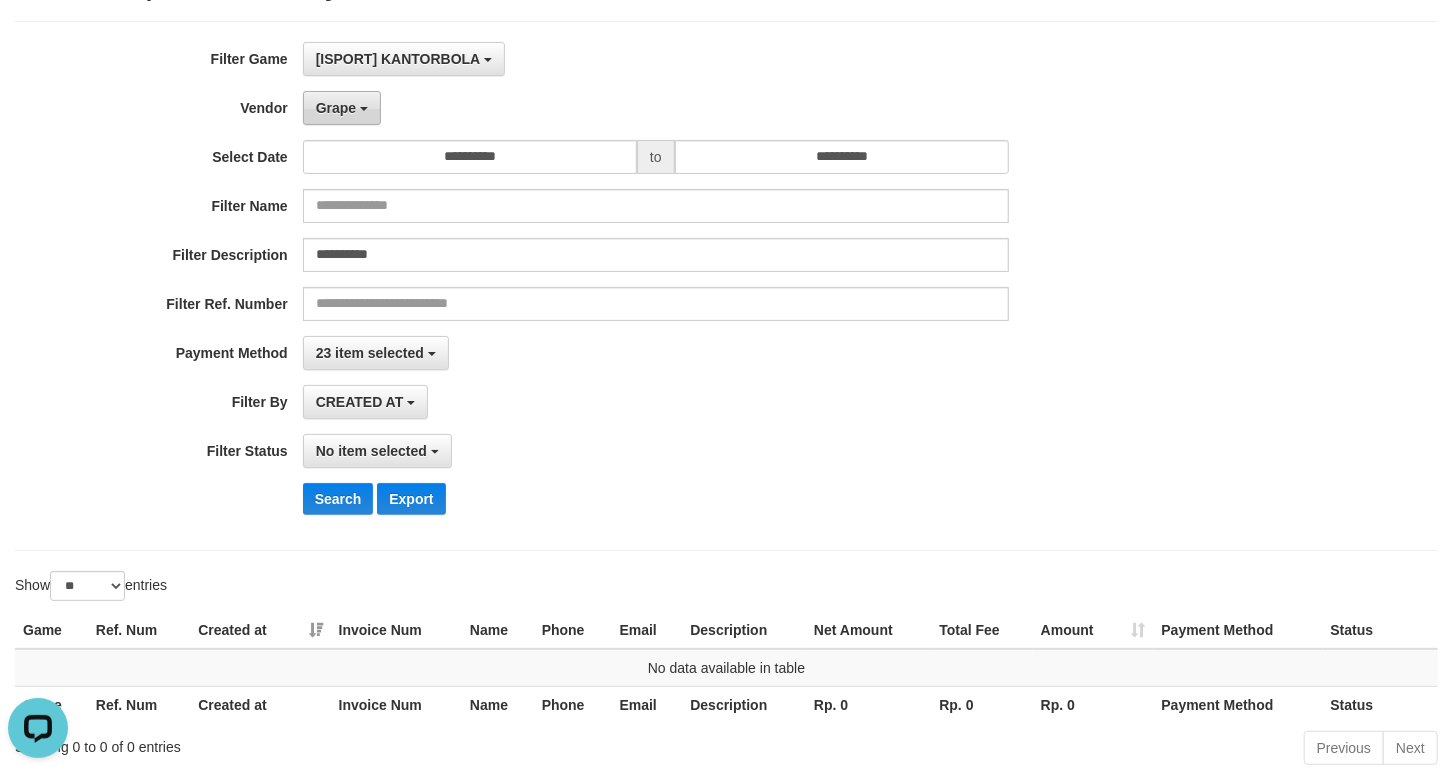 click on "Grape" at bounding box center (342, 108) 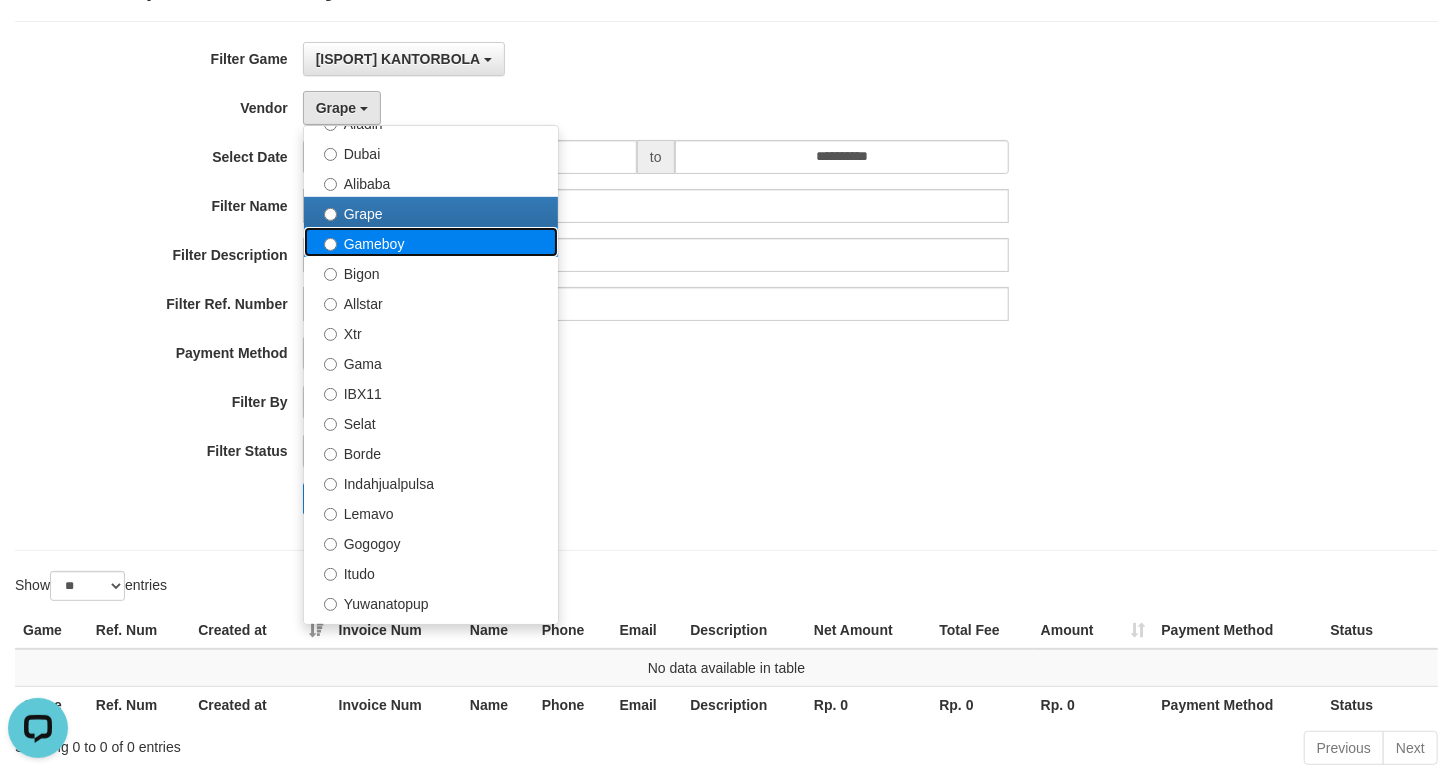 click on "Gameboy" at bounding box center [431, 242] 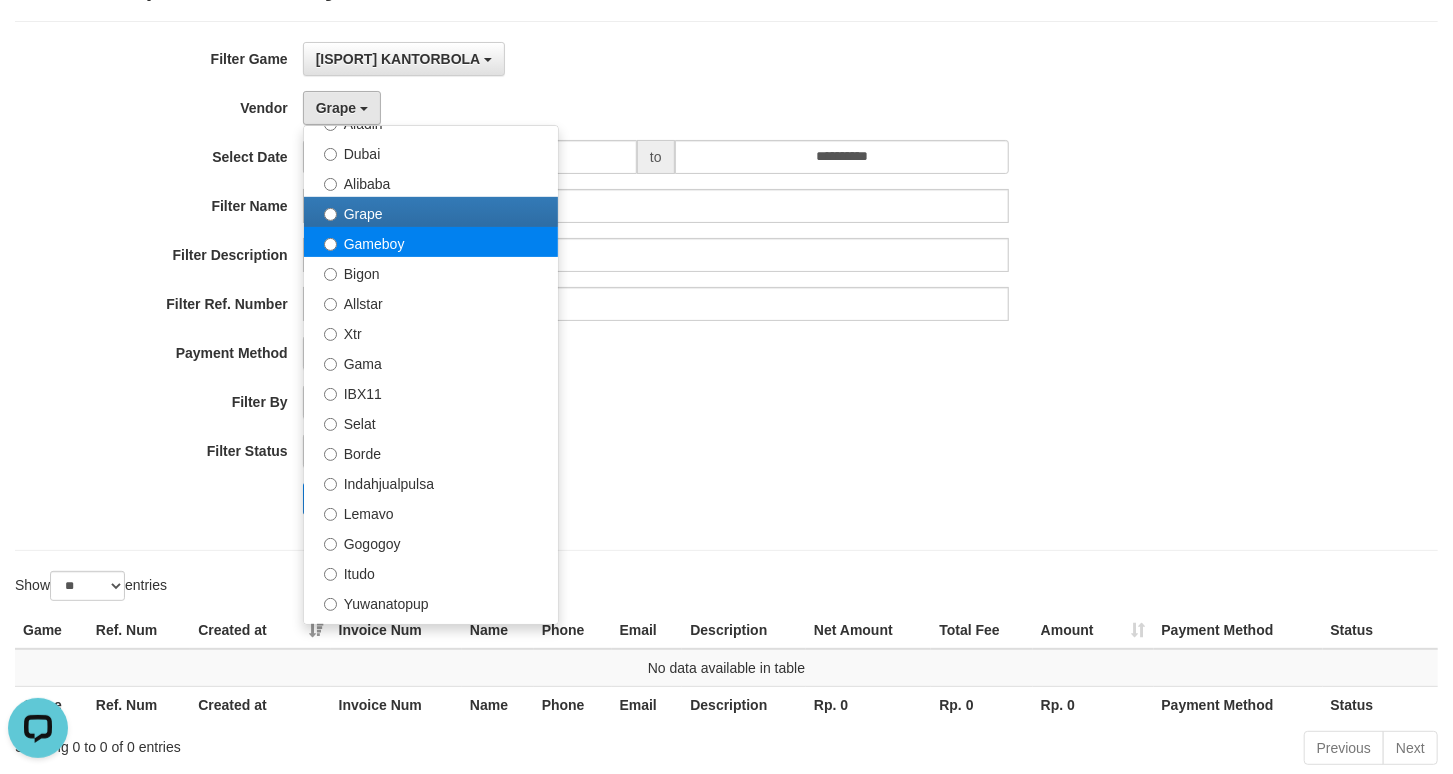 select on "**********" 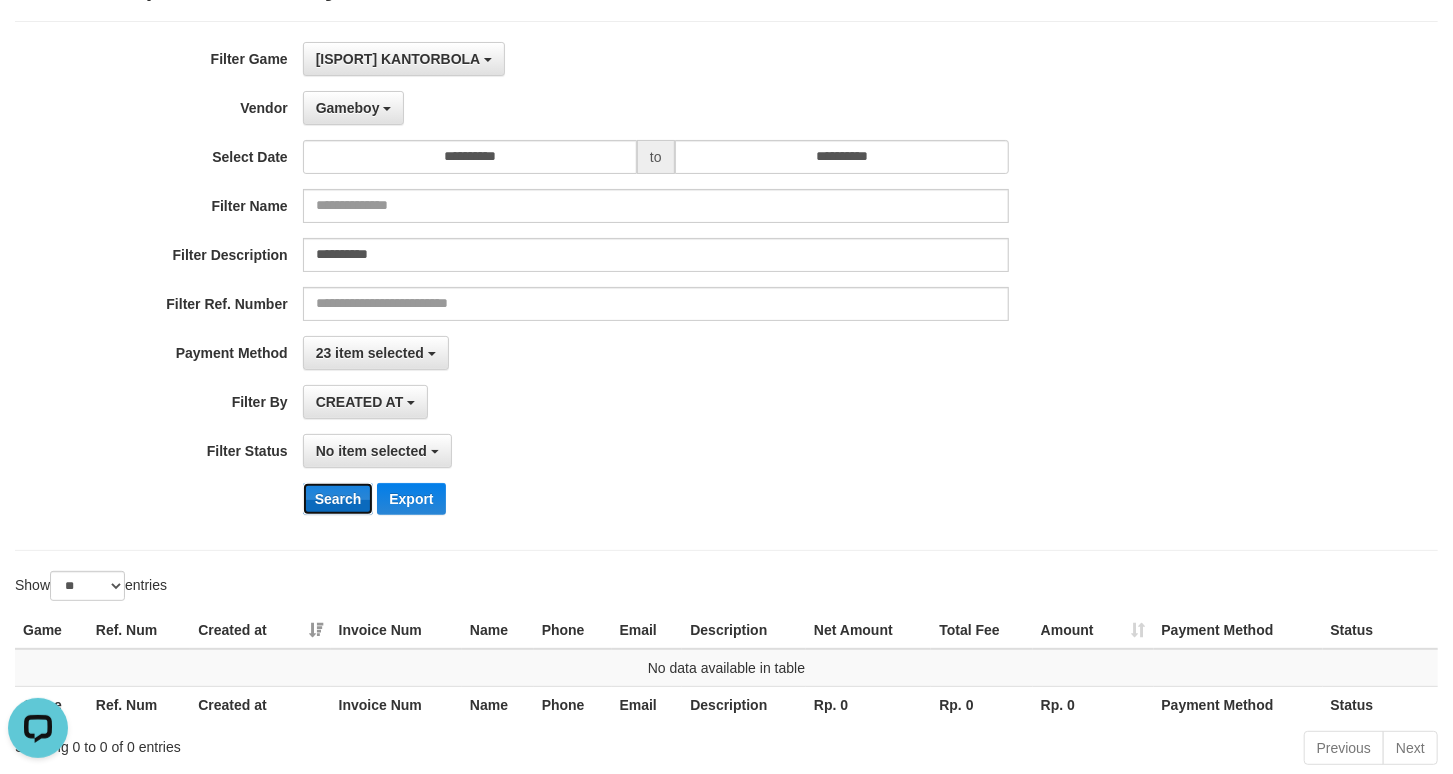 click on "Search" at bounding box center (338, 499) 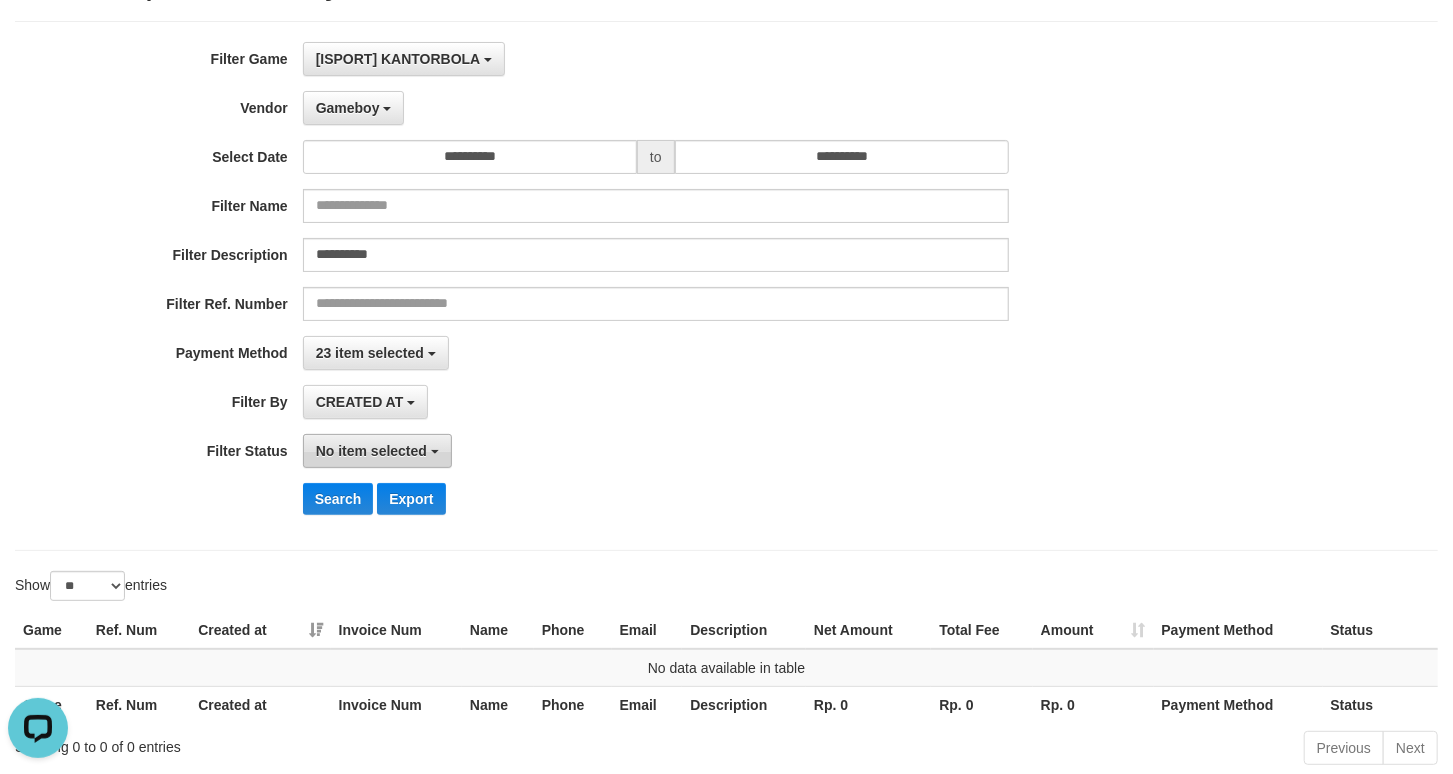 click on "No item selected" at bounding box center (371, 451) 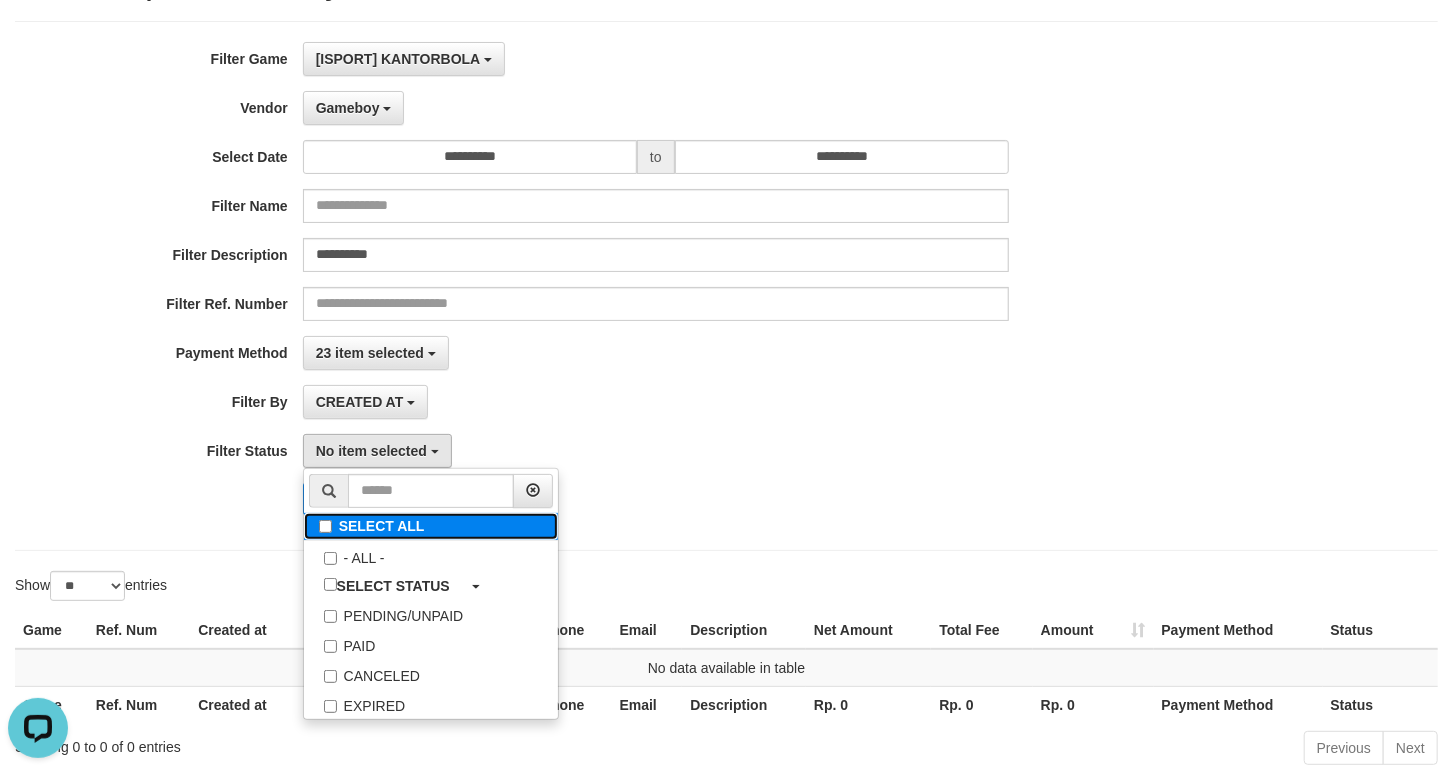 click on "SELECT ALL" at bounding box center (431, 526) 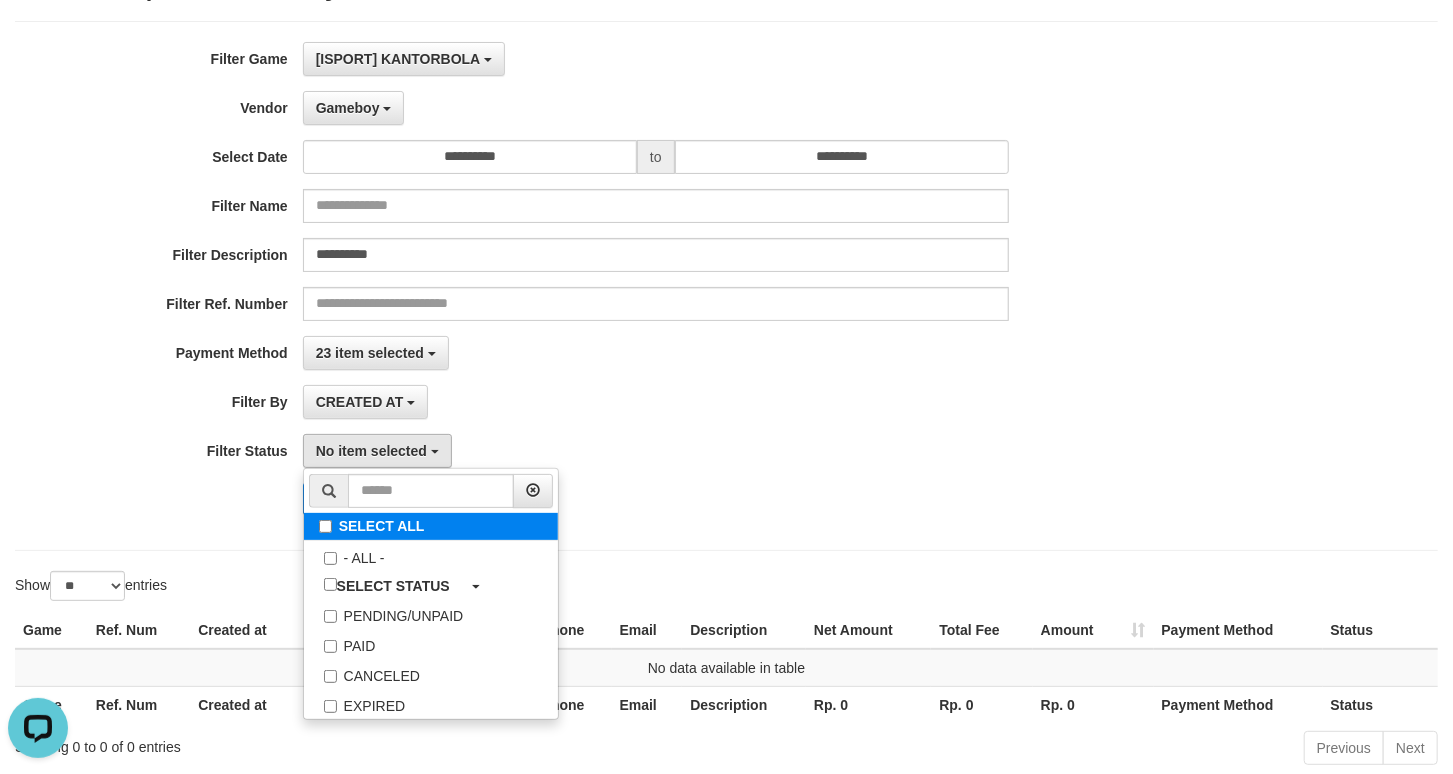 select on "***" 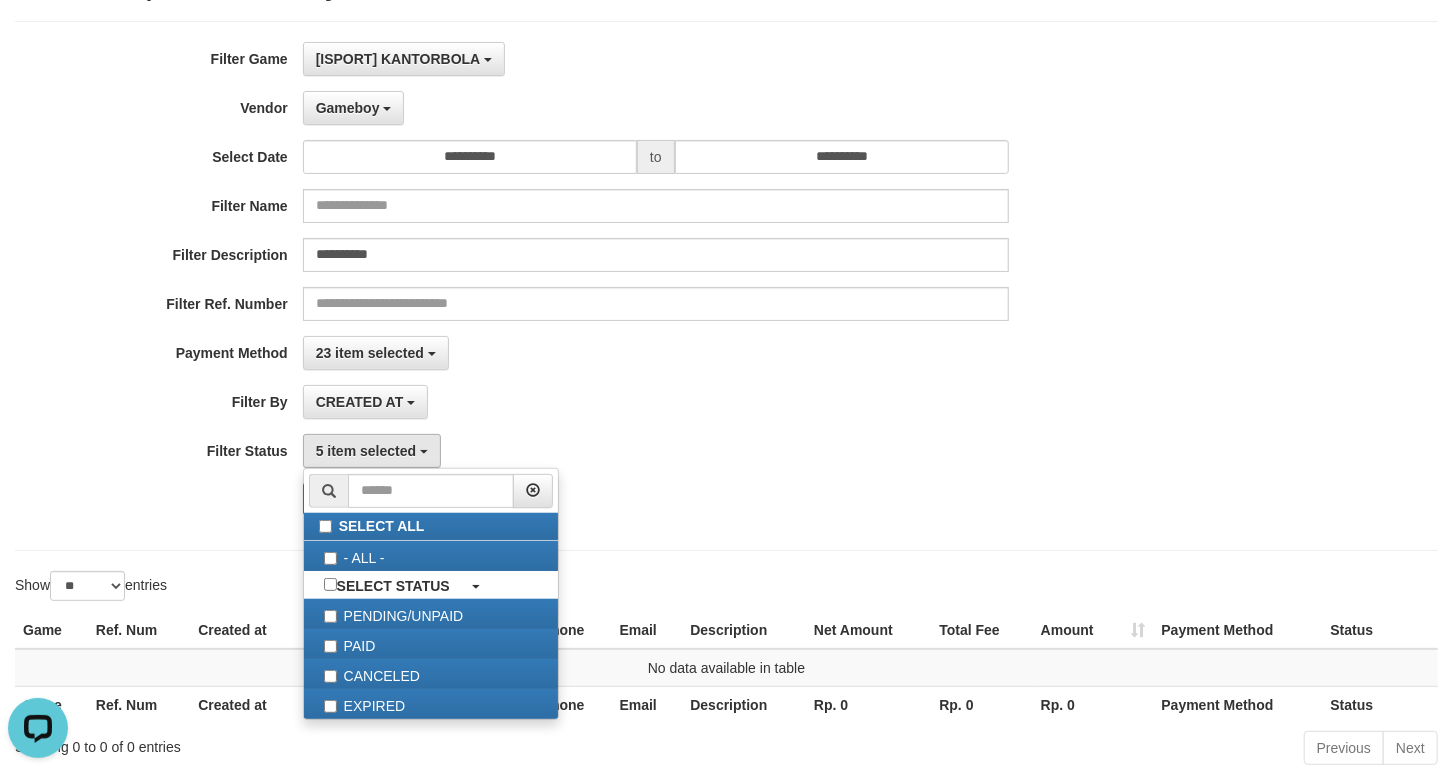 click on "CREATED AT
PAID AT
CREATED AT" at bounding box center [656, 402] 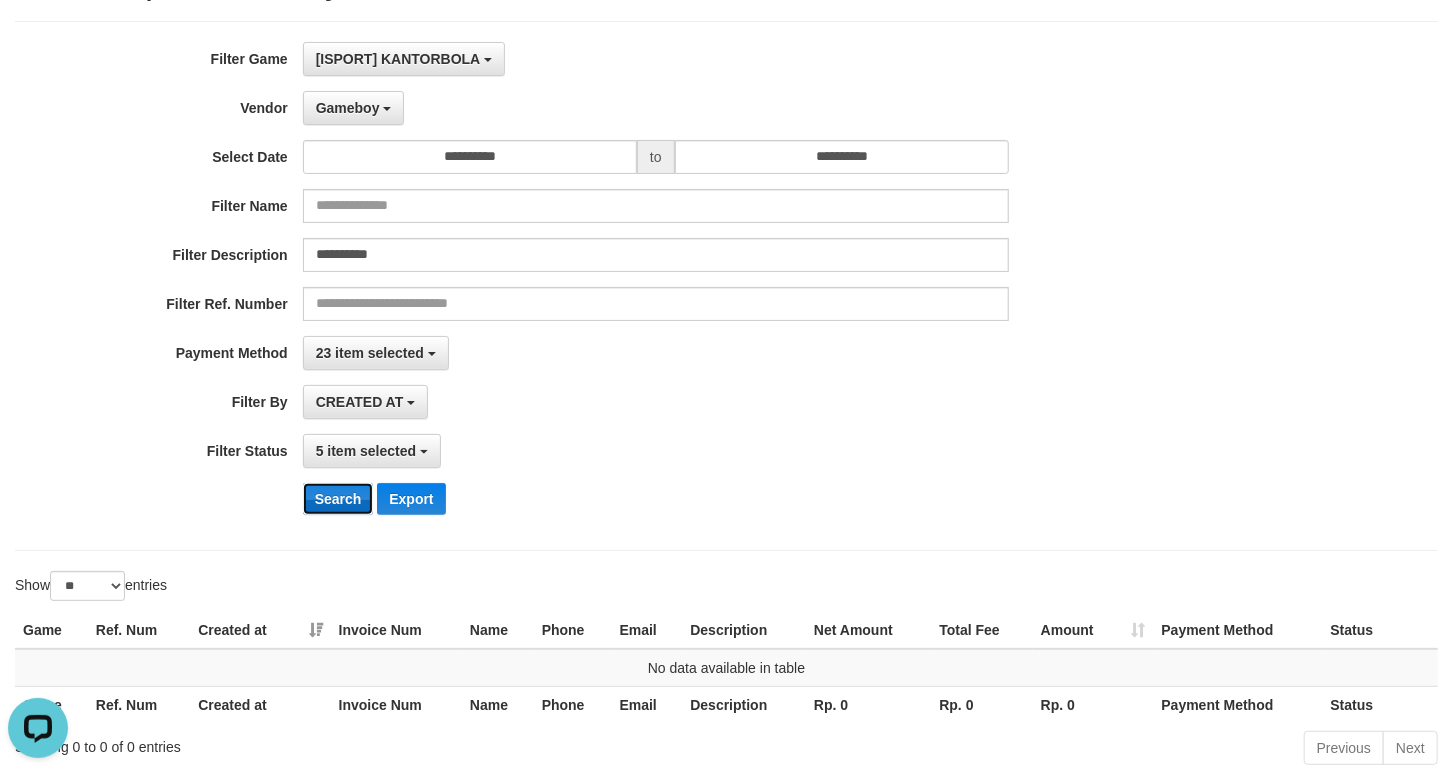 click on "Search" at bounding box center [338, 499] 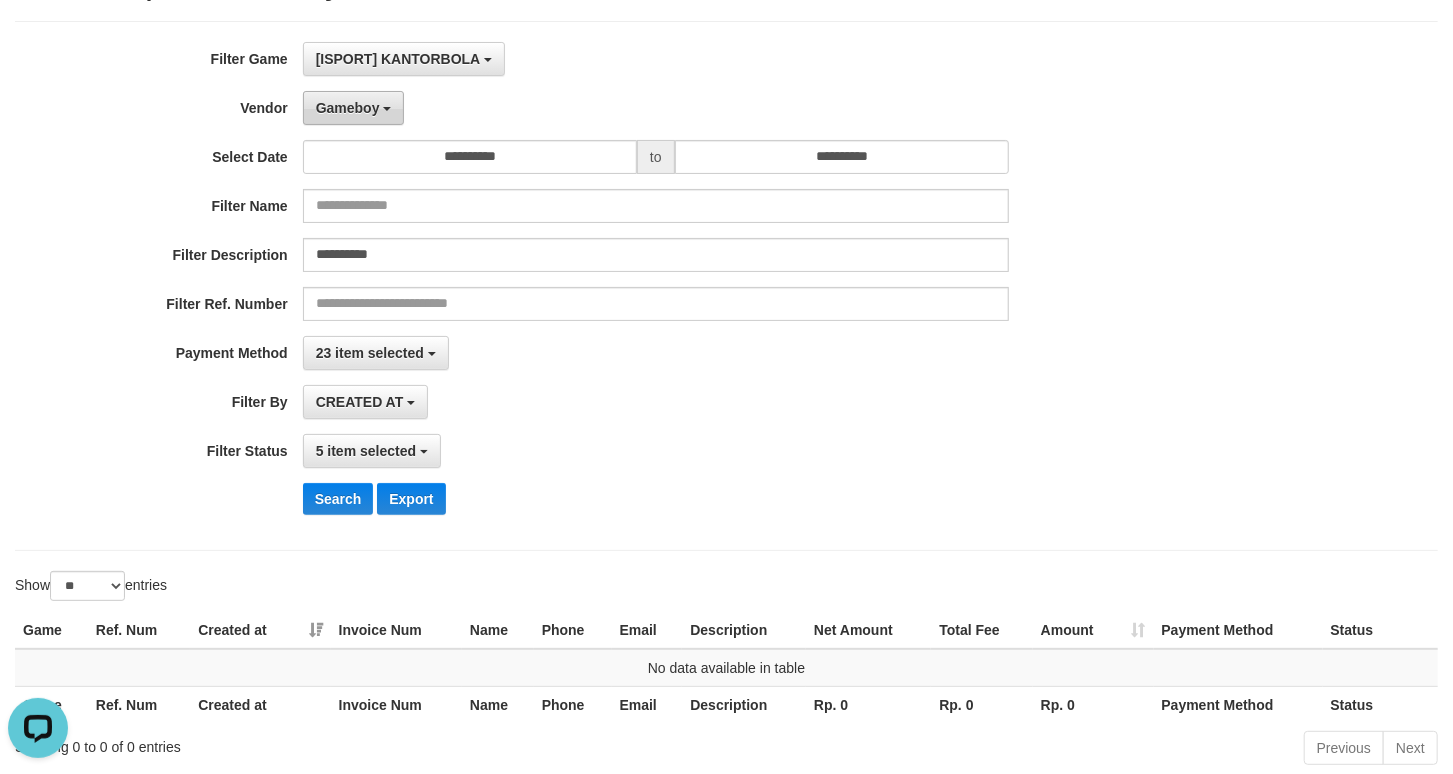 click on "Gameboy" at bounding box center [348, 108] 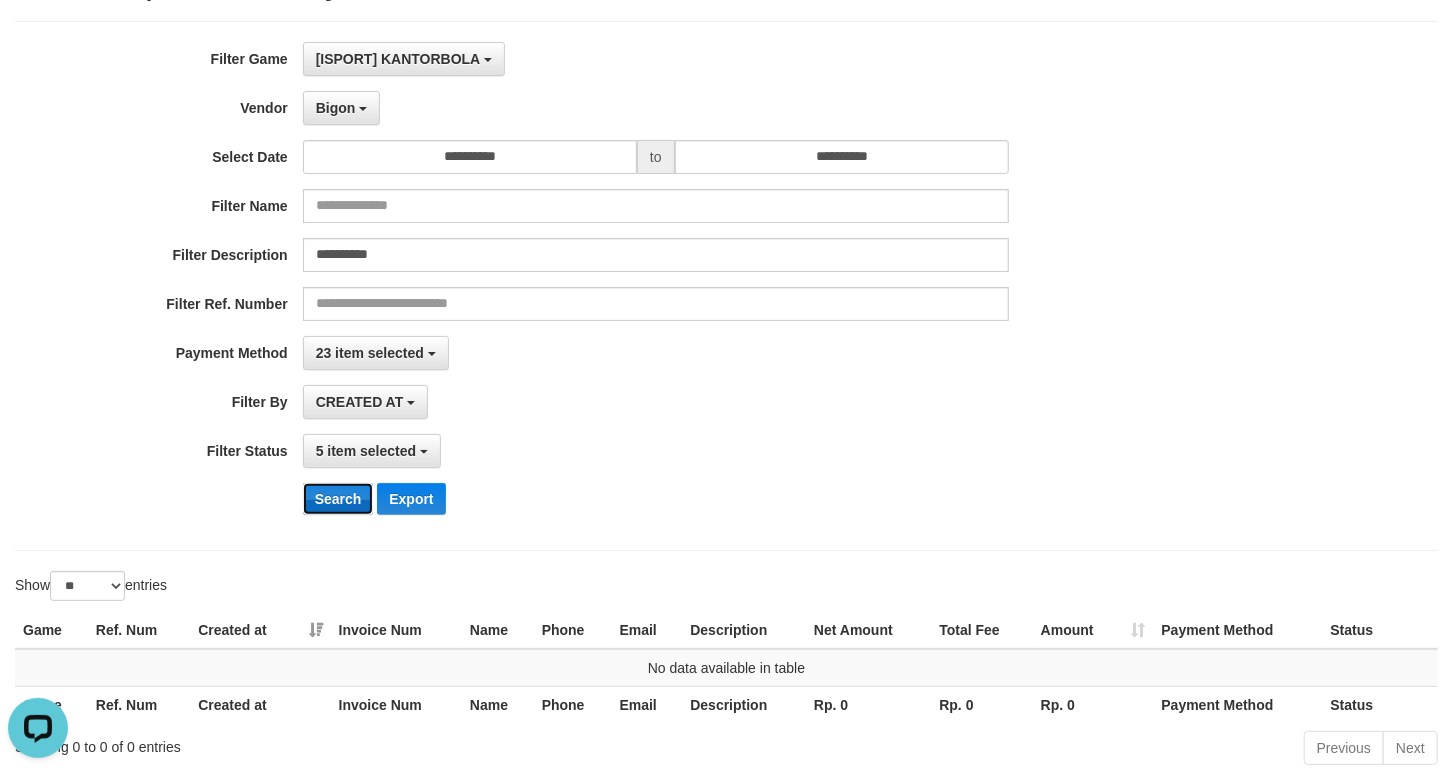 click on "Search" at bounding box center (338, 499) 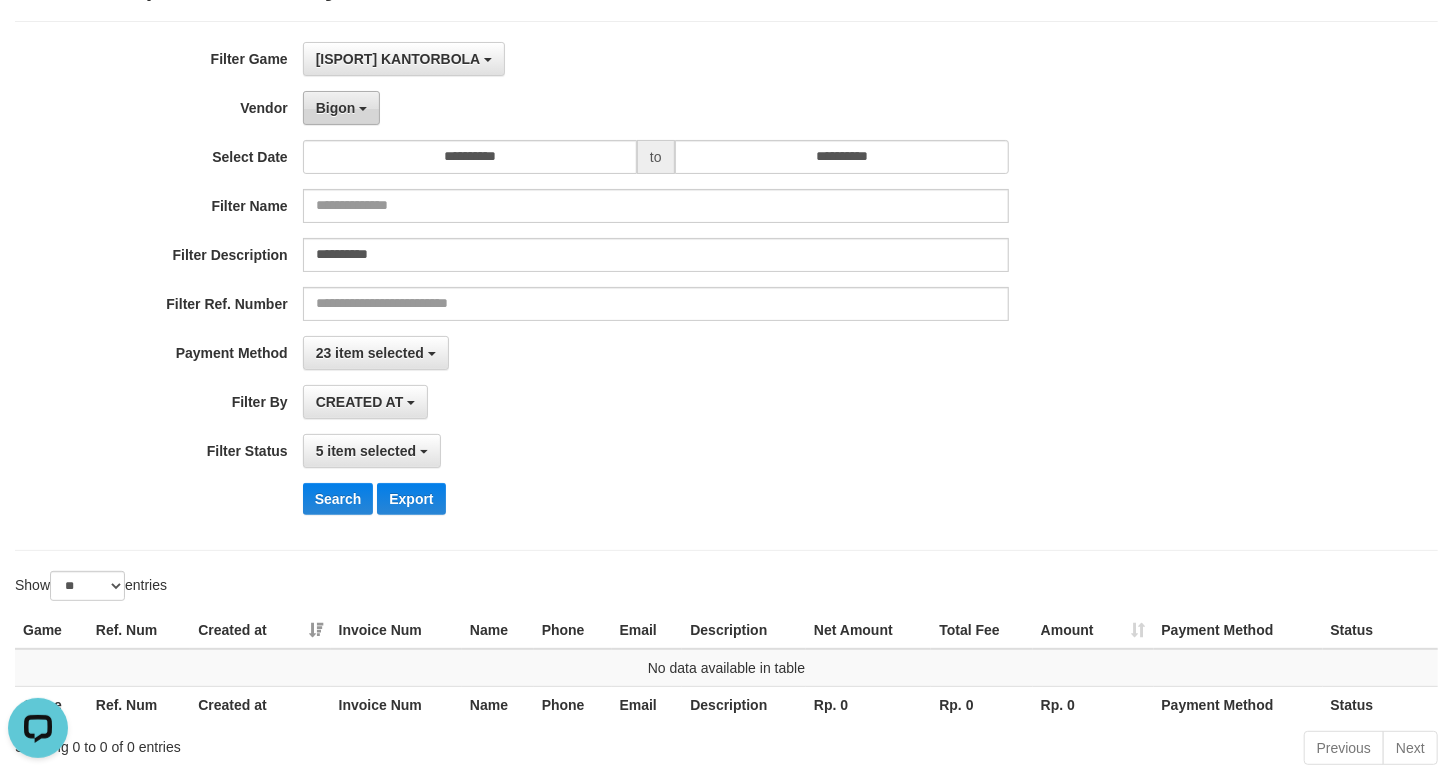 click on "Bigon" at bounding box center [342, 108] 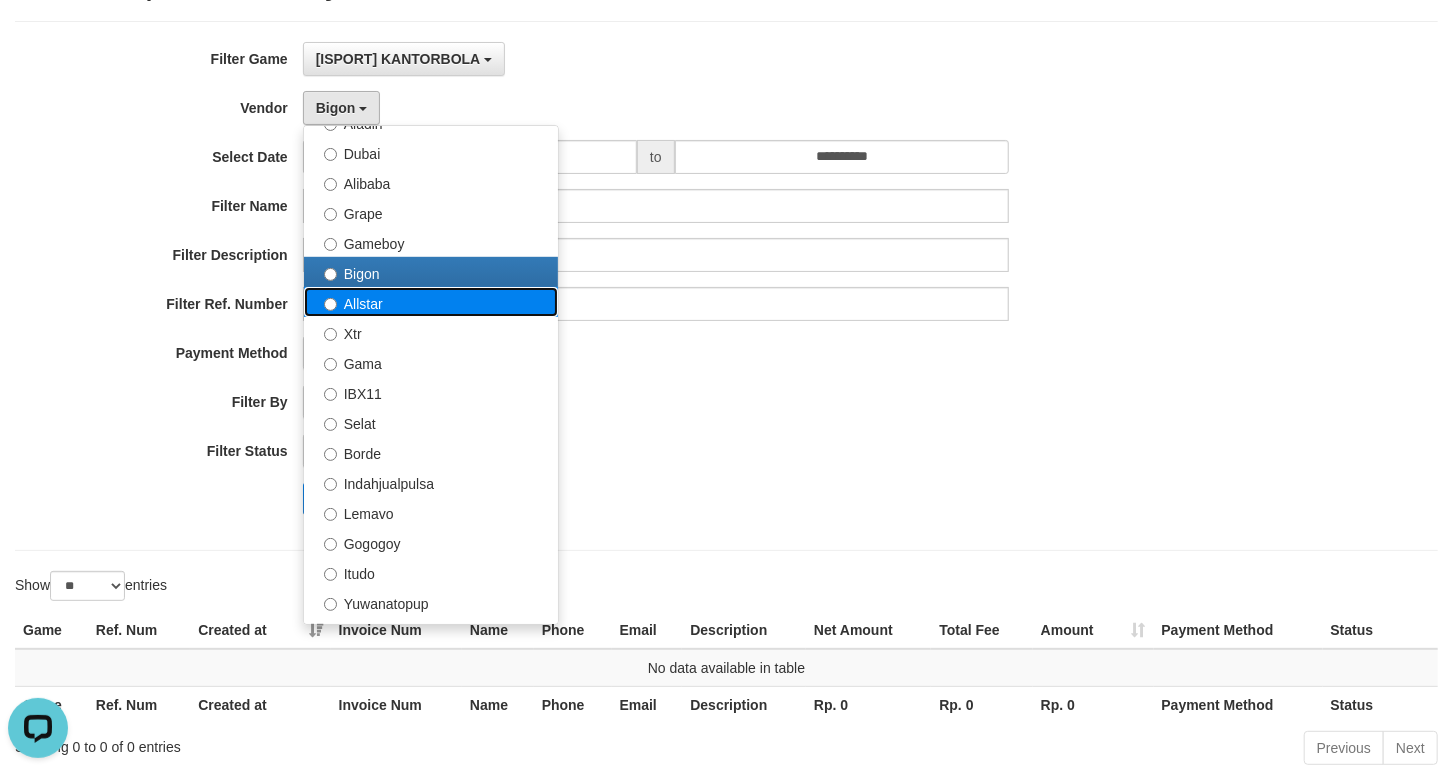 click on "Allstar" at bounding box center [431, 302] 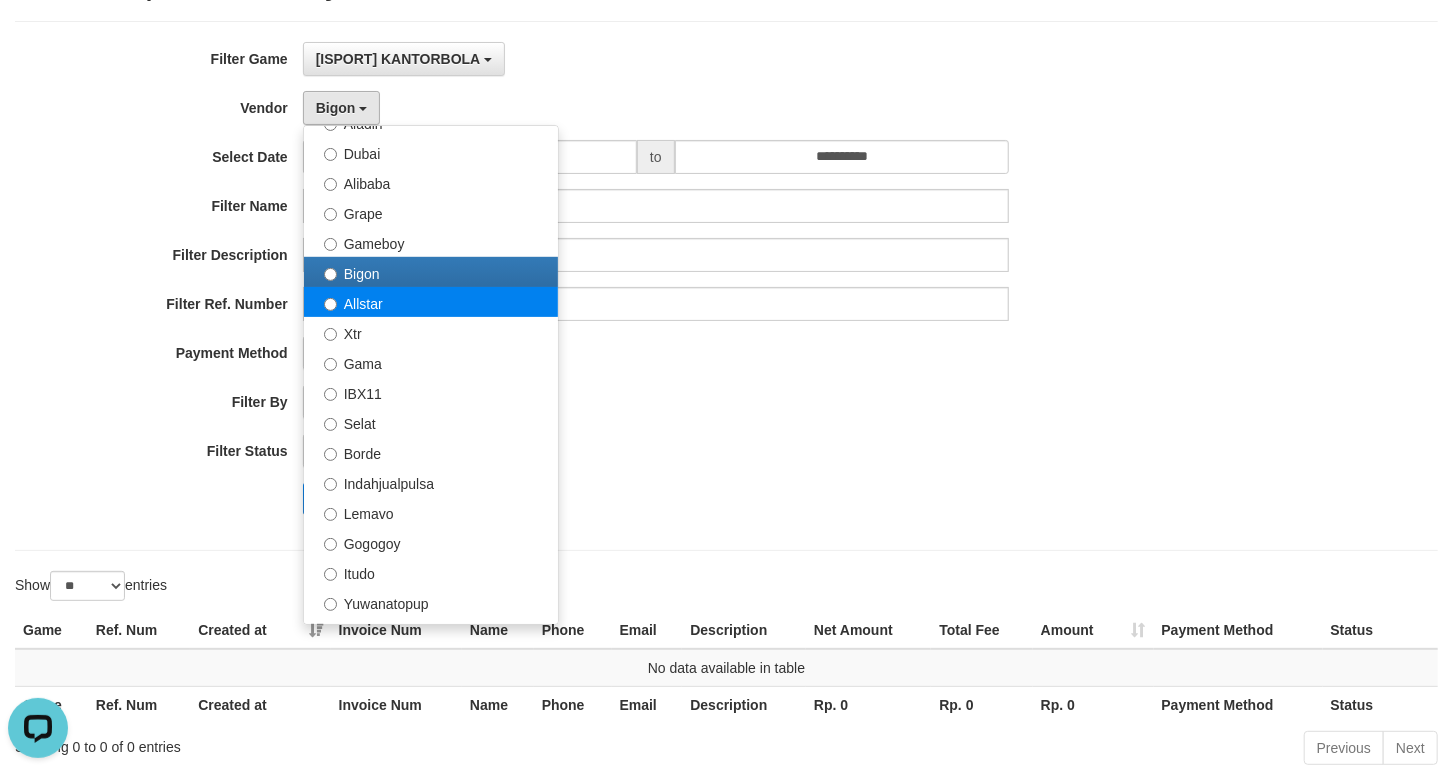 select on "**********" 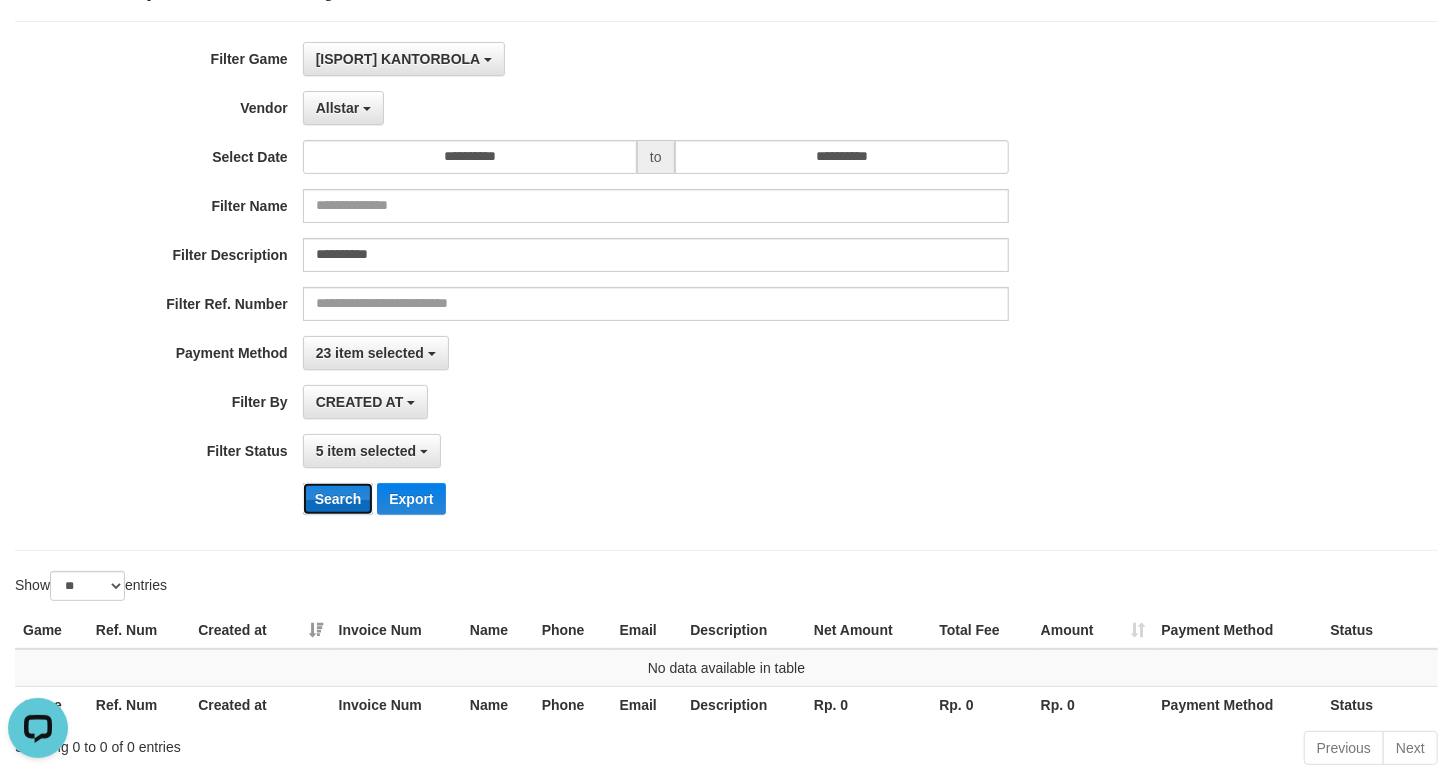 click on "Search" at bounding box center (338, 499) 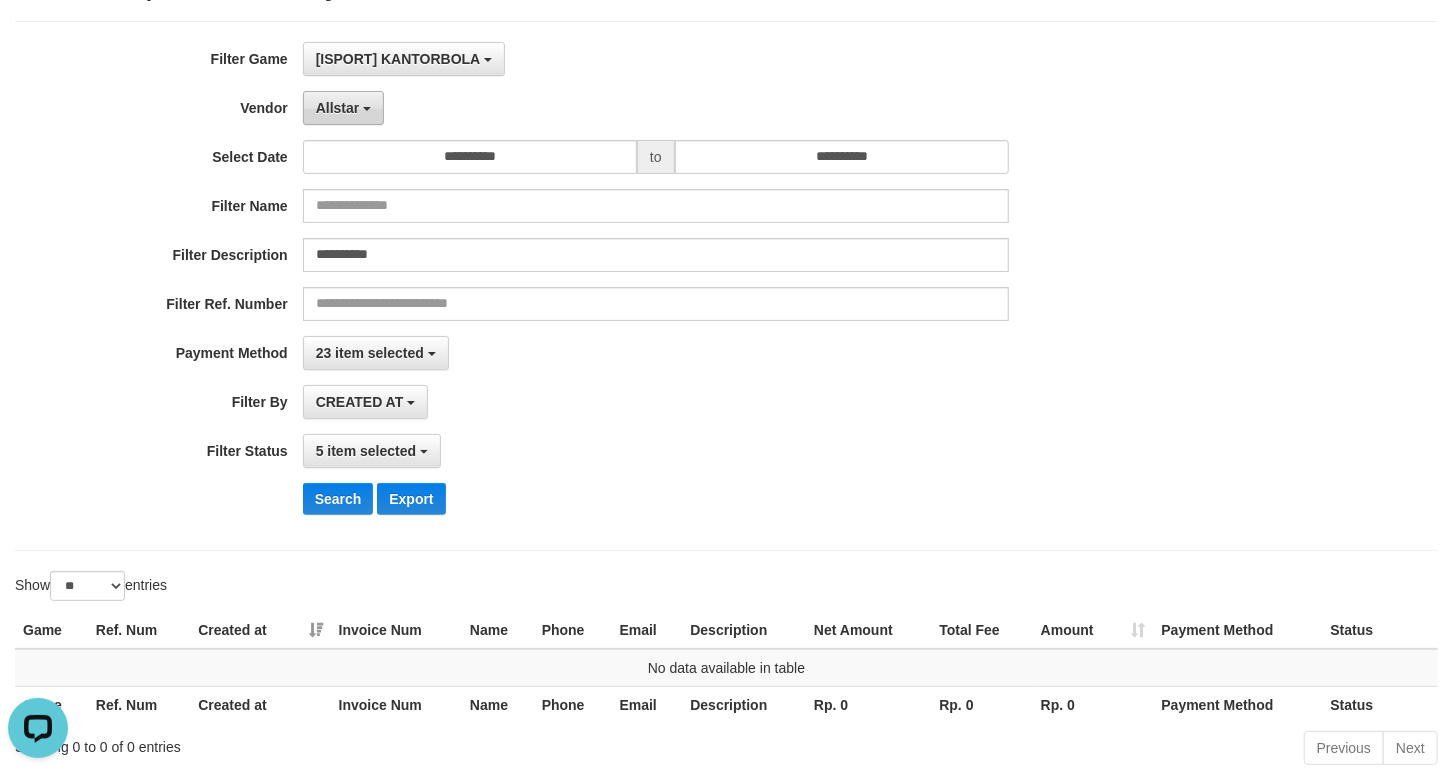 click on "Allstar" at bounding box center [343, 108] 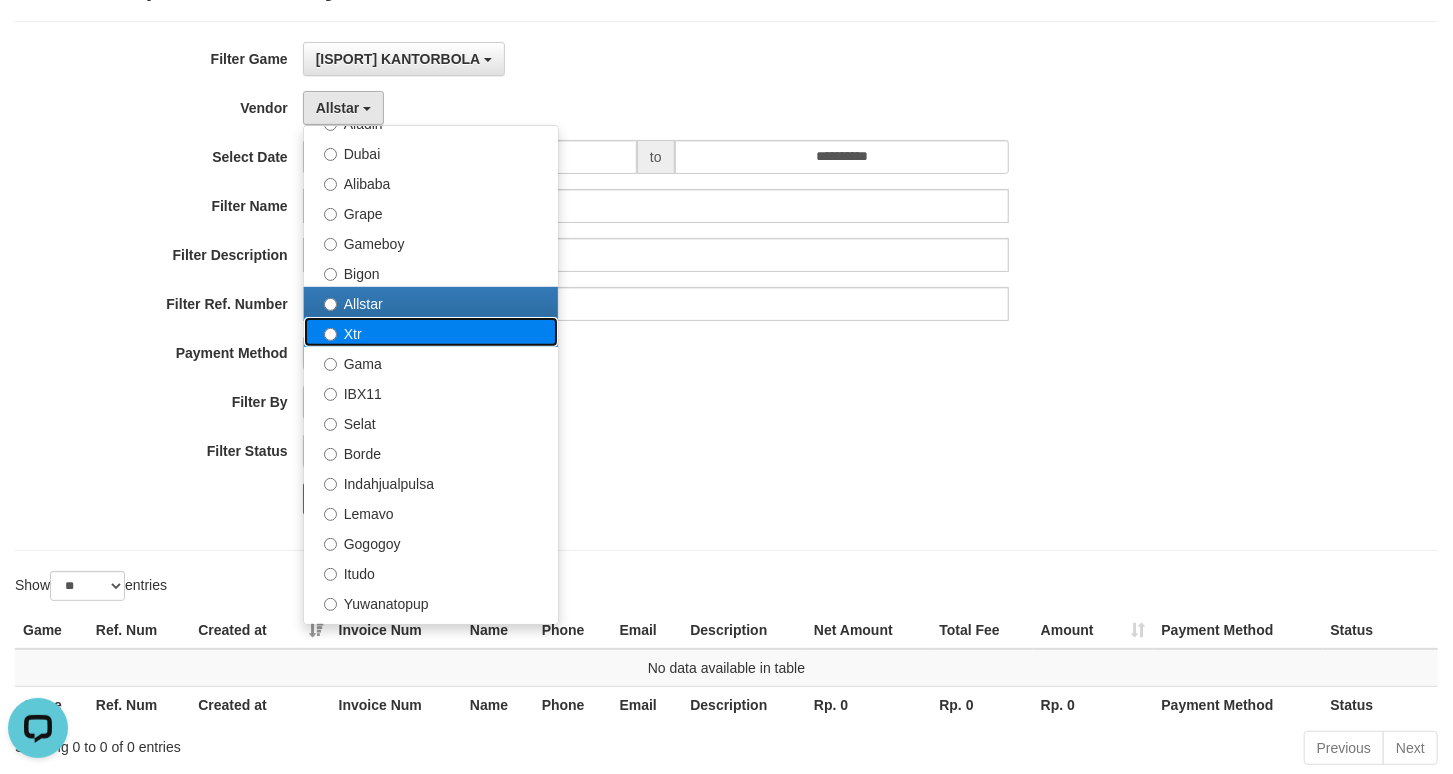 click on "Xtr" at bounding box center (431, 332) 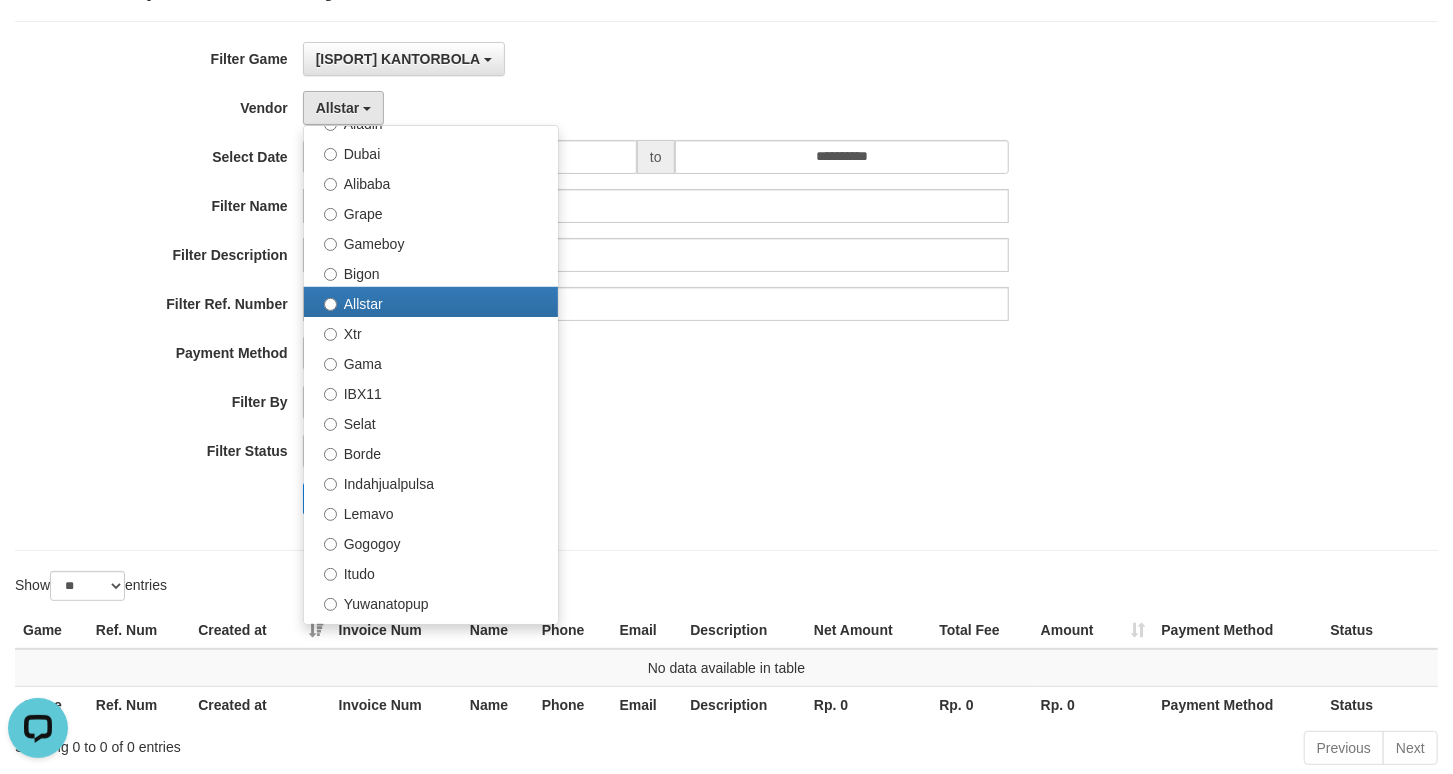 select on "**********" 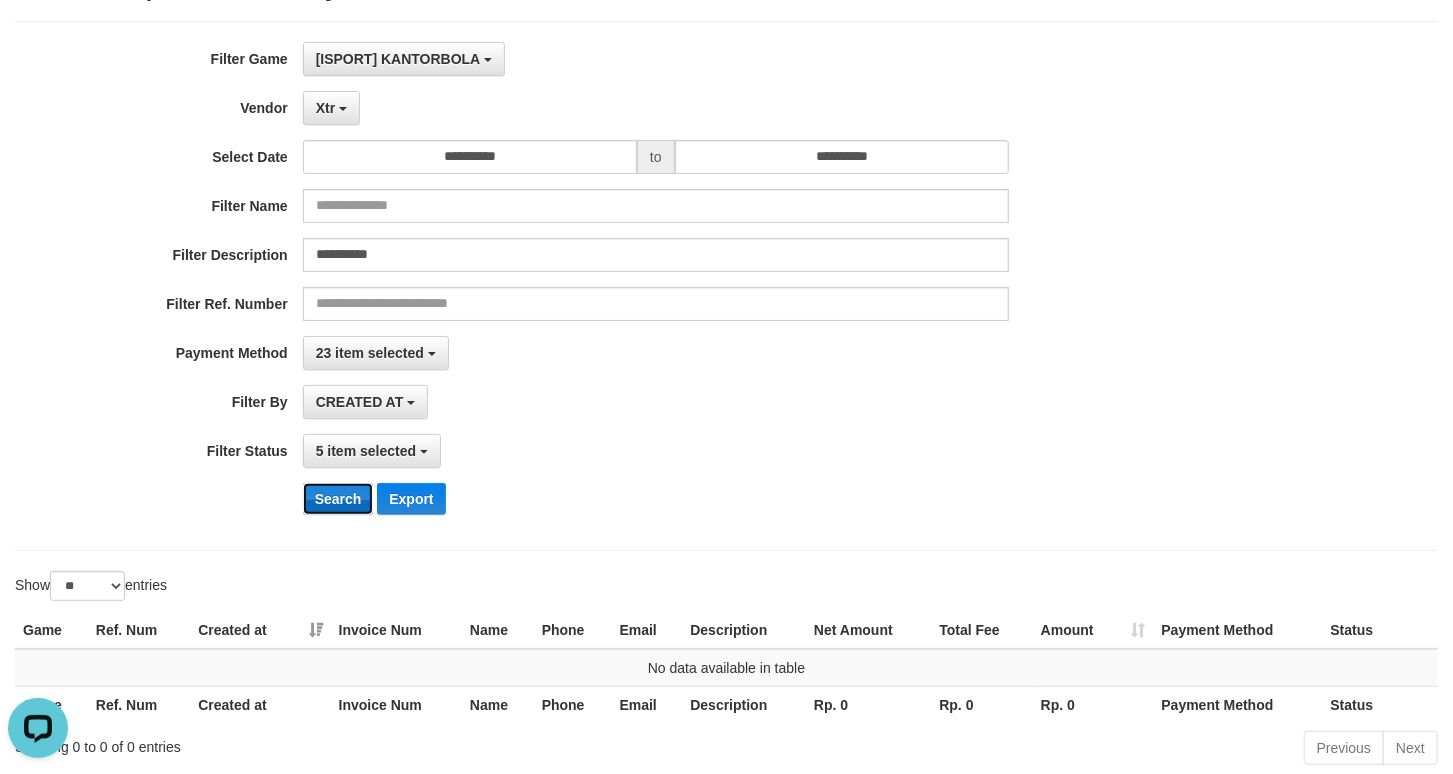 click on "Search" at bounding box center (338, 499) 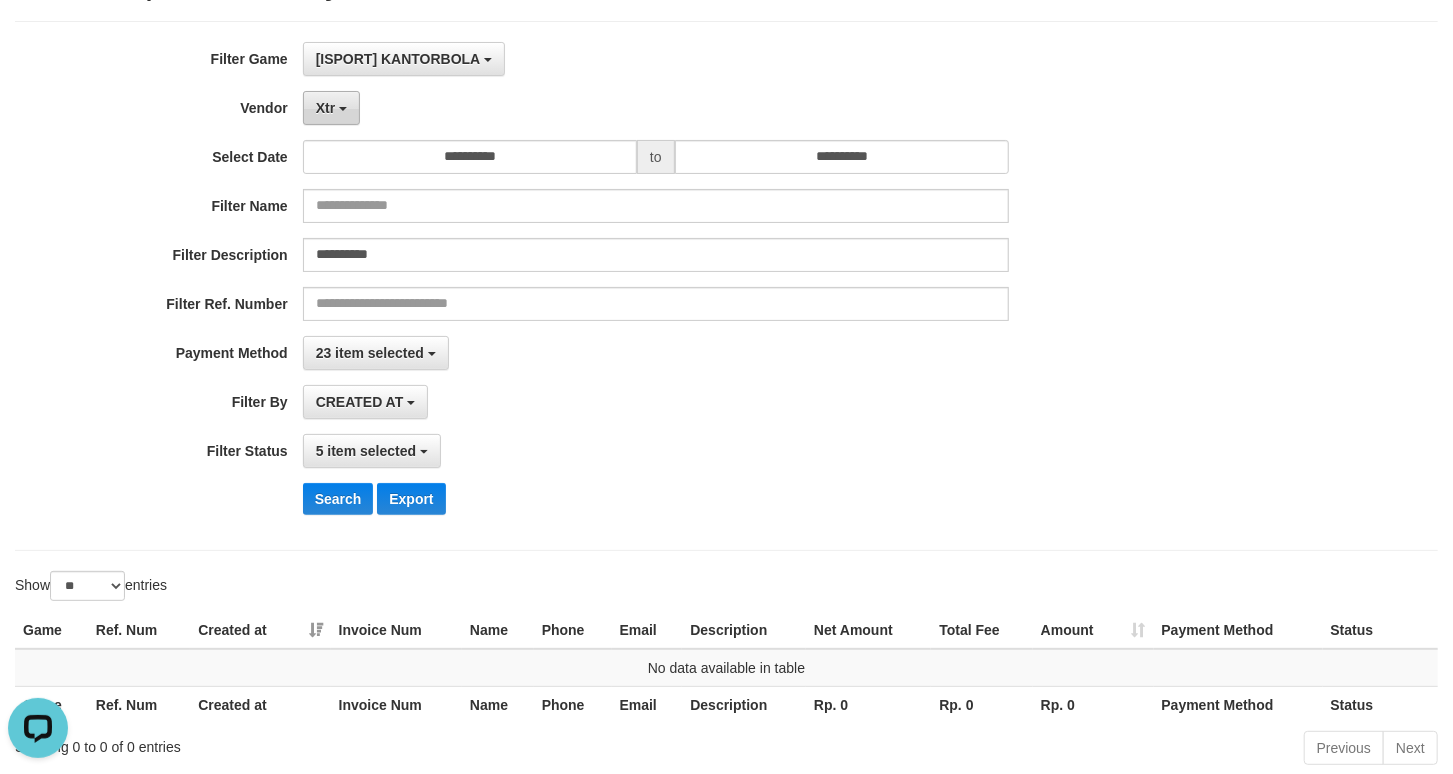 click on "Xtr" at bounding box center [325, 108] 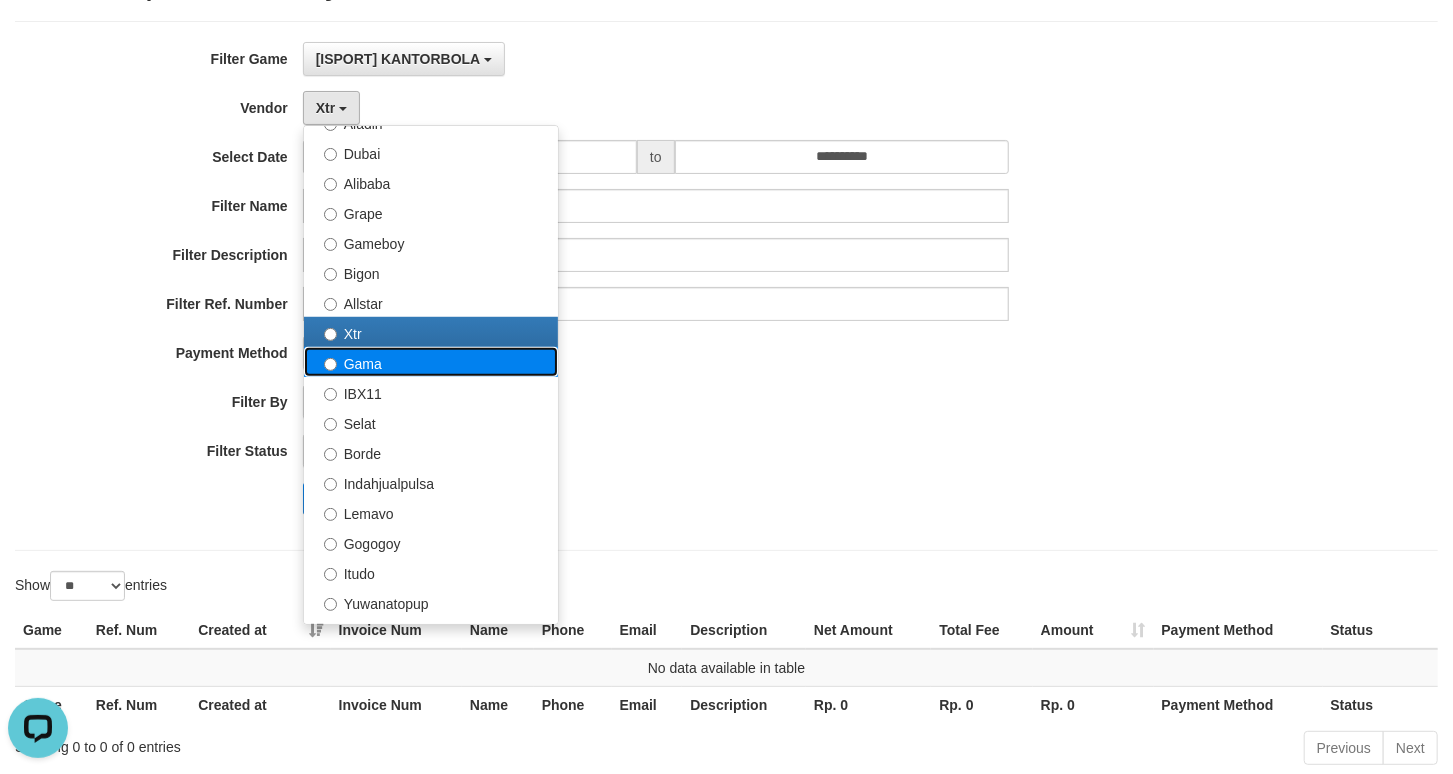 click on "Gama" at bounding box center [431, 362] 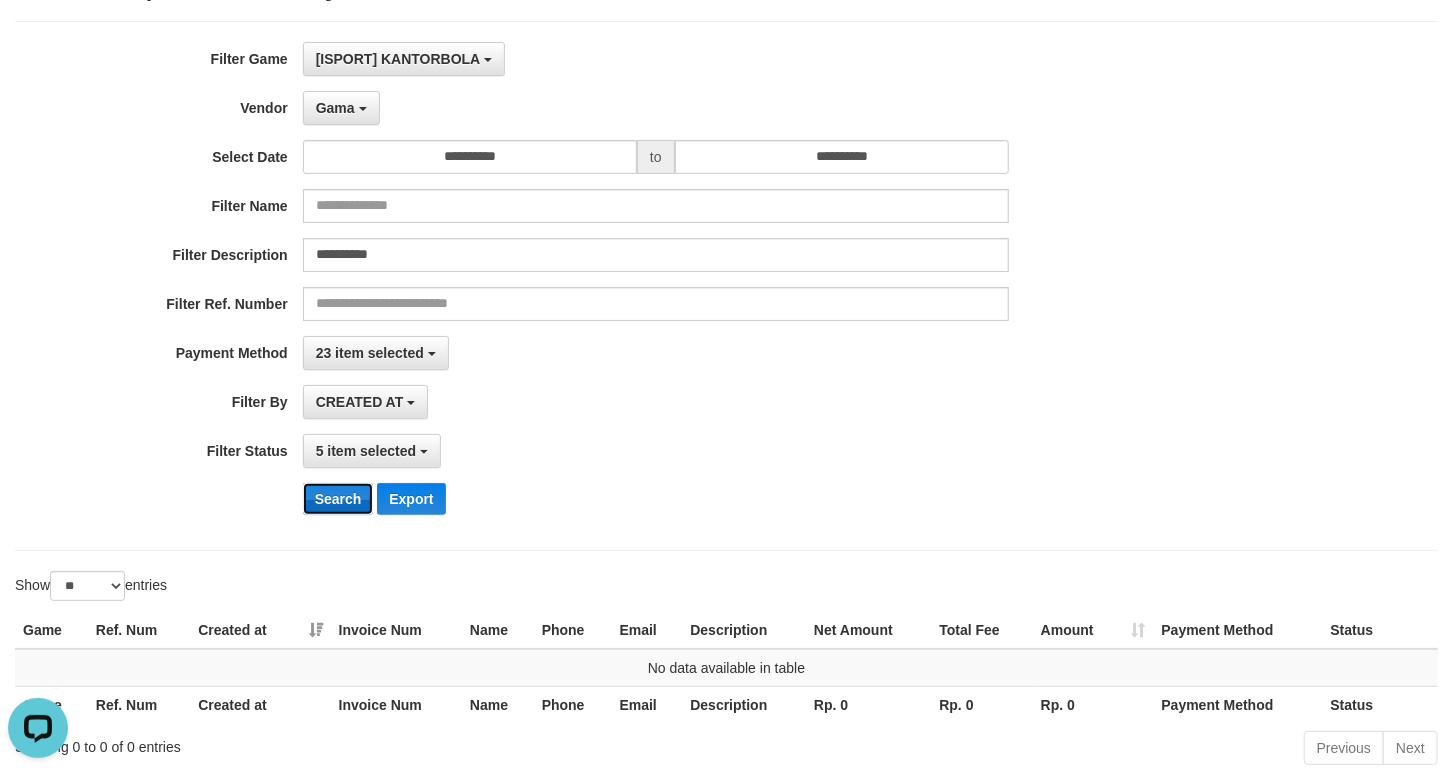click on "Search" at bounding box center [338, 499] 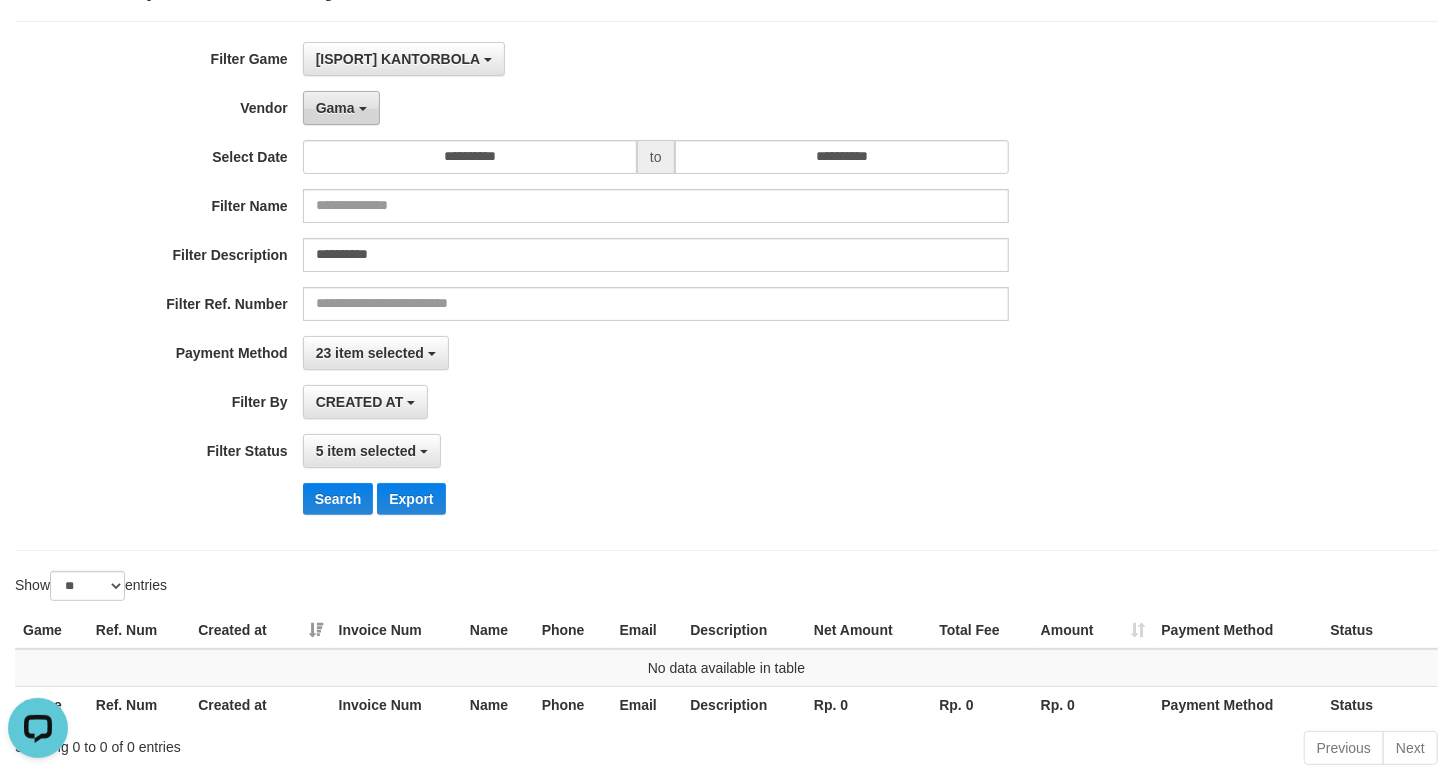click on "Gama" at bounding box center (341, 108) 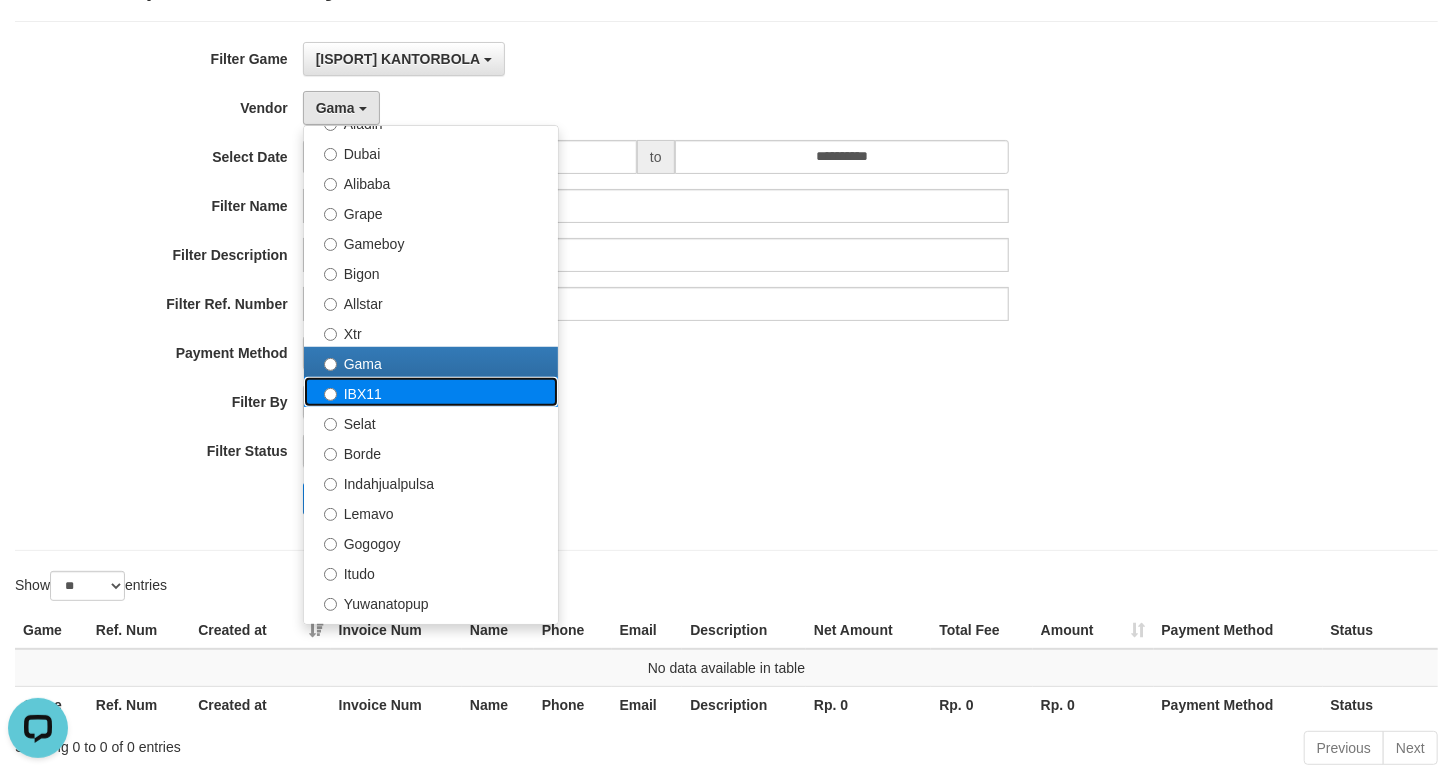 click on "IBX11" at bounding box center [431, 392] 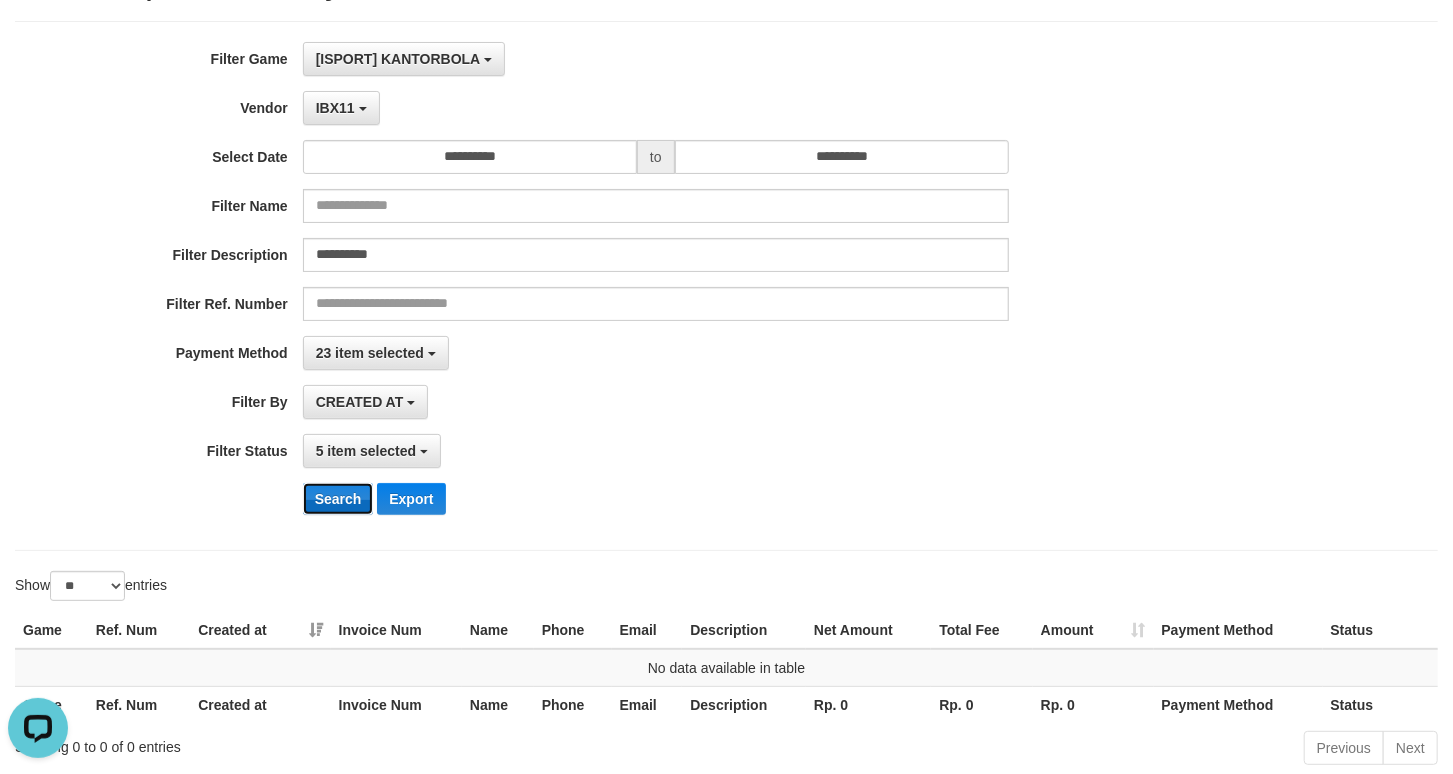 click on "Search" at bounding box center [338, 499] 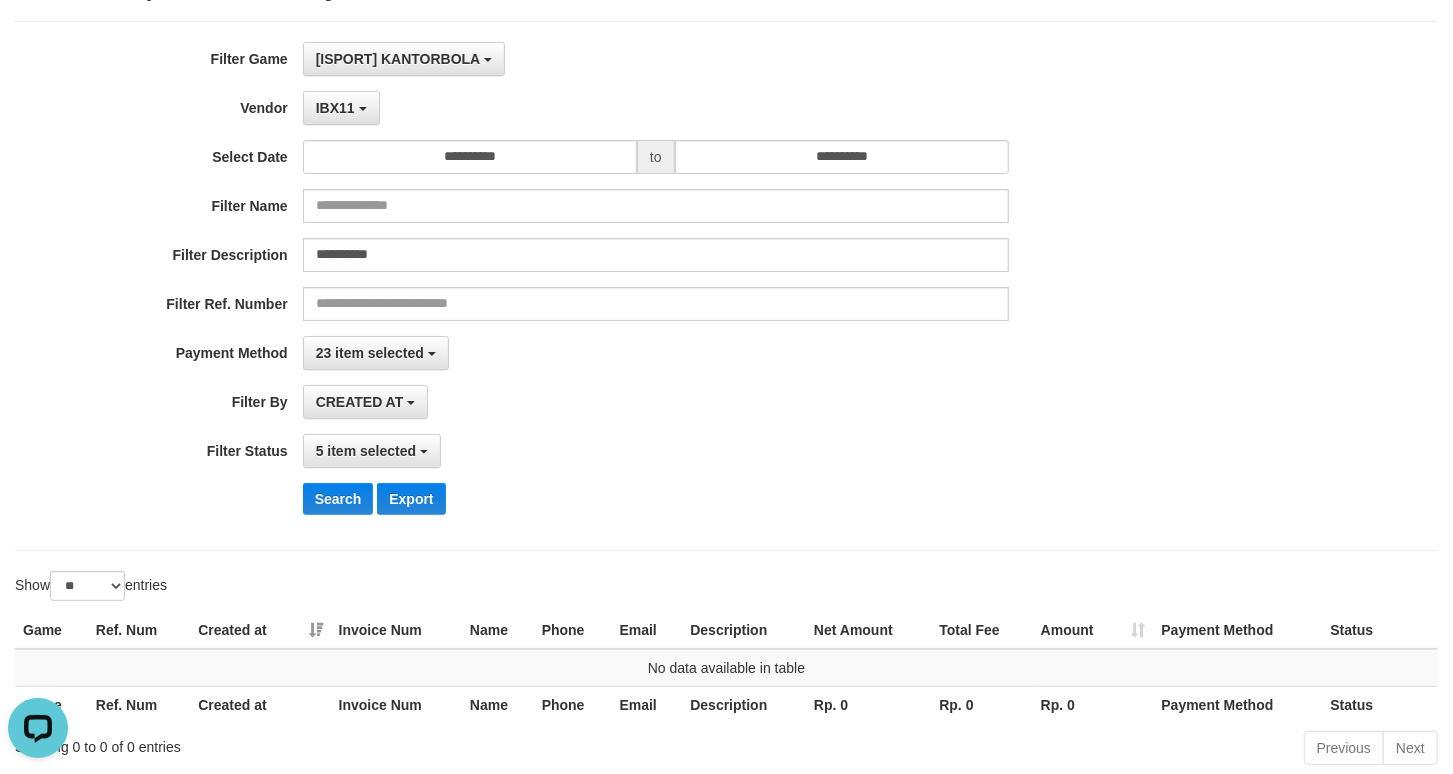click on "**********" at bounding box center (605, 286) 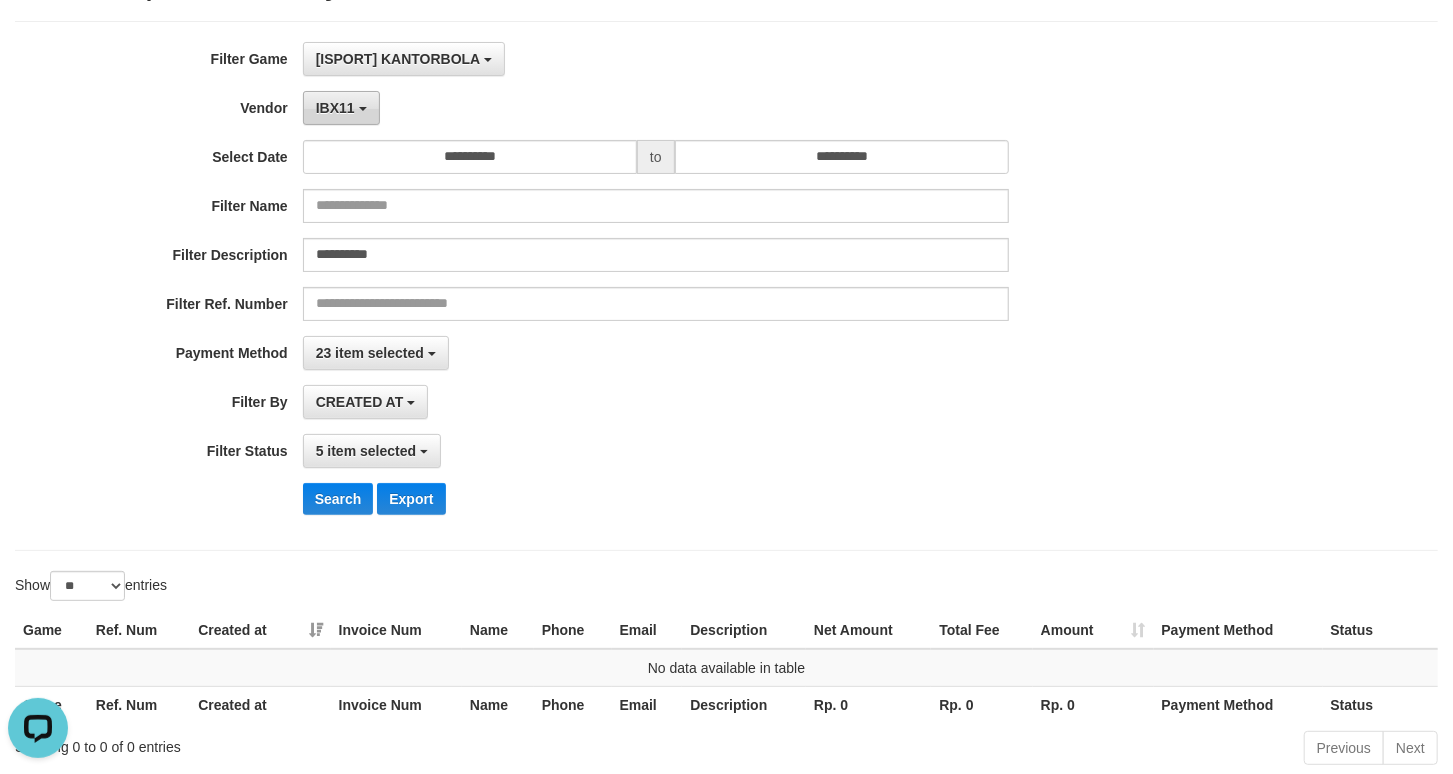 click on "IBX11" at bounding box center (341, 108) 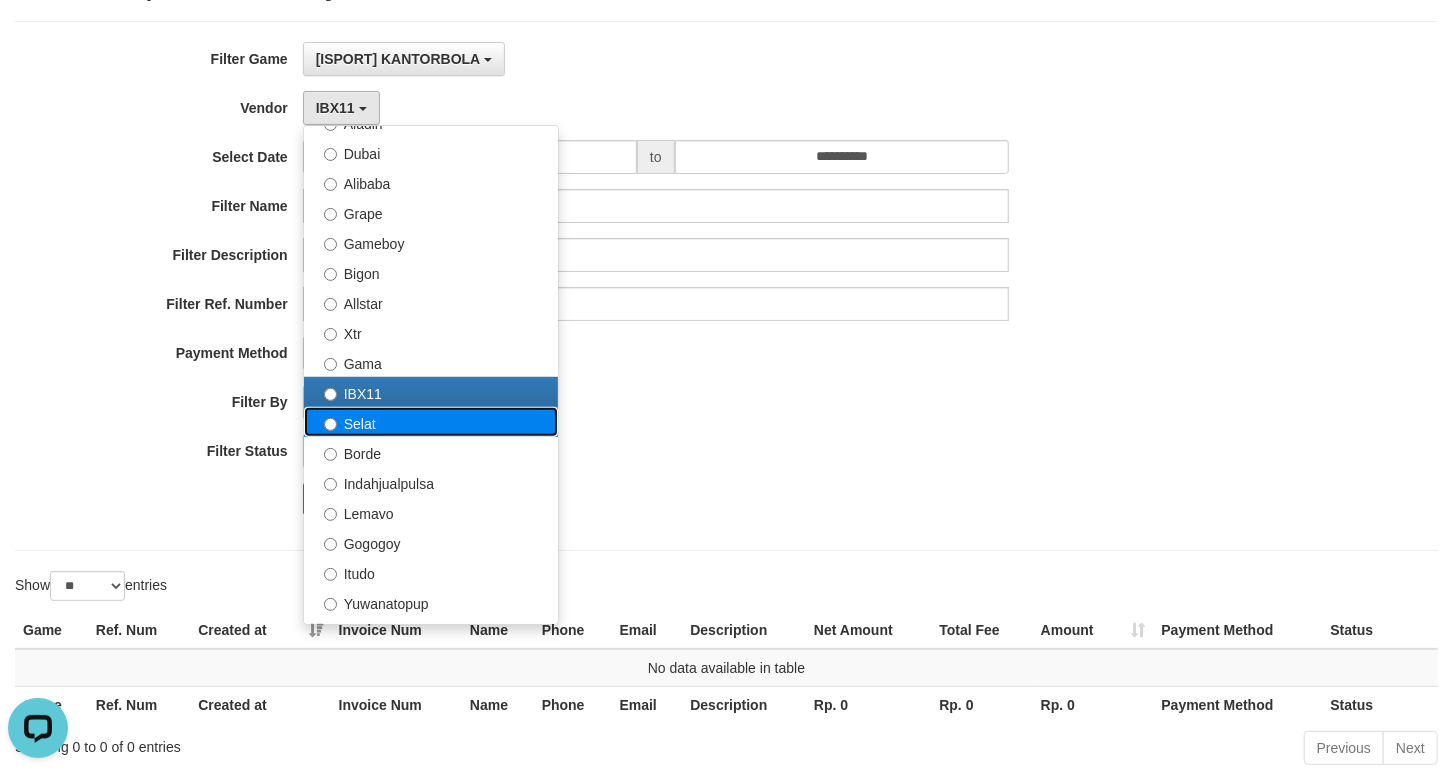 click on "Selat" at bounding box center (431, 422) 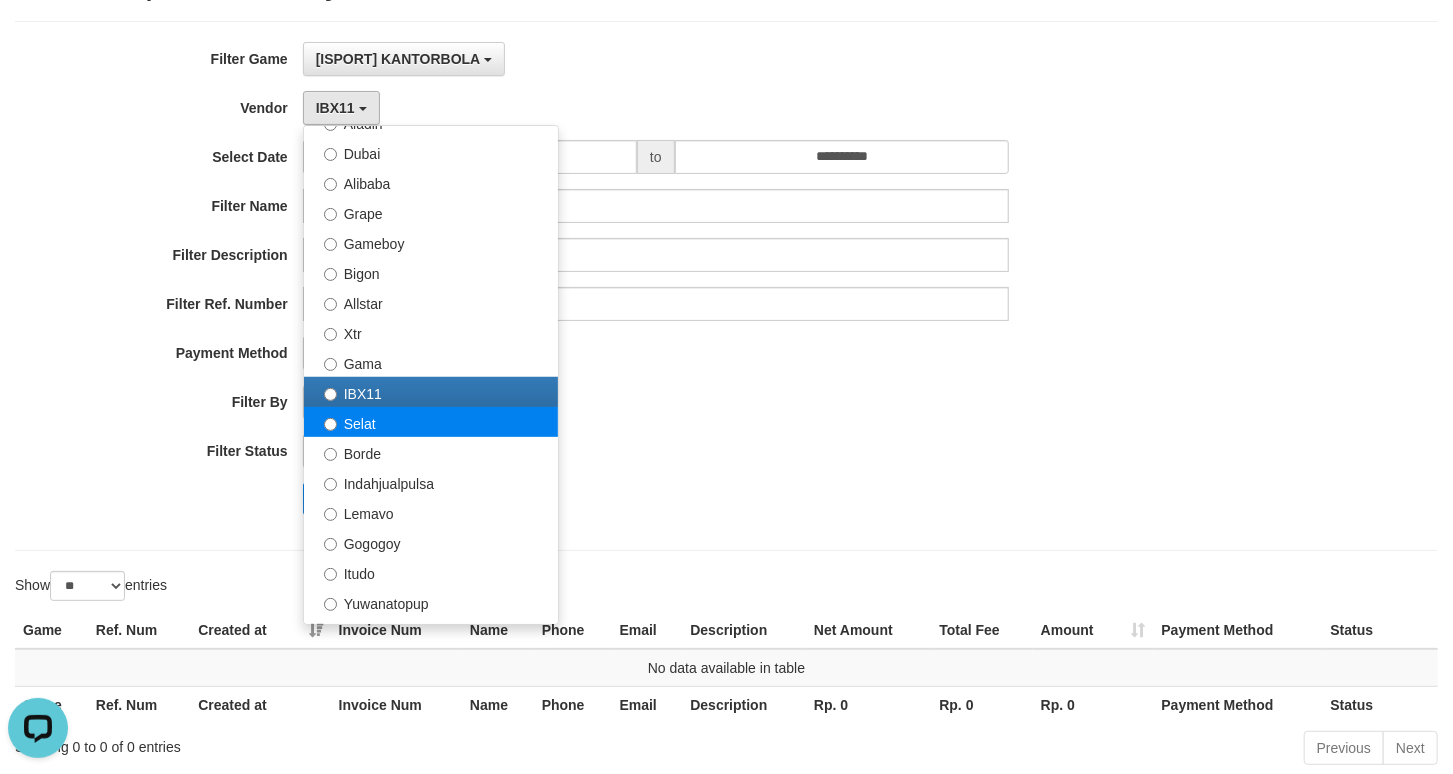 select on "**********" 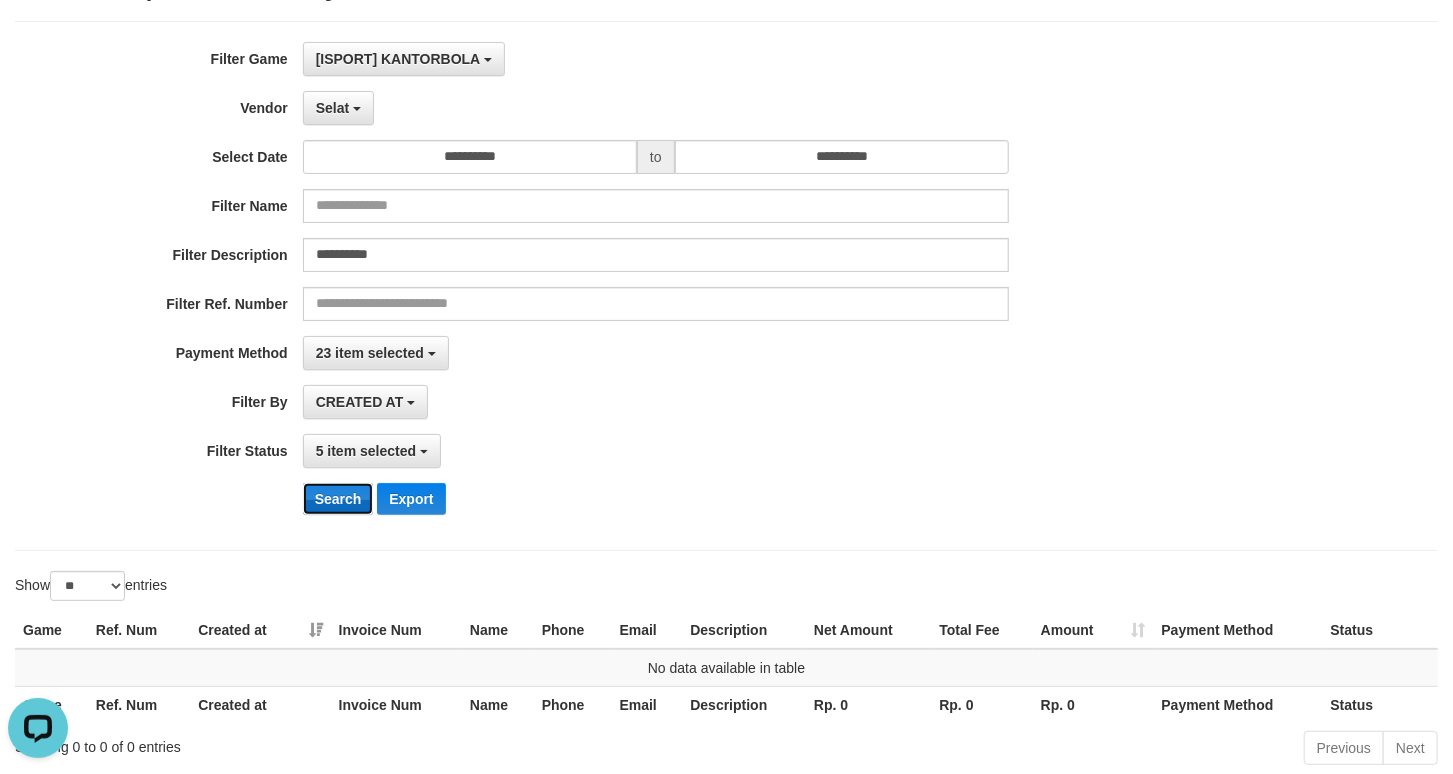click on "Search" at bounding box center (338, 499) 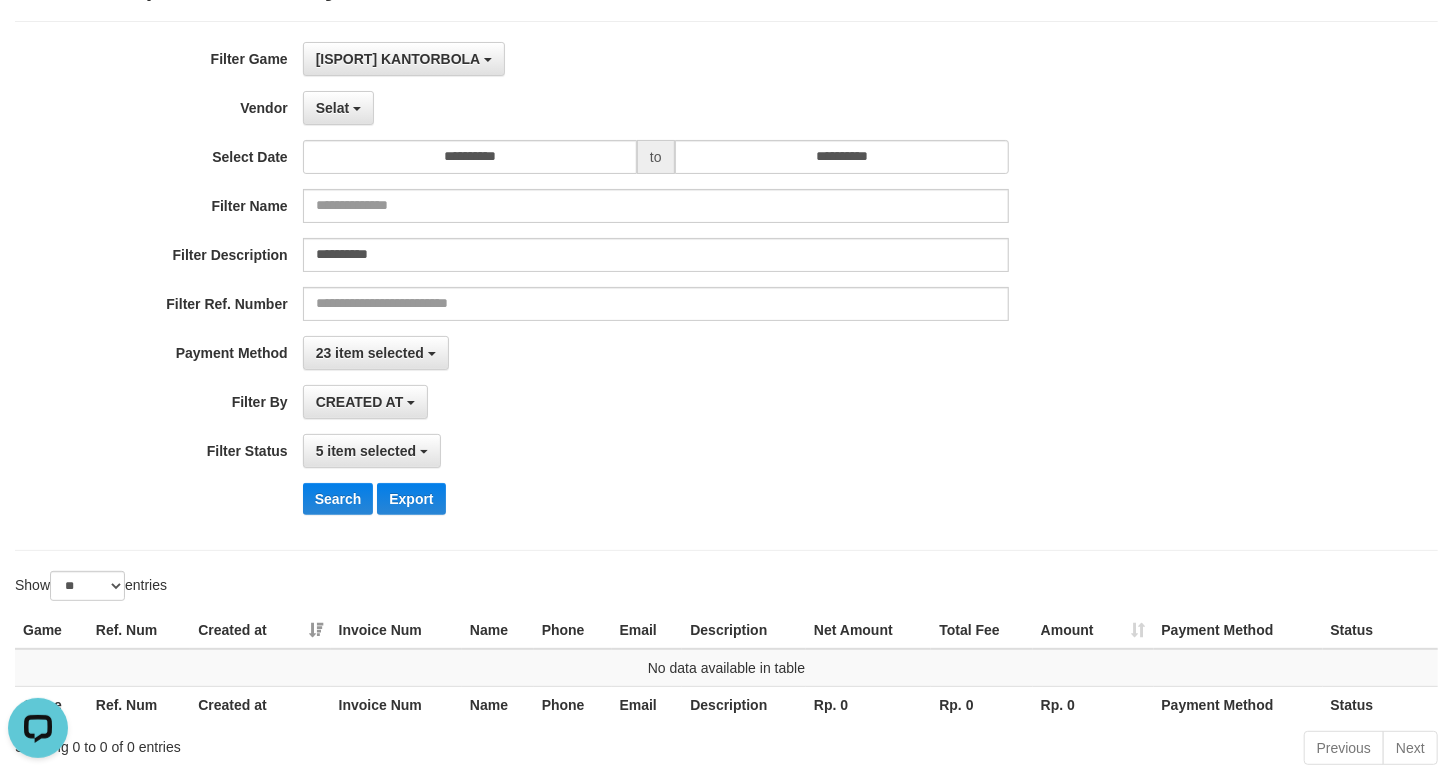 click on "5 item selected    SELECT ALL  - ALL -  SELECT STATUS
PENDING/UNPAID
PAID
CANCELED
EXPIRED" at bounding box center [656, 451] 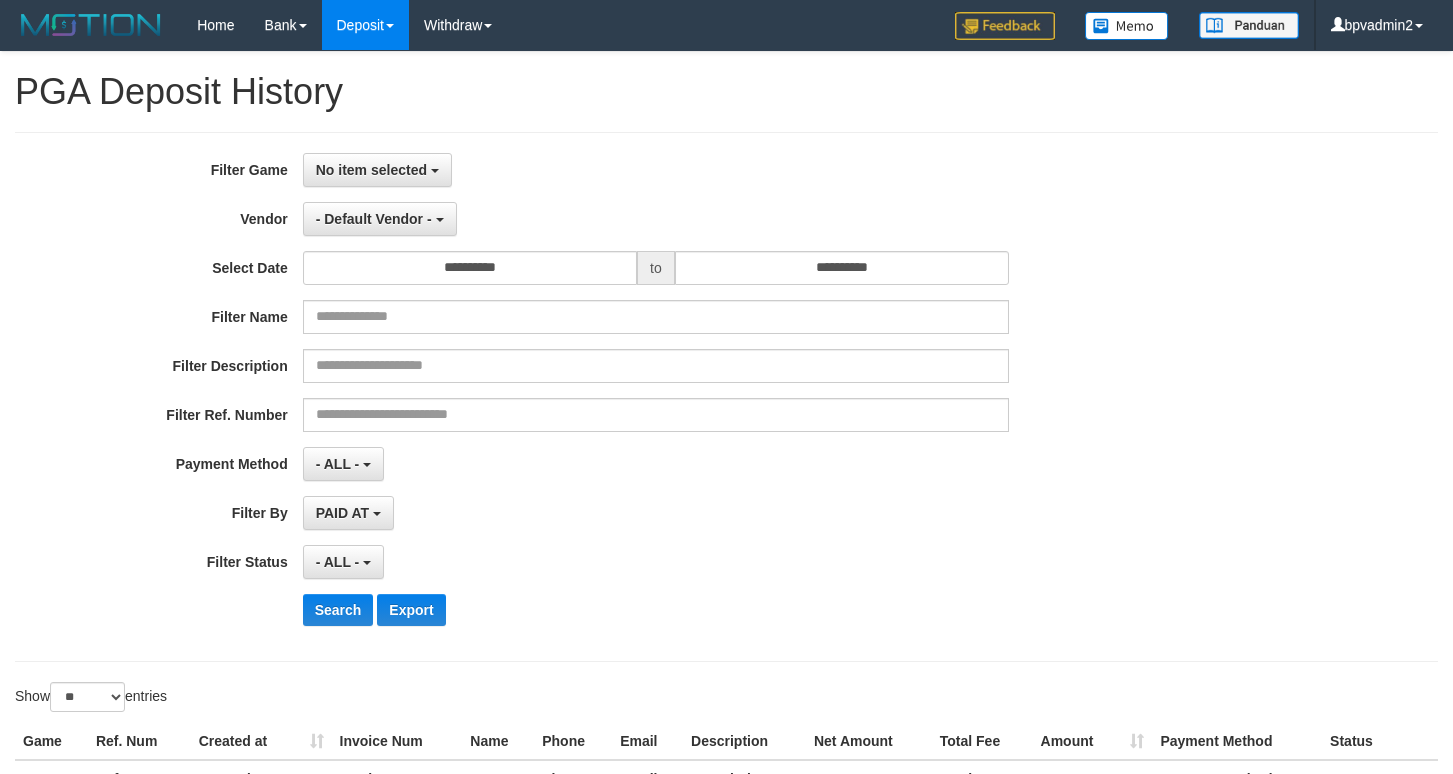 select 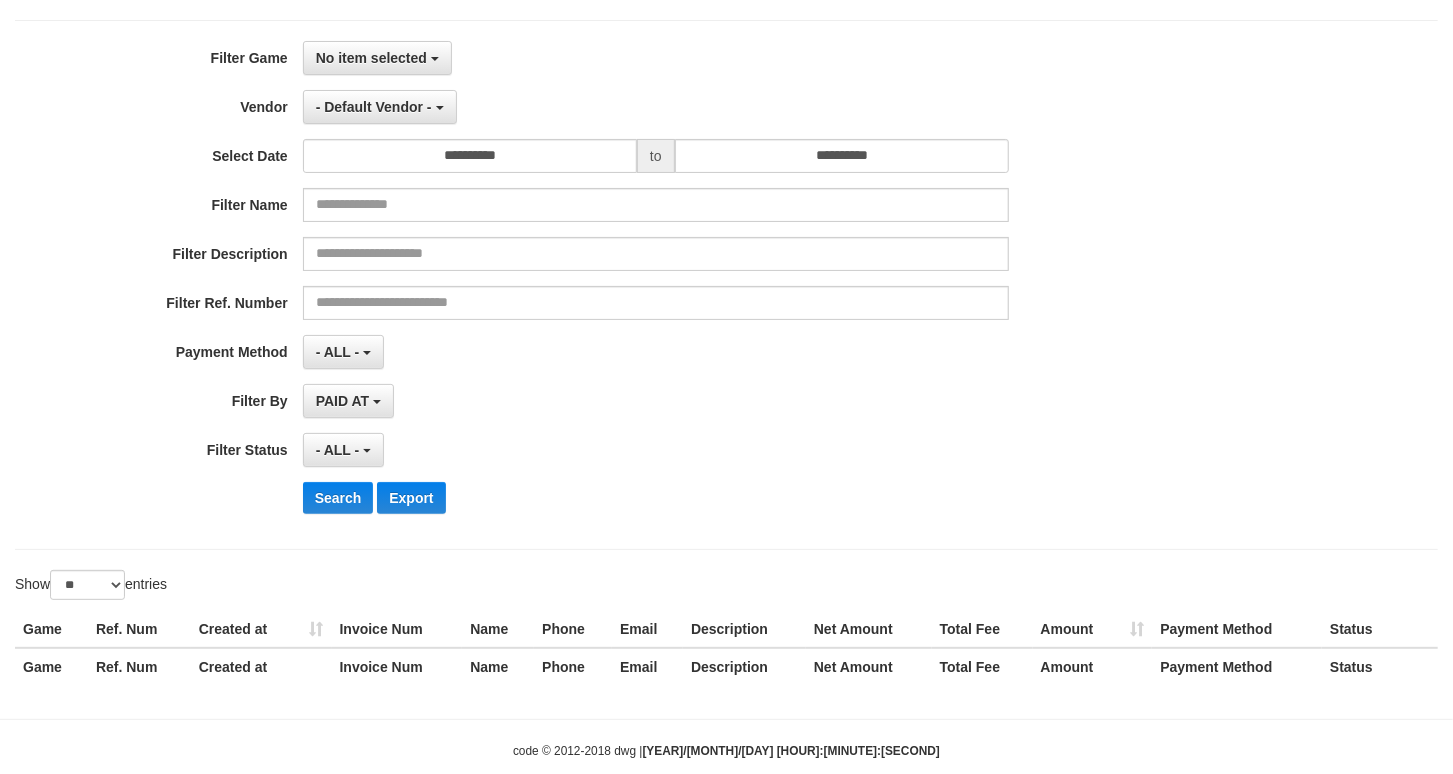 click on "PAID AT
PAID AT
CREATED AT" at bounding box center (656, 401) 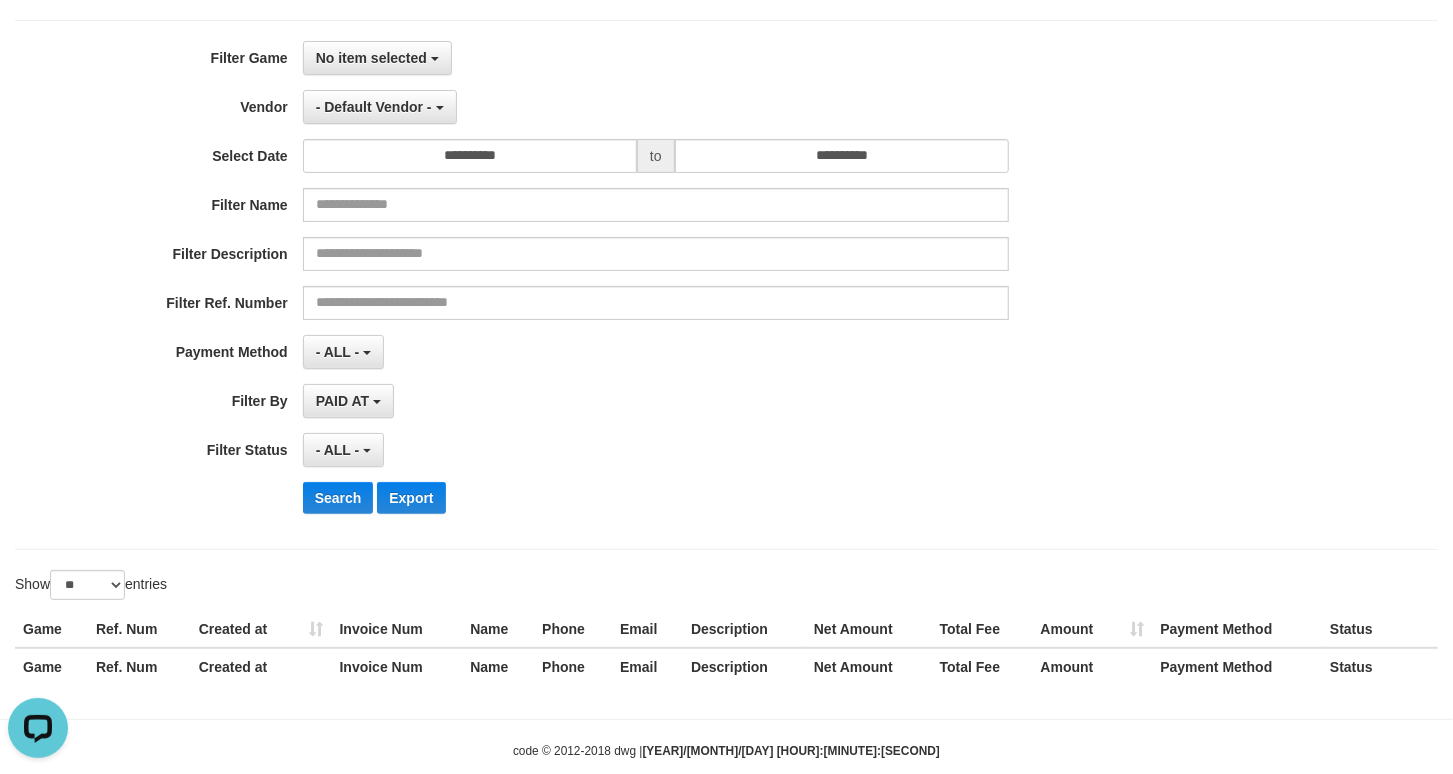 scroll, scrollTop: 0, scrollLeft: 0, axis: both 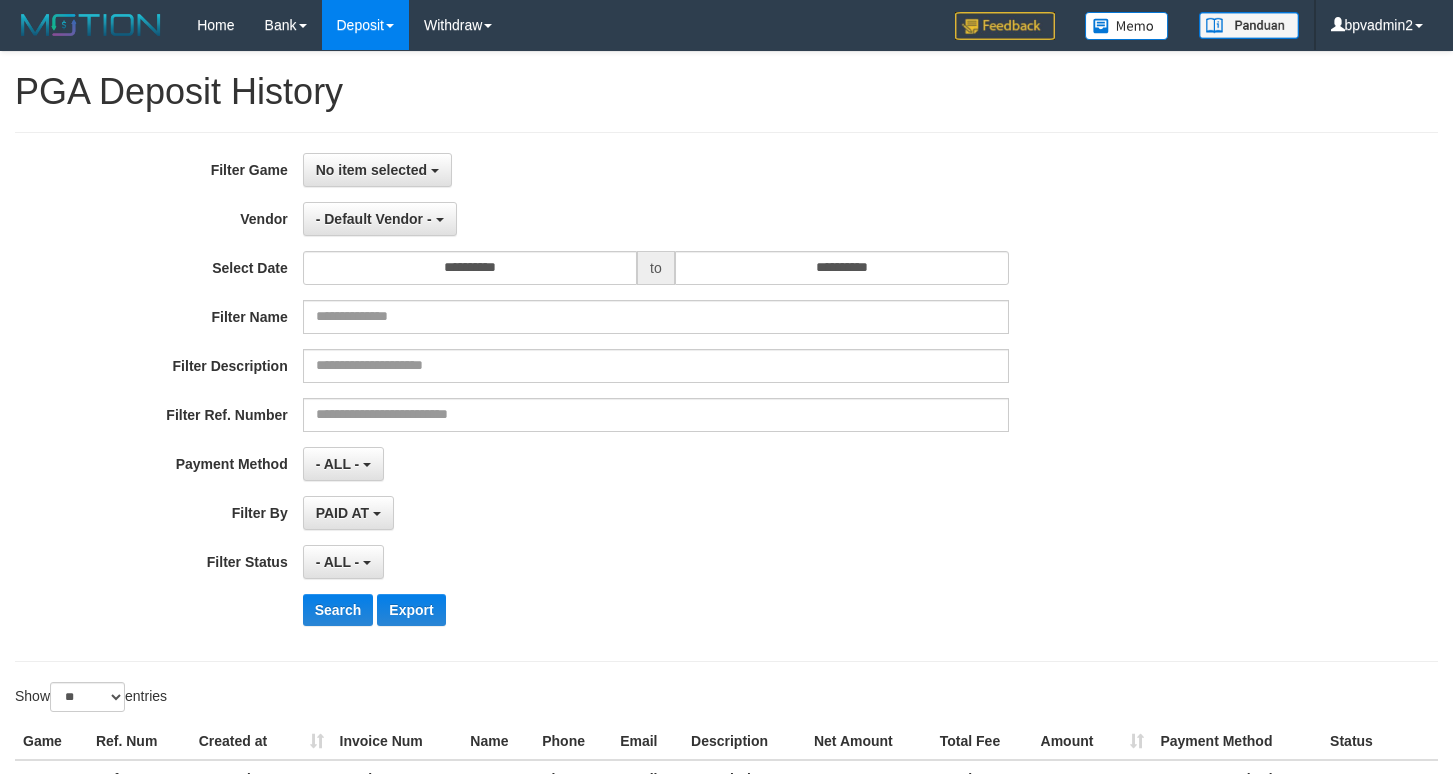 select 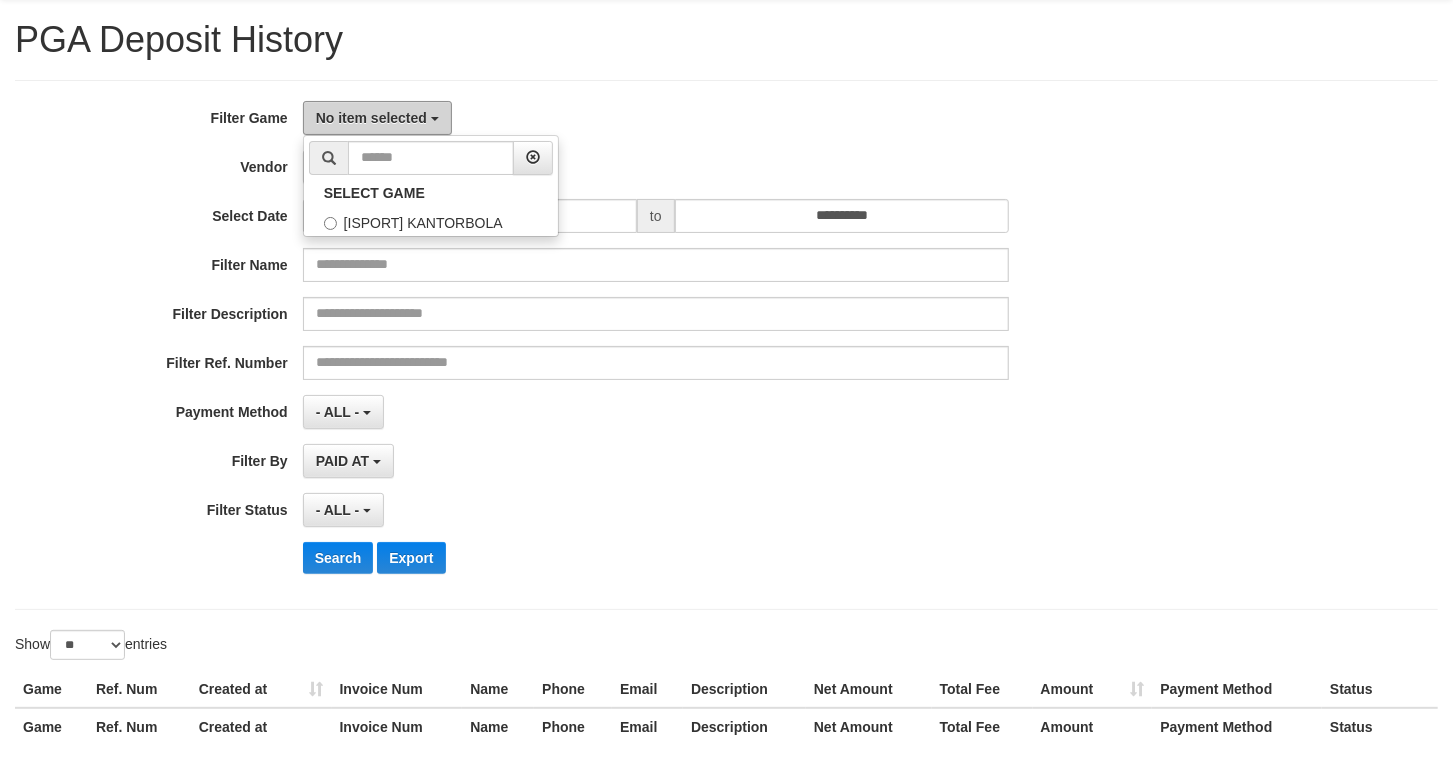 scroll, scrollTop: 112, scrollLeft: 0, axis: vertical 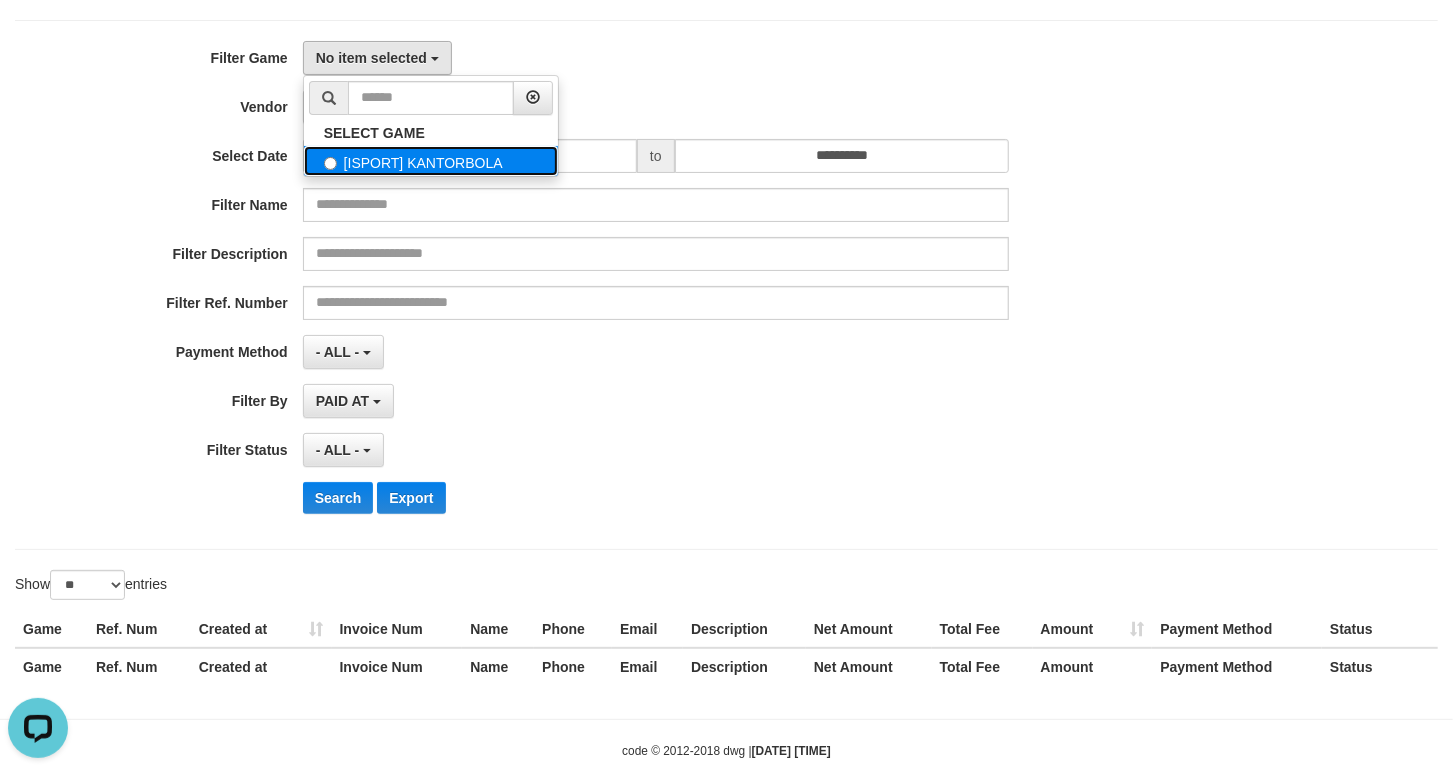 click on "[ISPORT] KANTORBOLA" at bounding box center (431, 161) 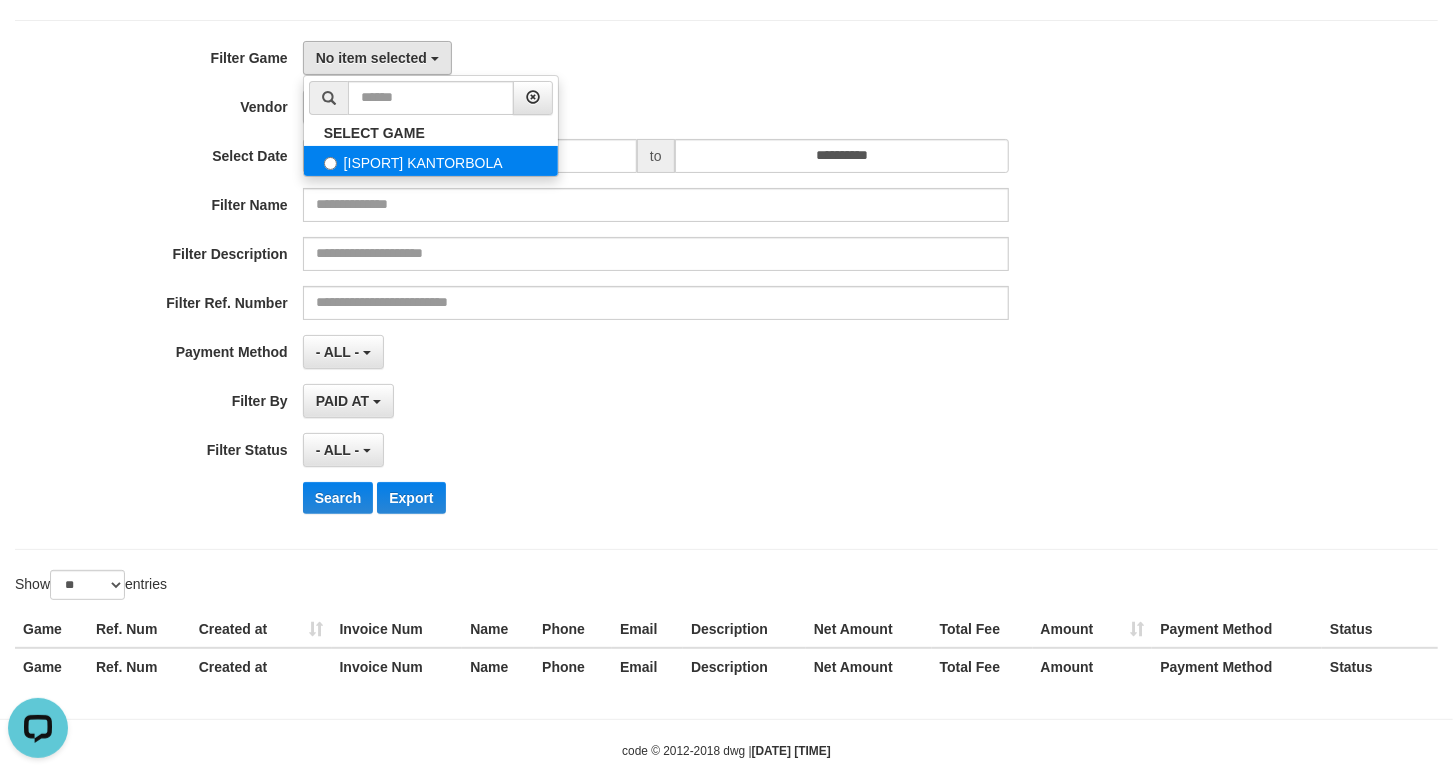 select on "****" 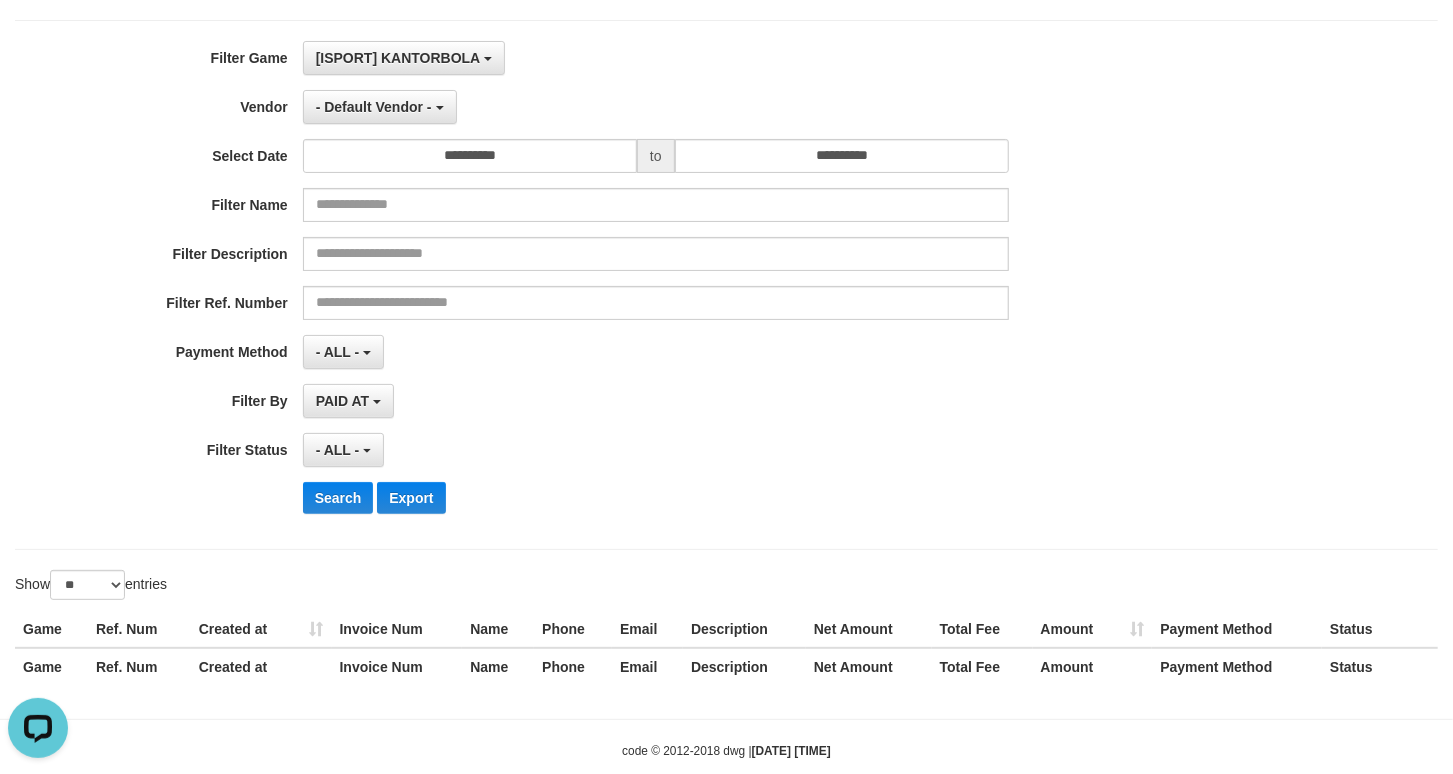 scroll, scrollTop: 17, scrollLeft: 0, axis: vertical 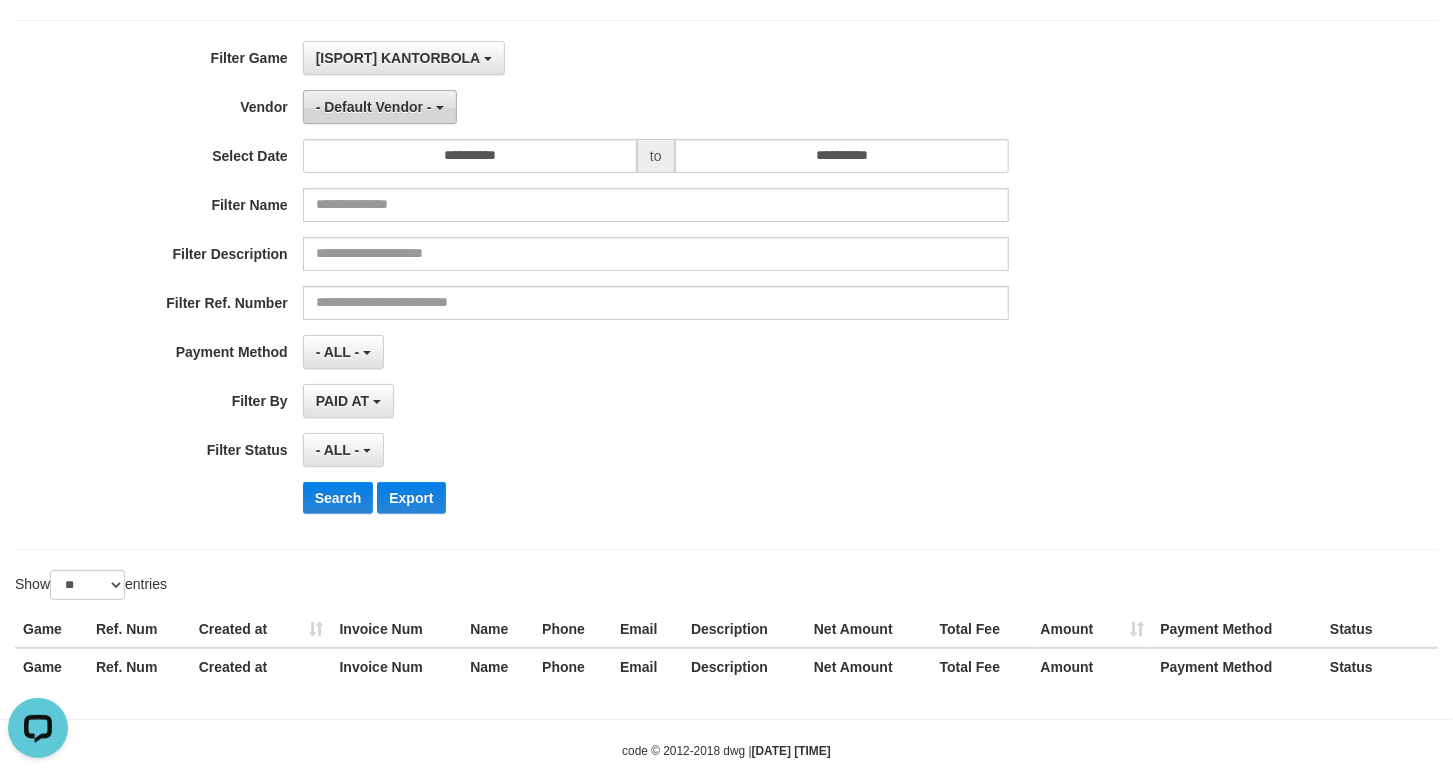 click on "- Default Vendor -" at bounding box center (374, 107) 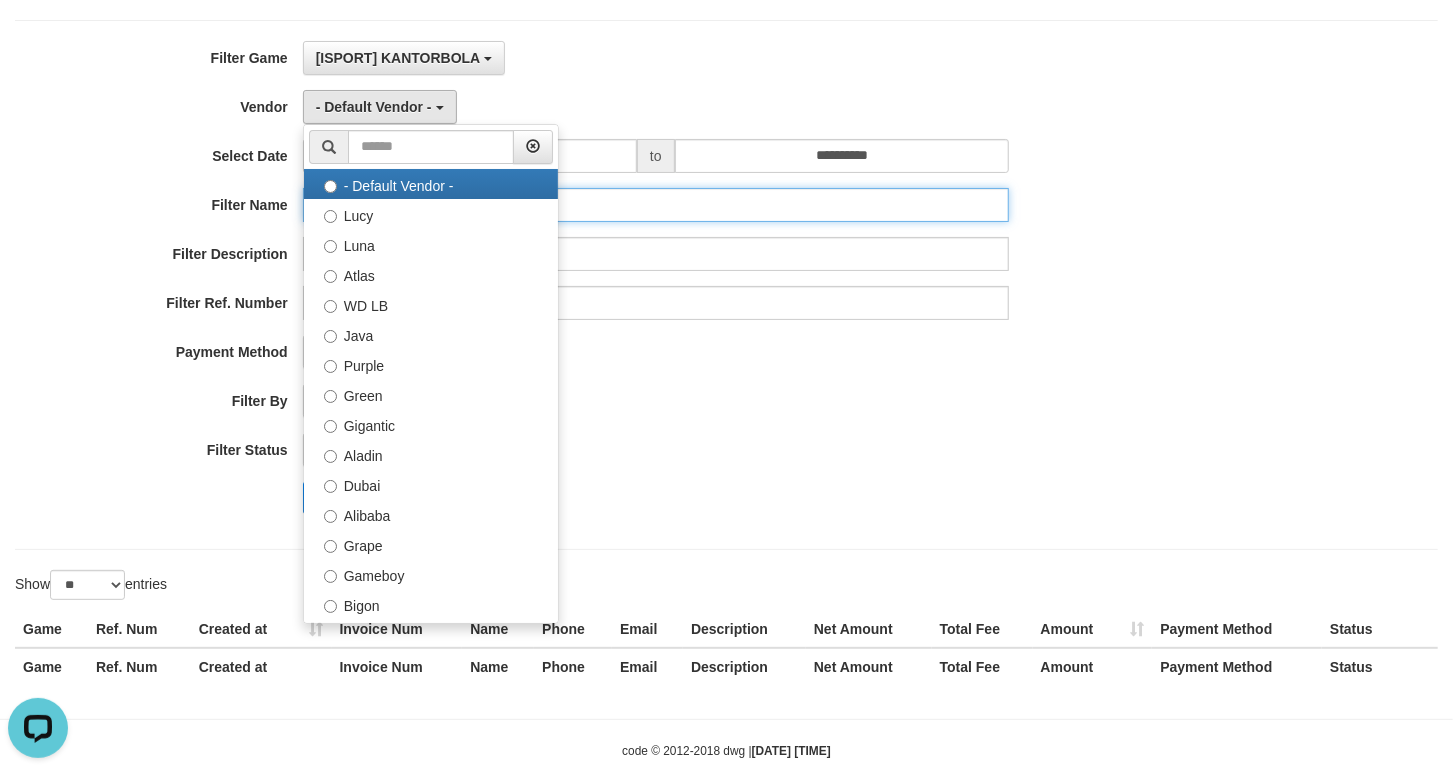 click at bounding box center (656, 205) 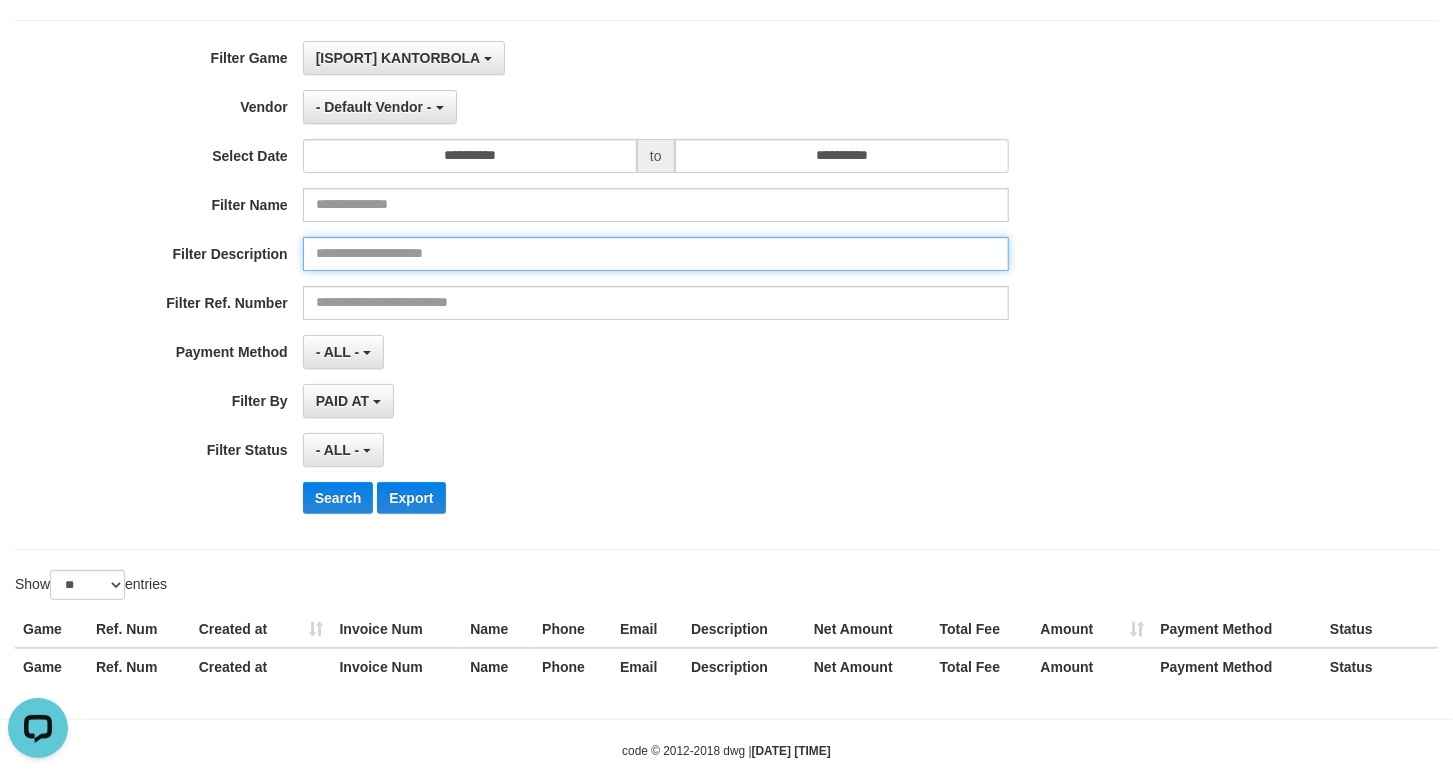 click at bounding box center [656, 254] 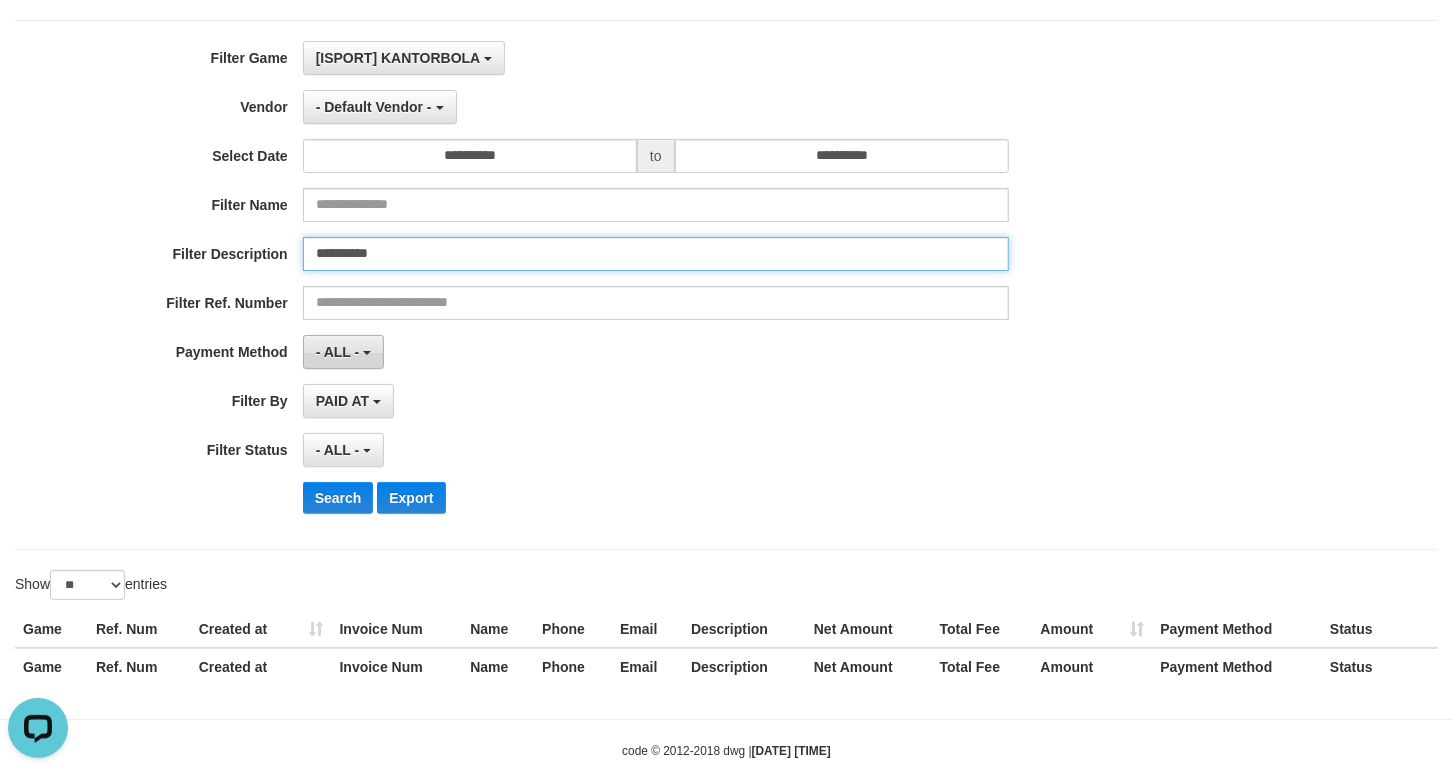 type on "**********" 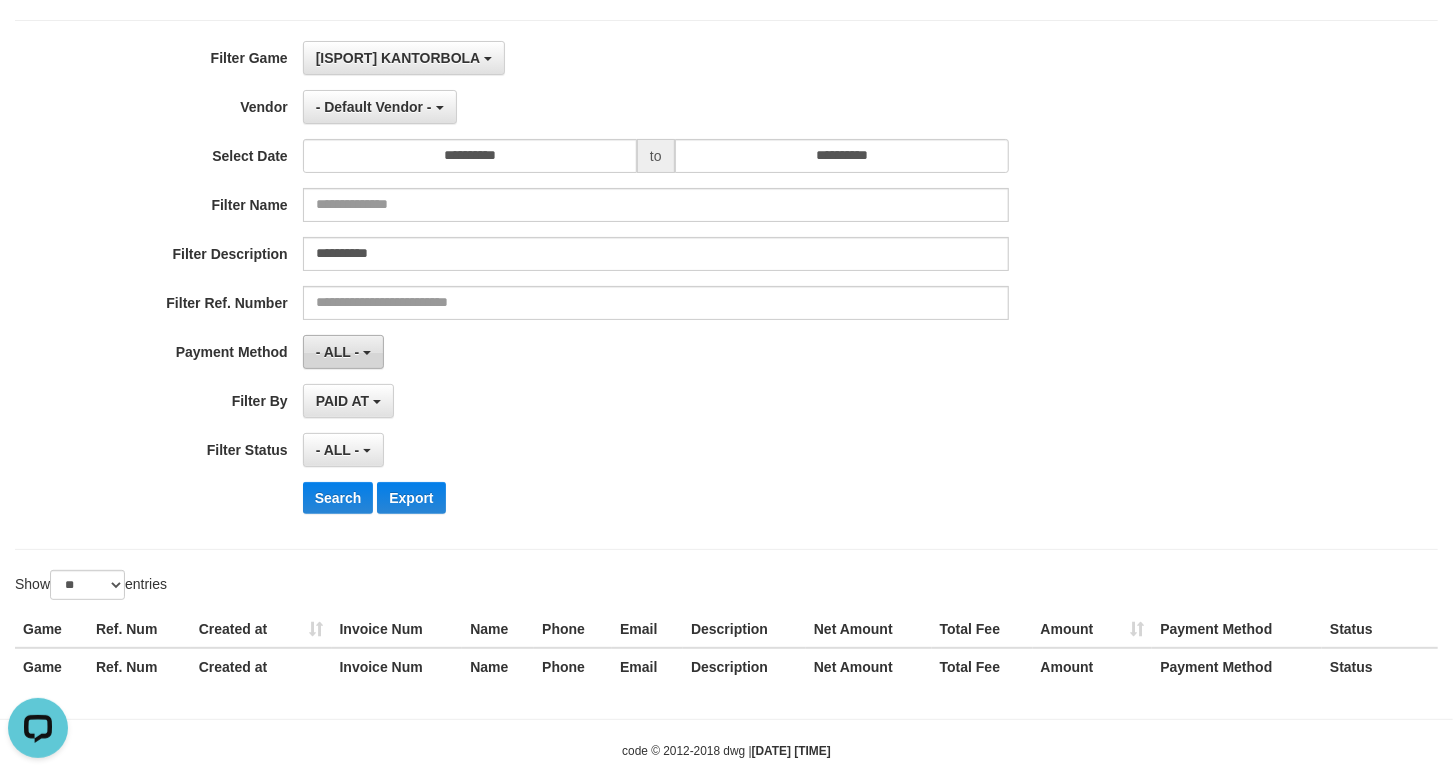 click on "- ALL -" at bounding box center (343, 352) 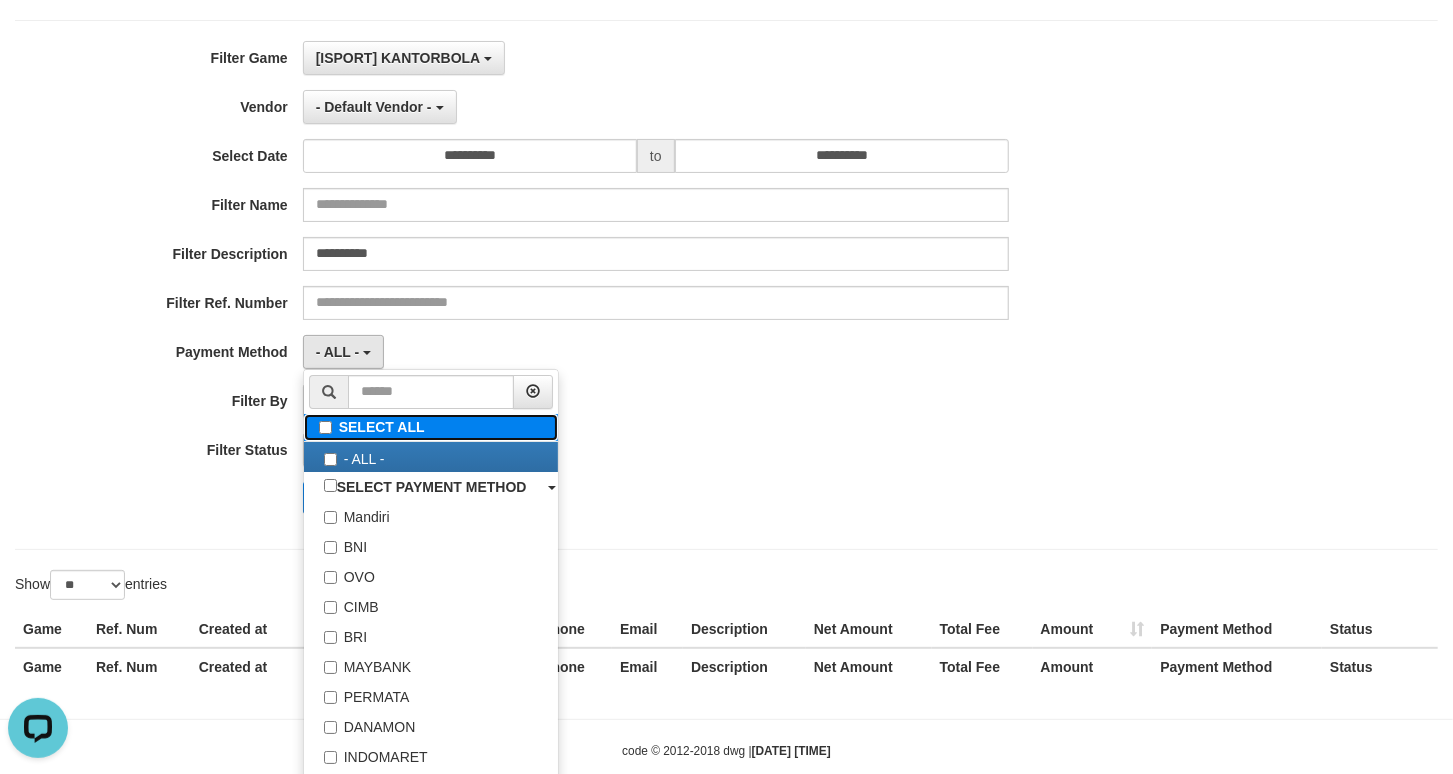 click on "SELECT ALL" at bounding box center [431, 427] 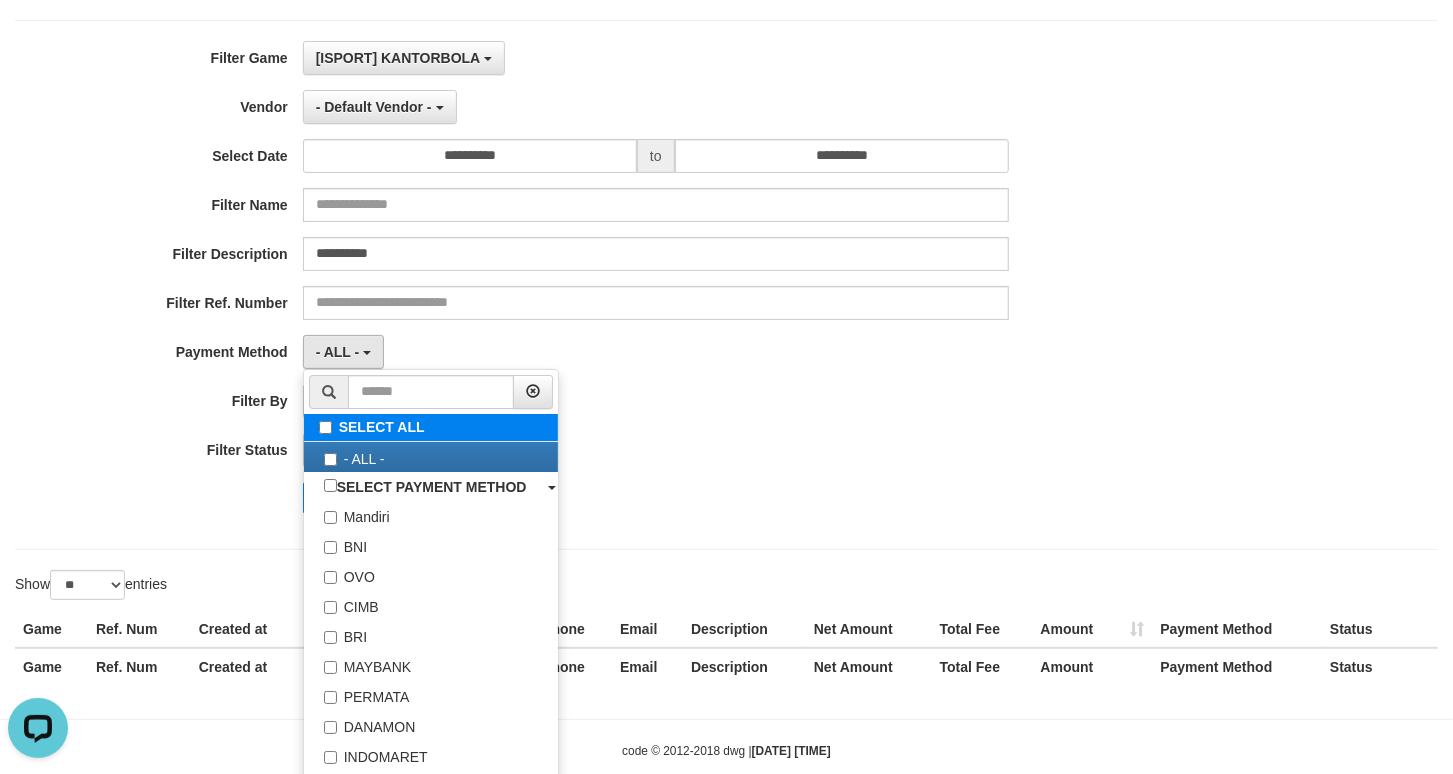 type 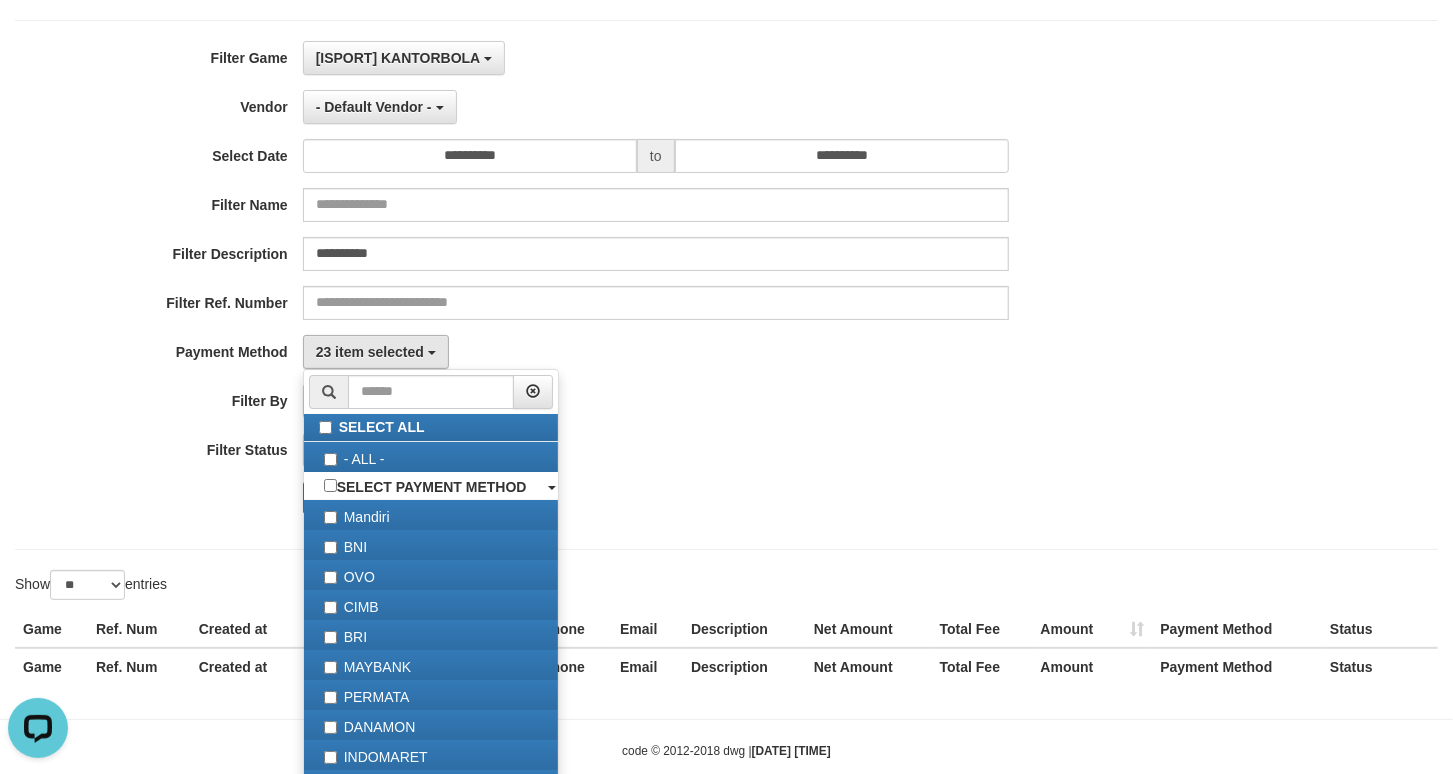 drag, startPoint x: 503, startPoint y: 344, endPoint x: 494, endPoint y: 350, distance: 10.816654 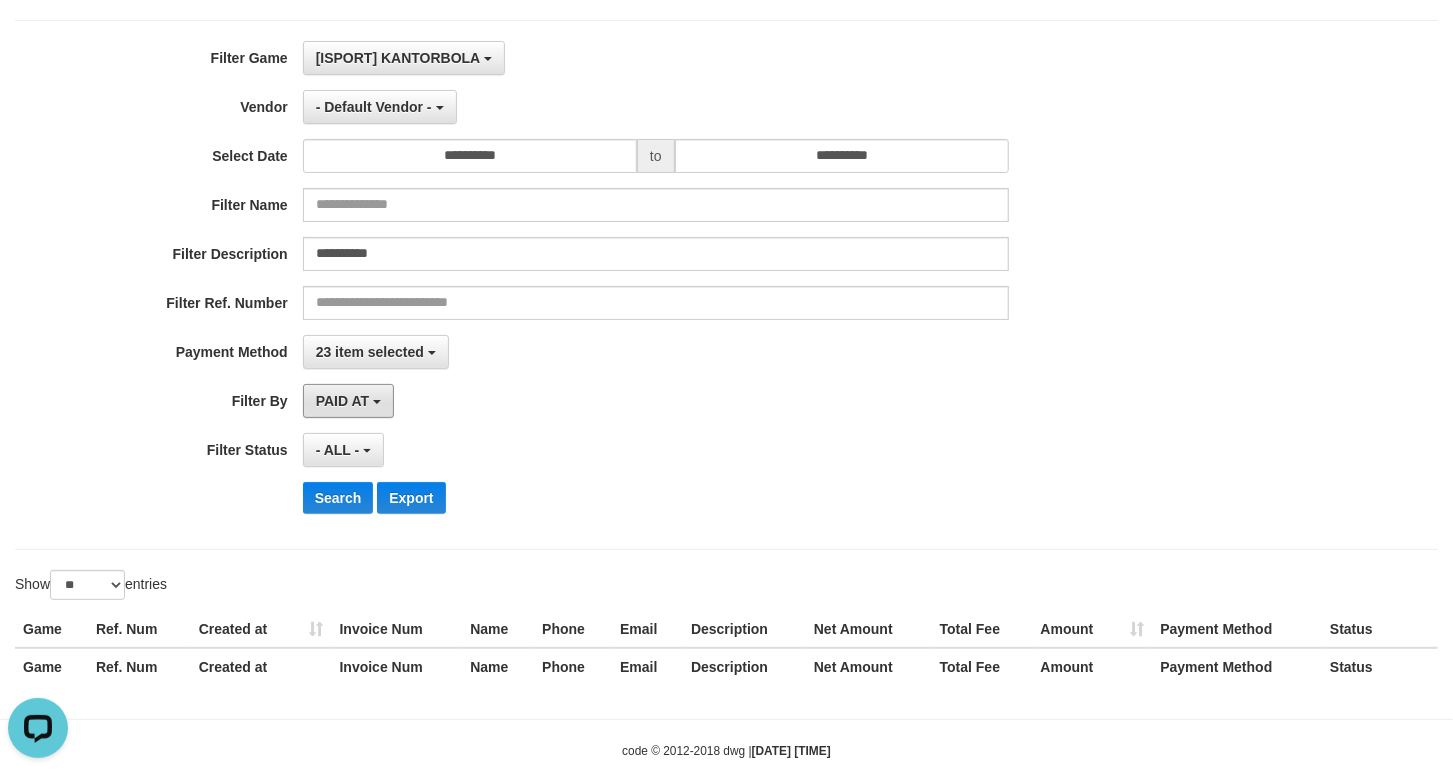 drag, startPoint x: 355, startPoint y: 395, endPoint x: 361, endPoint y: 430, distance: 35.510563 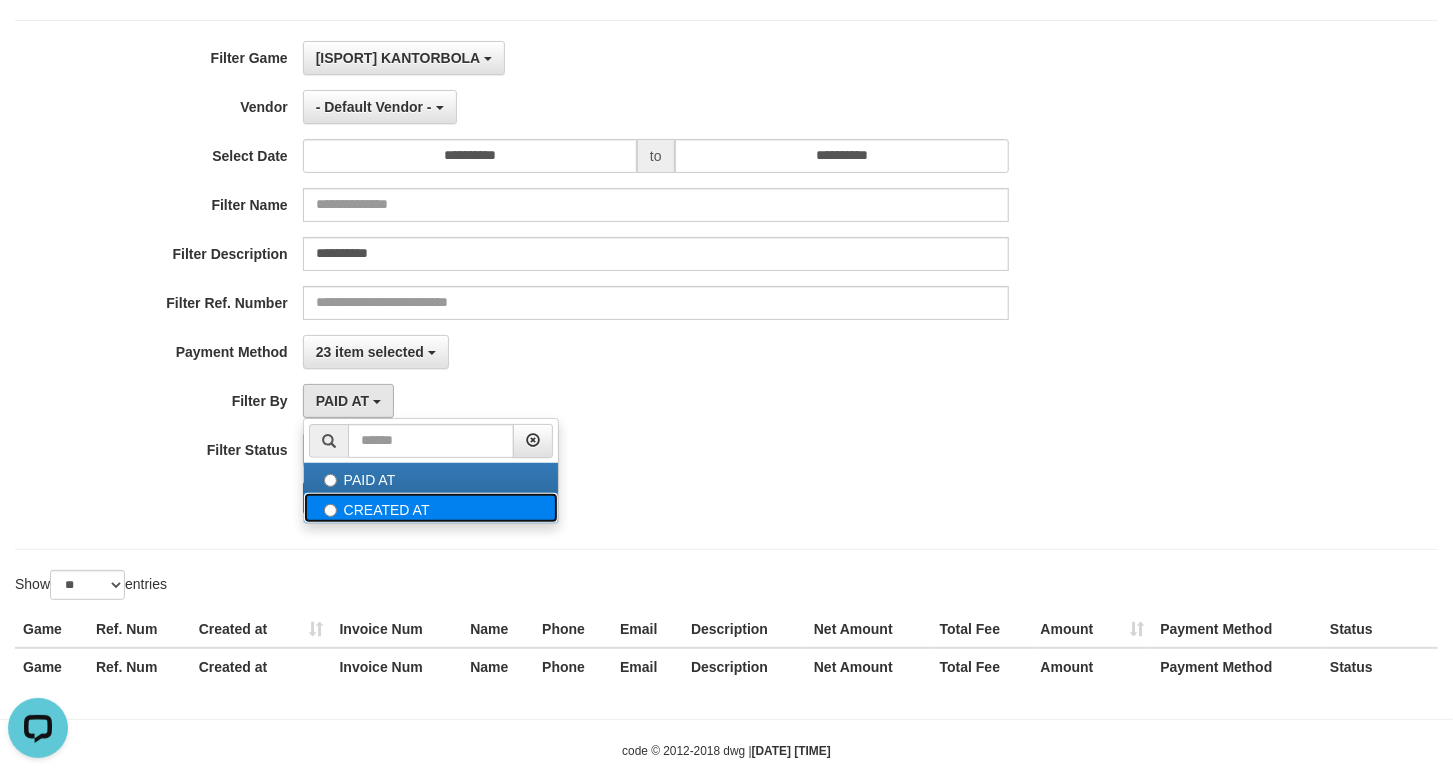 click on "CREATED AT" at bounding box center (431, 508) 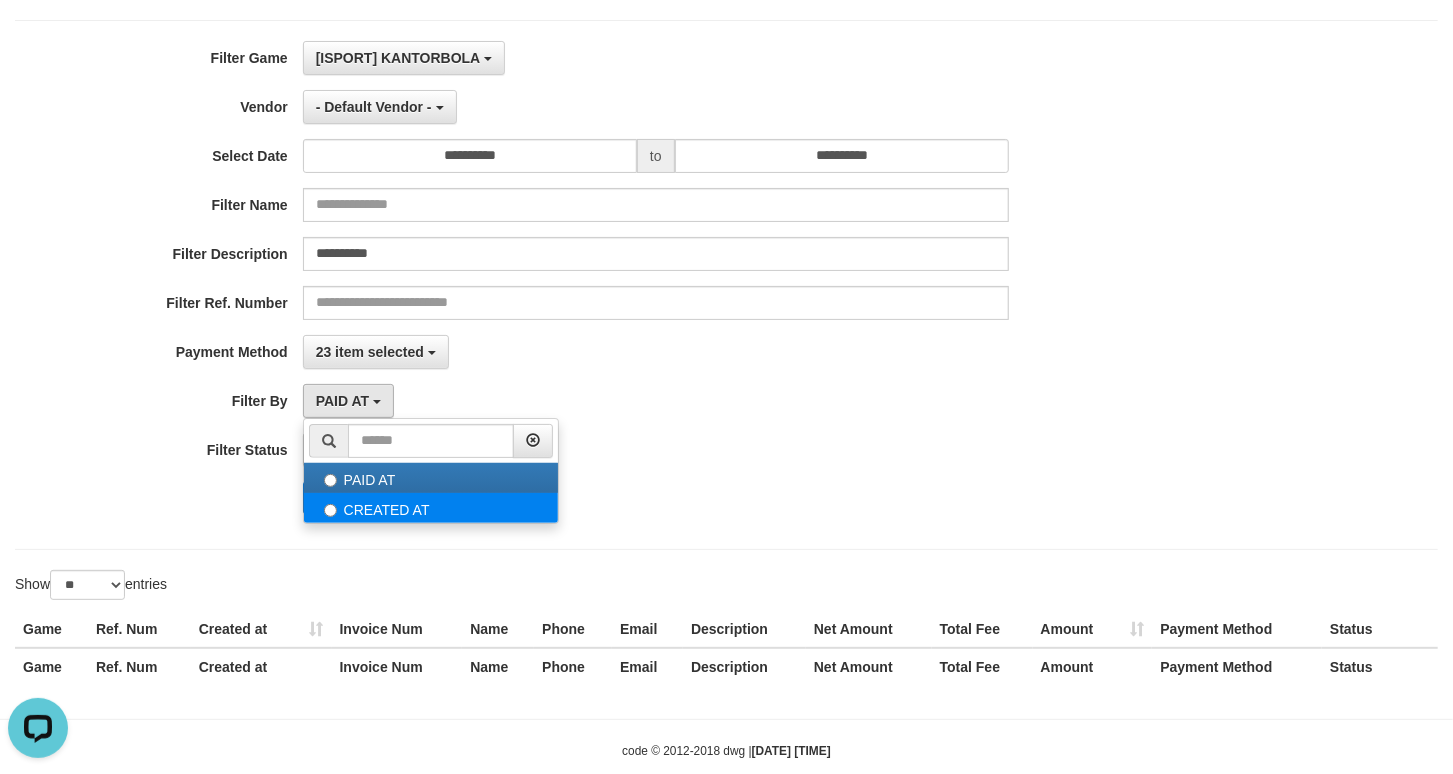 select on "*" 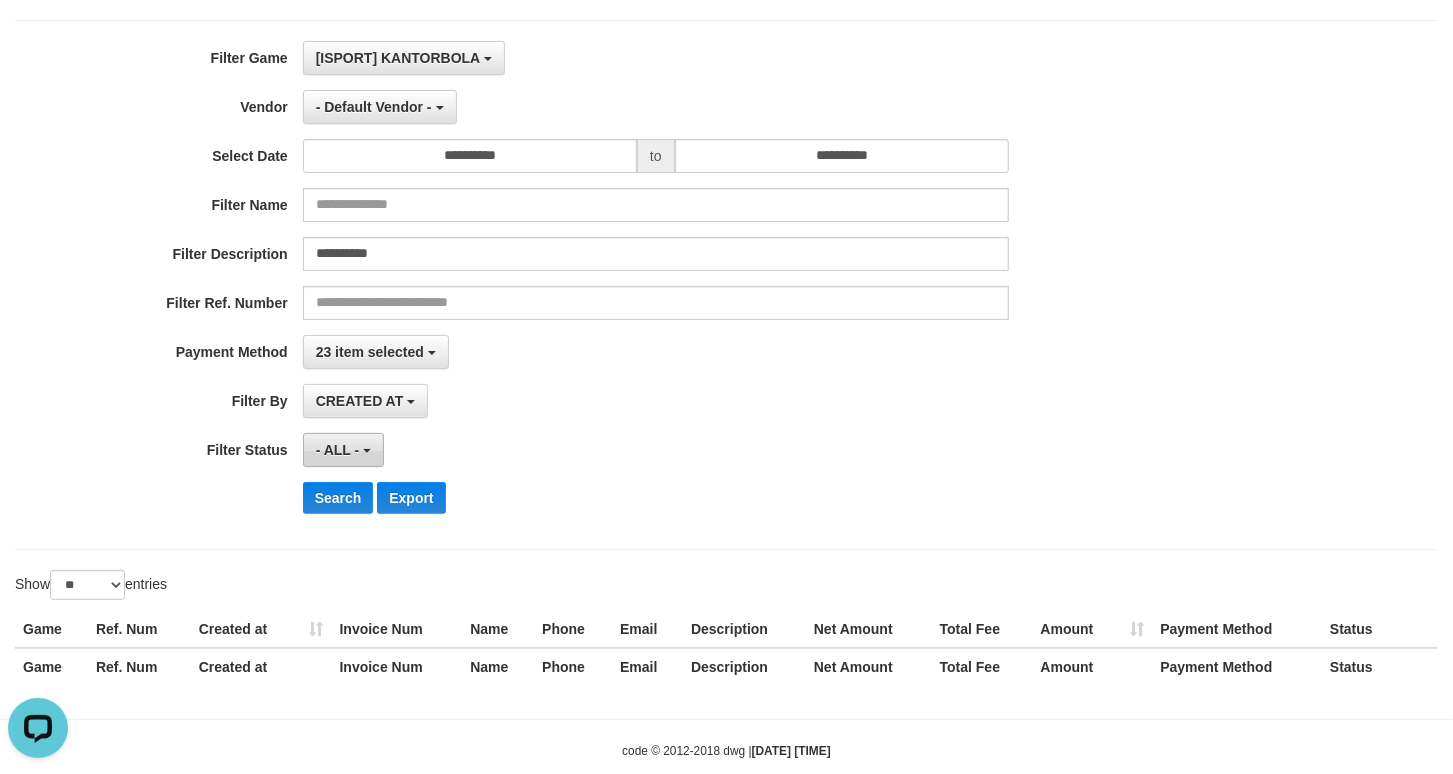 click on "- ALL -" at bounding box center (338, 450) 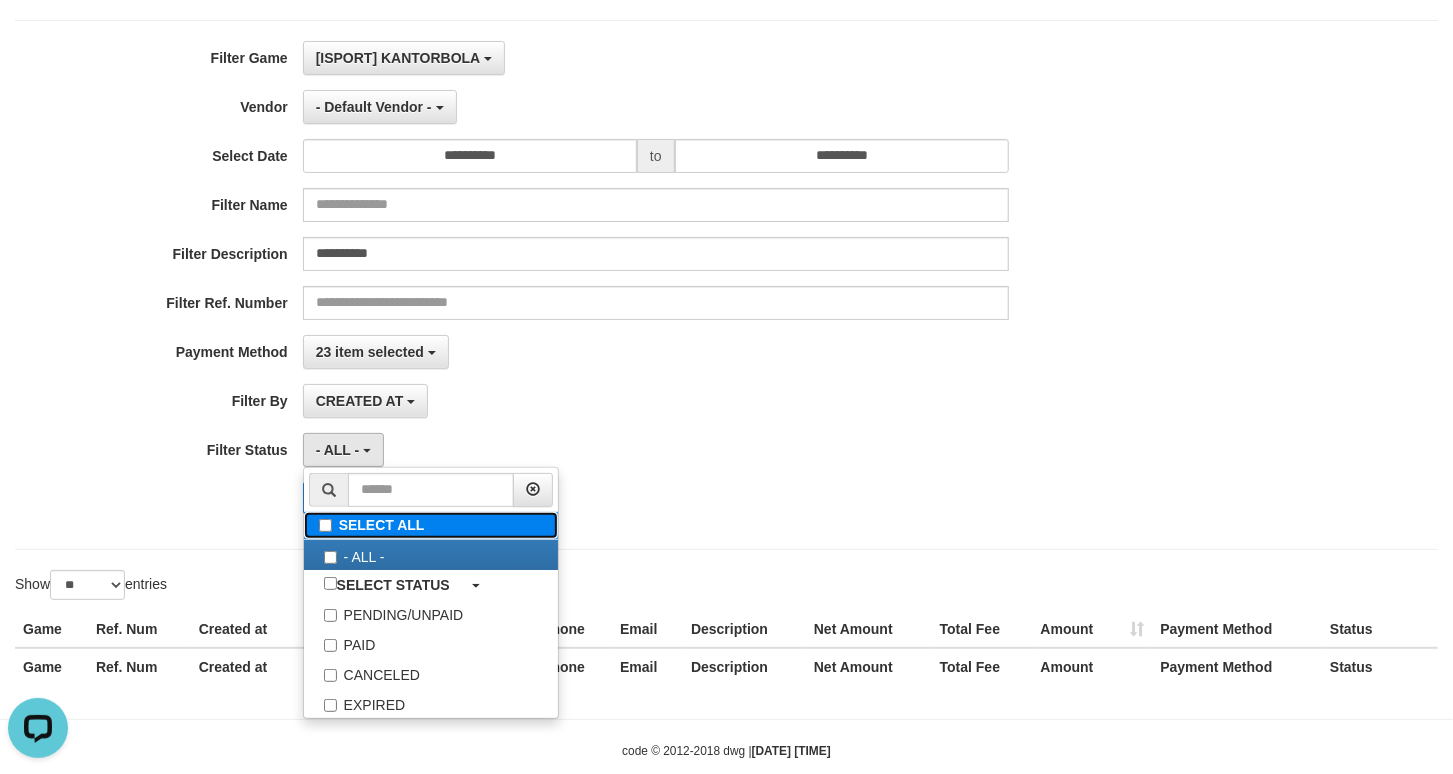 click on "SELECT ALL" at bounding box center [431, 525] 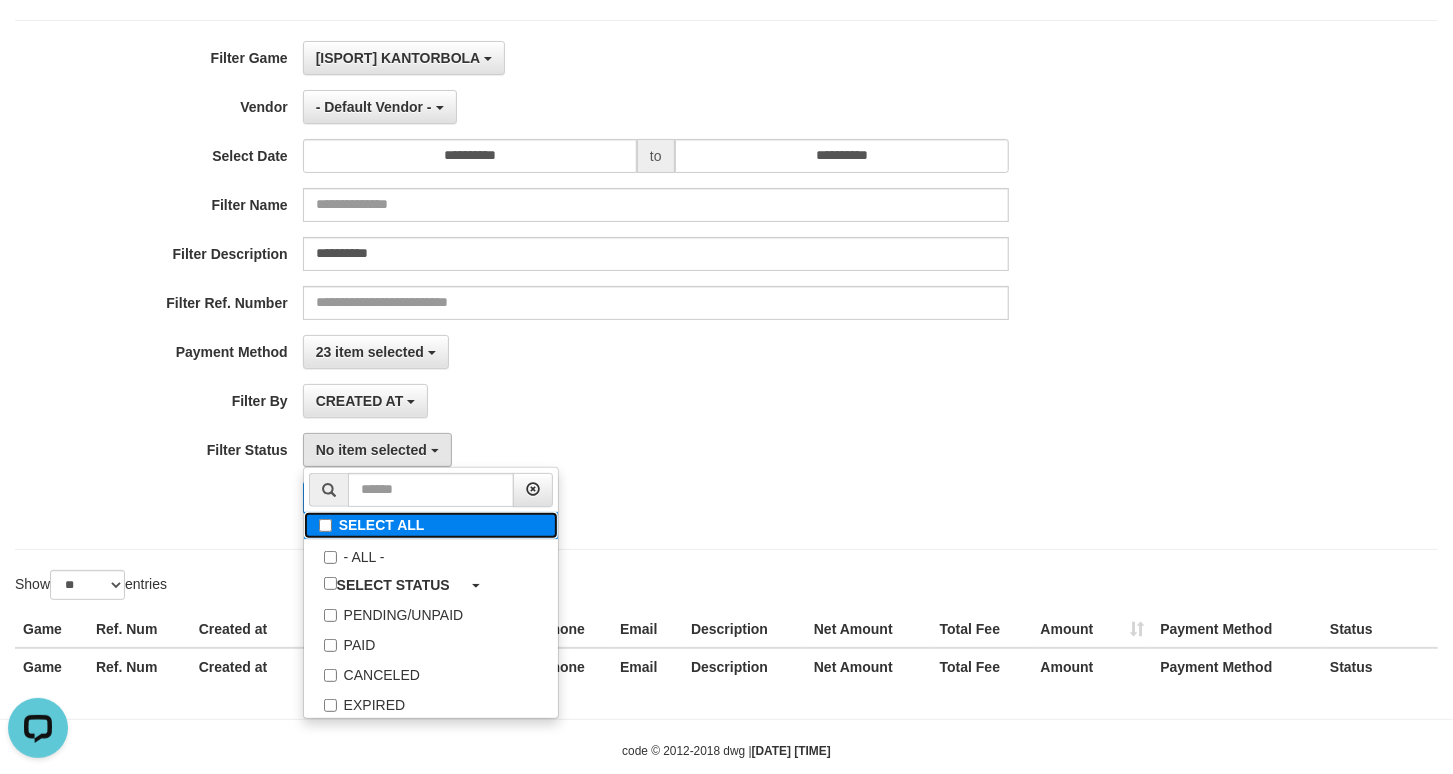 click on "SELECT ALL" at bounding box center (431, 525) 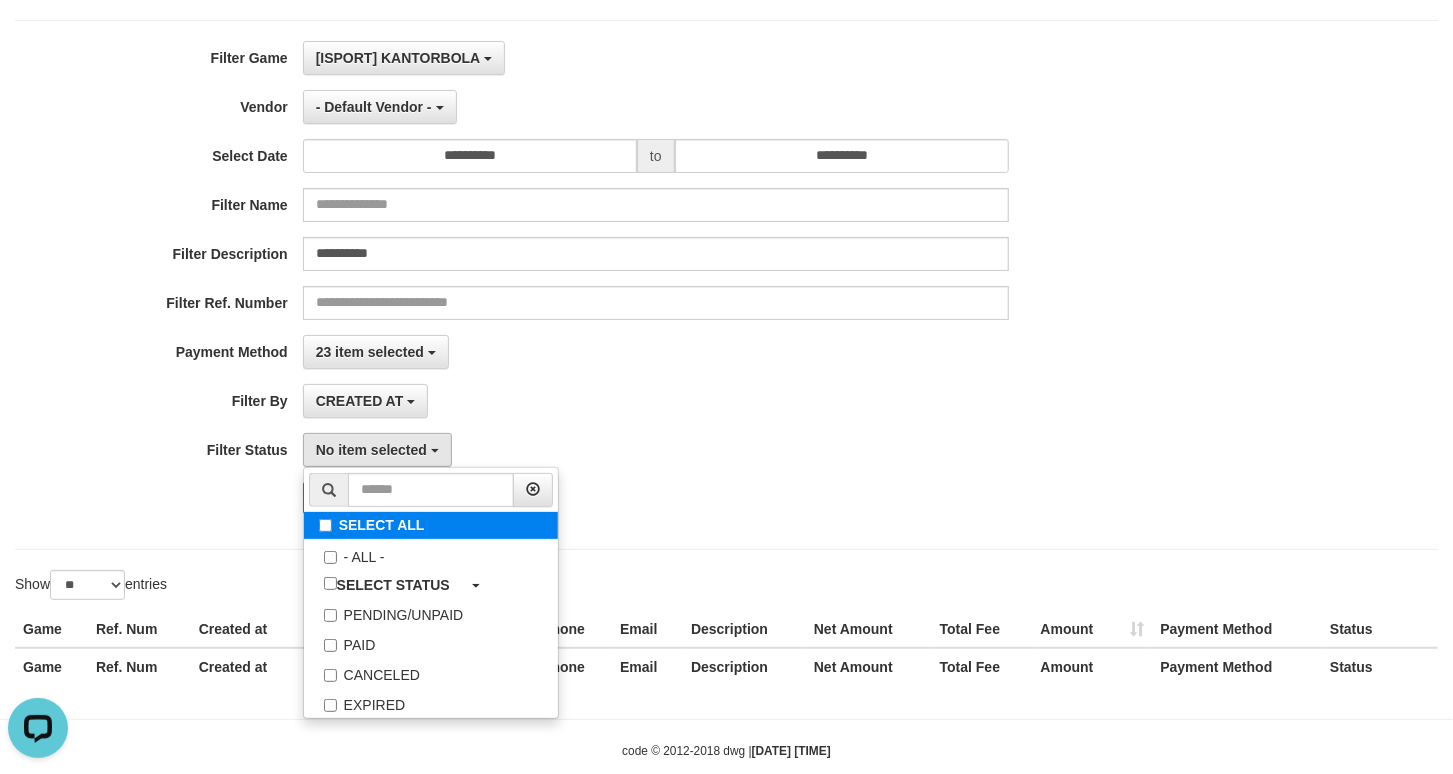 select on "***" 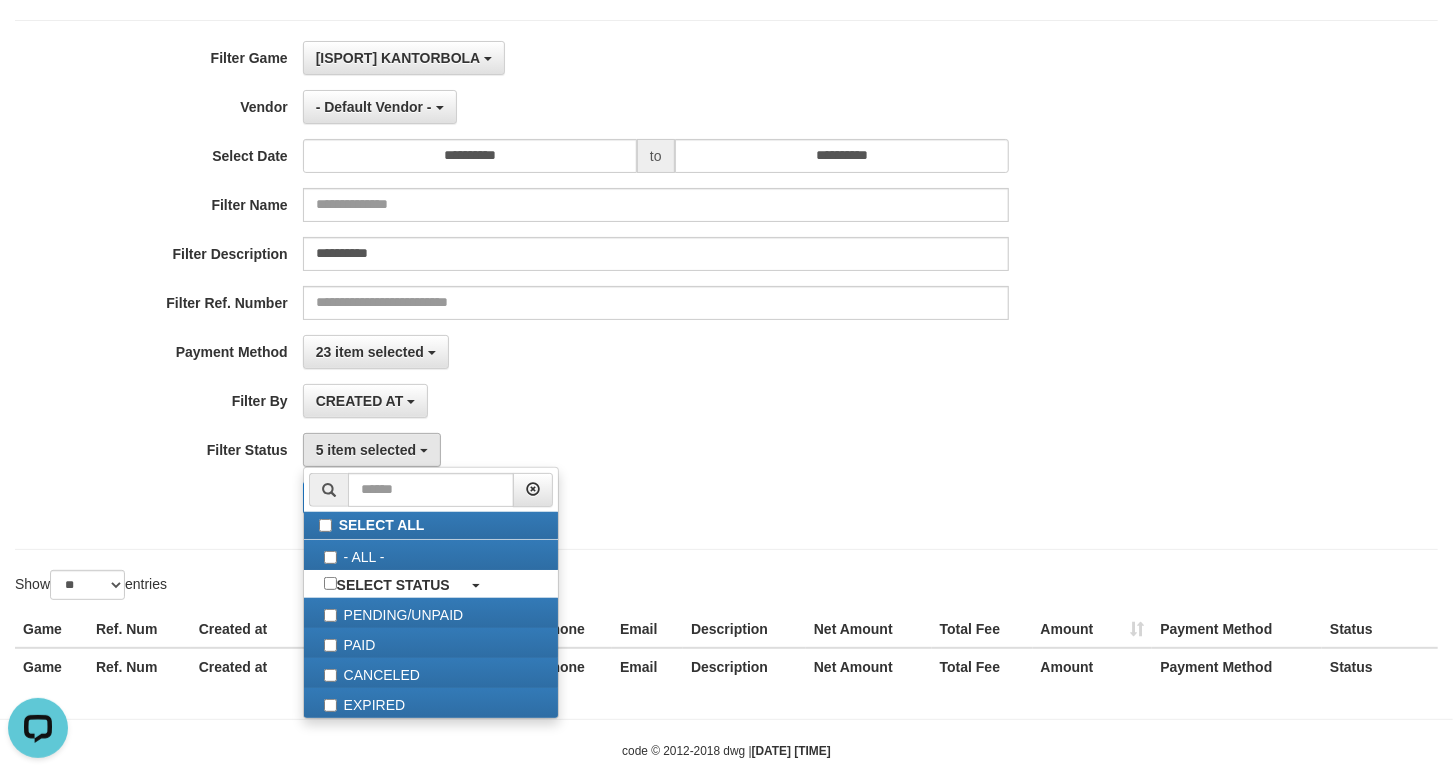 click on "CREATED AT
PAID AT
CREATED AT" at bounding box center (656, 401) 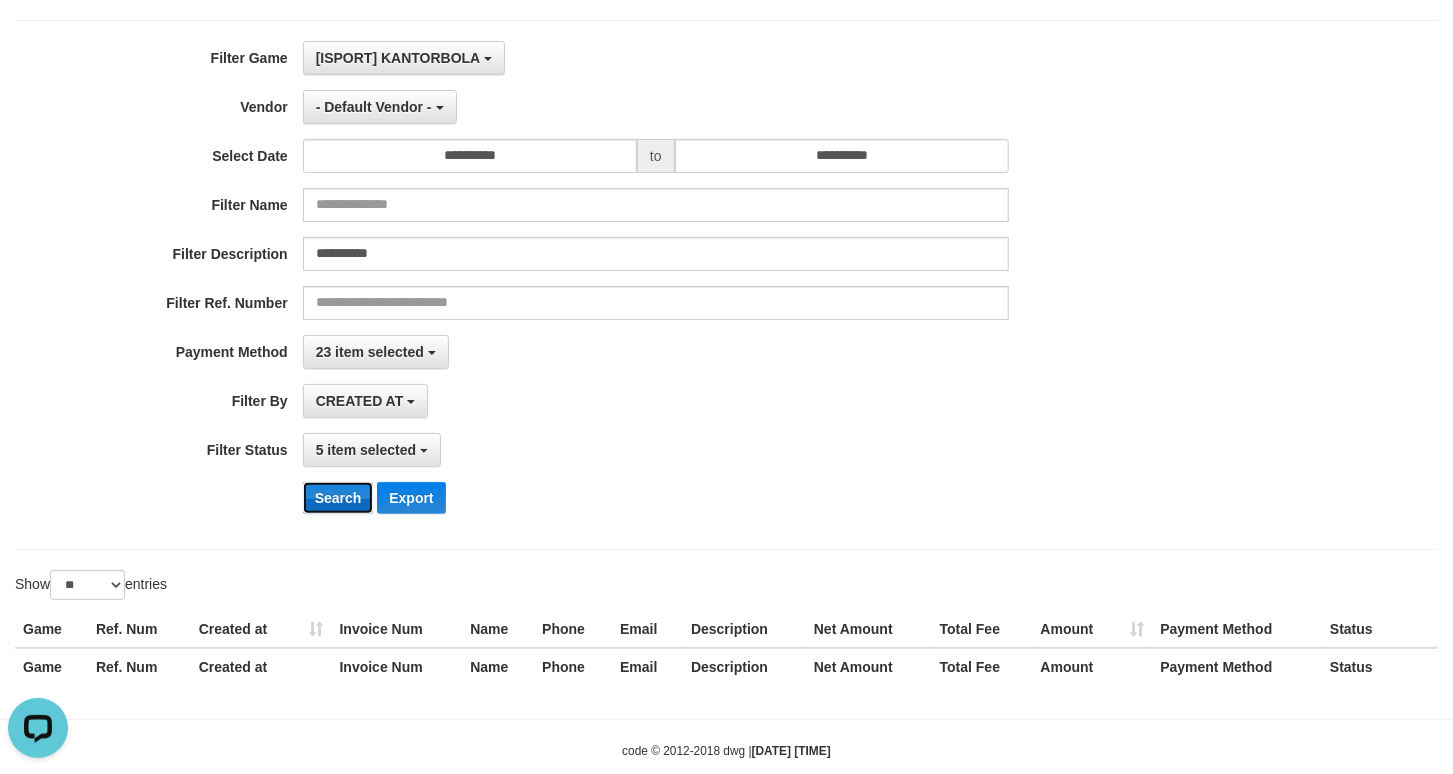 click on "Search" at bounding box center (338, 498) 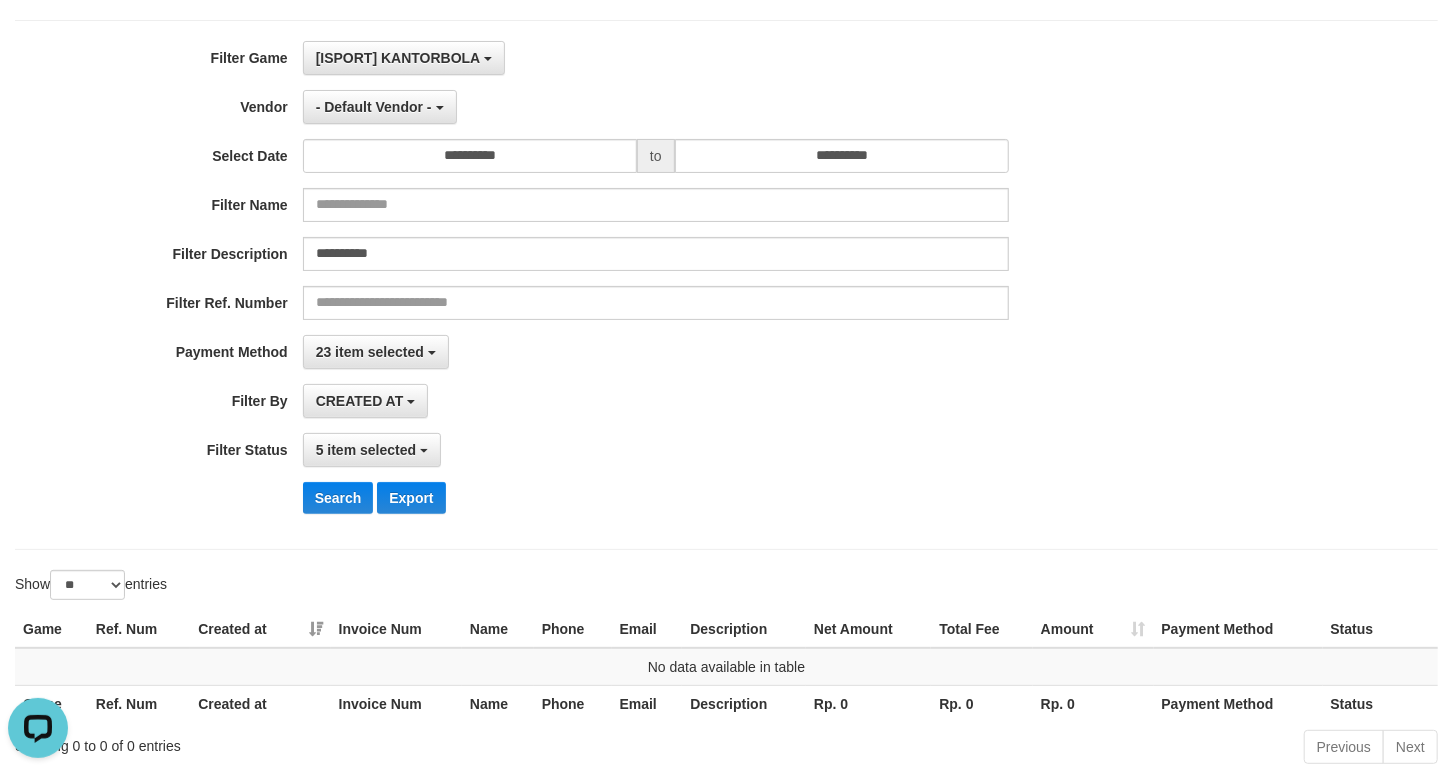 click on "5 item selected    SELECT ALL  - ALL -  SELECT STATUS
PENDING/UNPAID
PAID
CANCELED
EXPIRED" at bounding box center [656, 450] 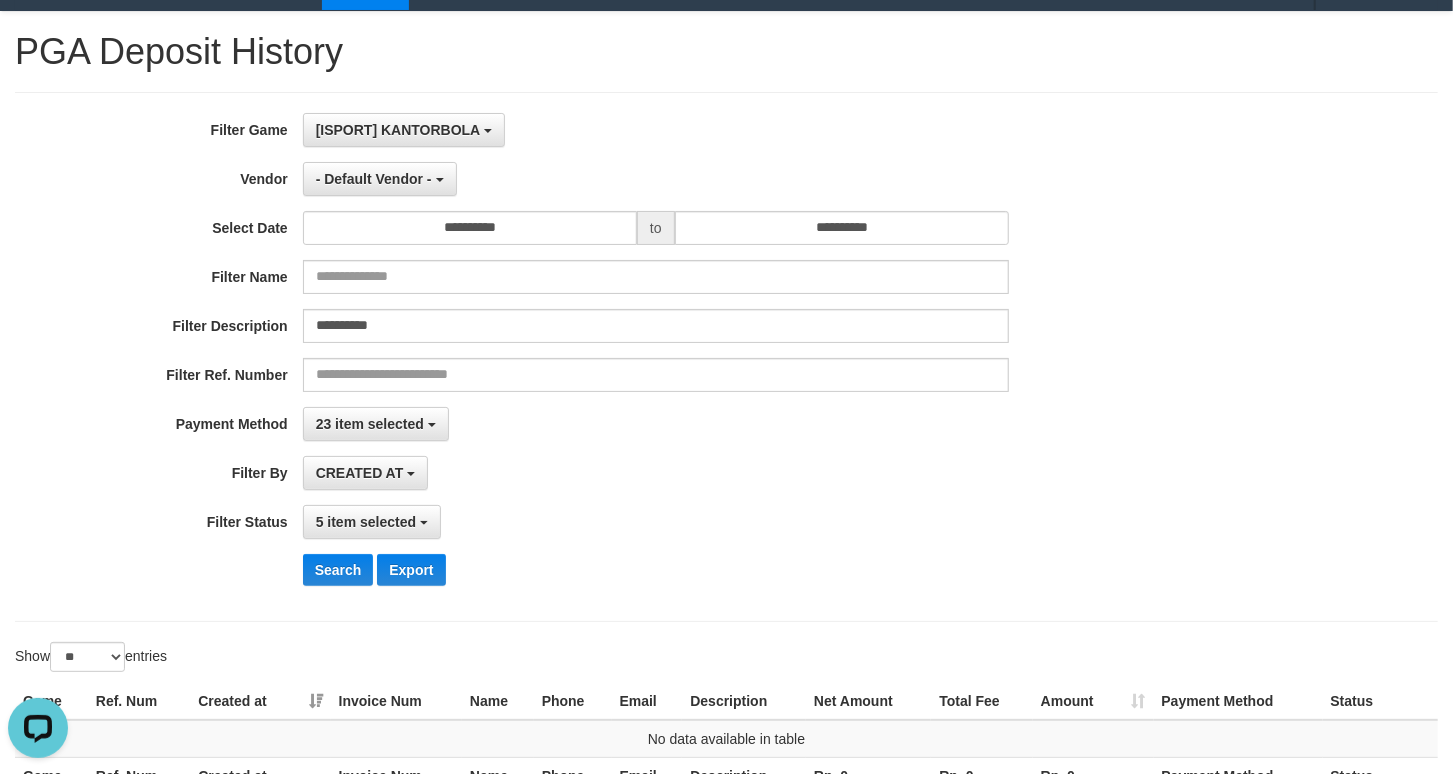scroll, scrollTop: 0, scrollLeft: 0, axis: both 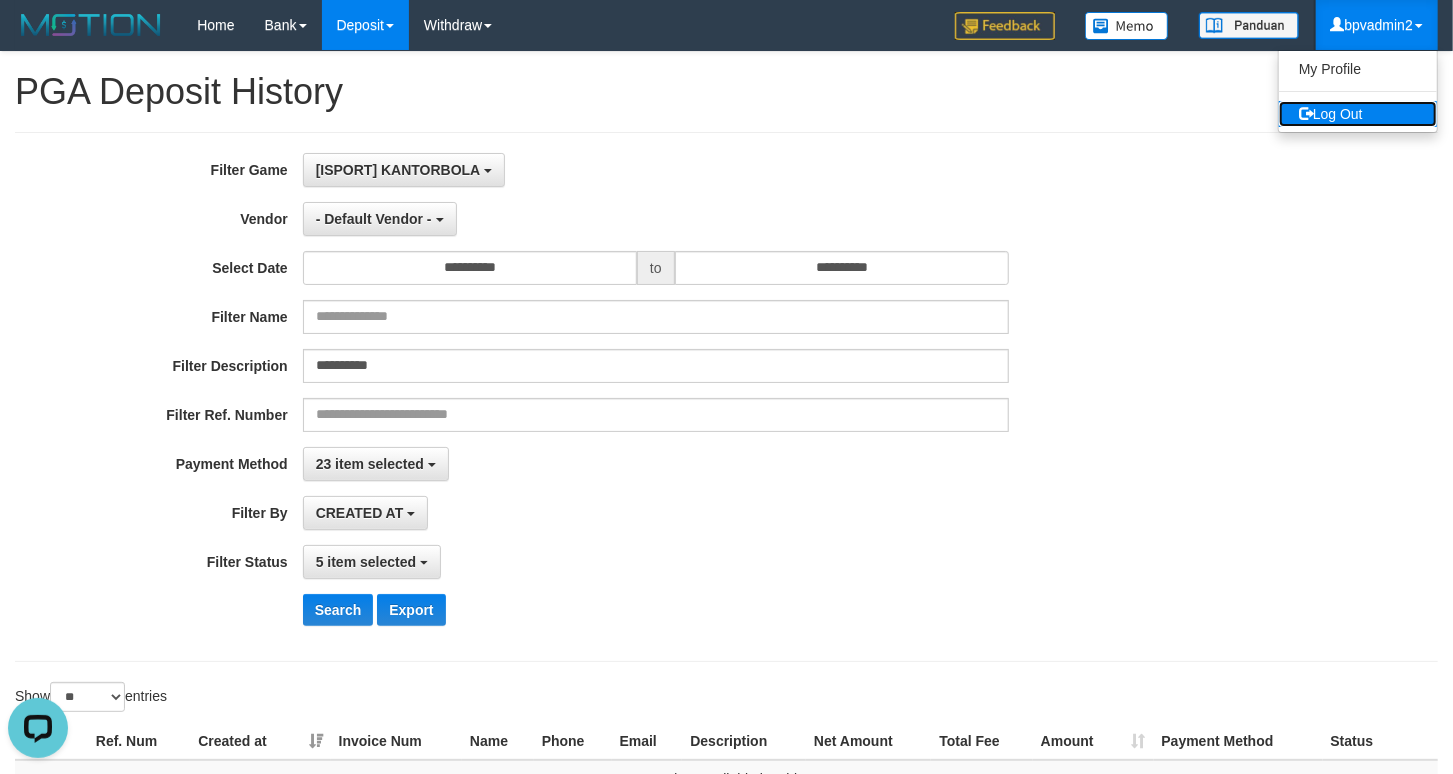 click on "Log Out" at bounding box center [1358, 114] 